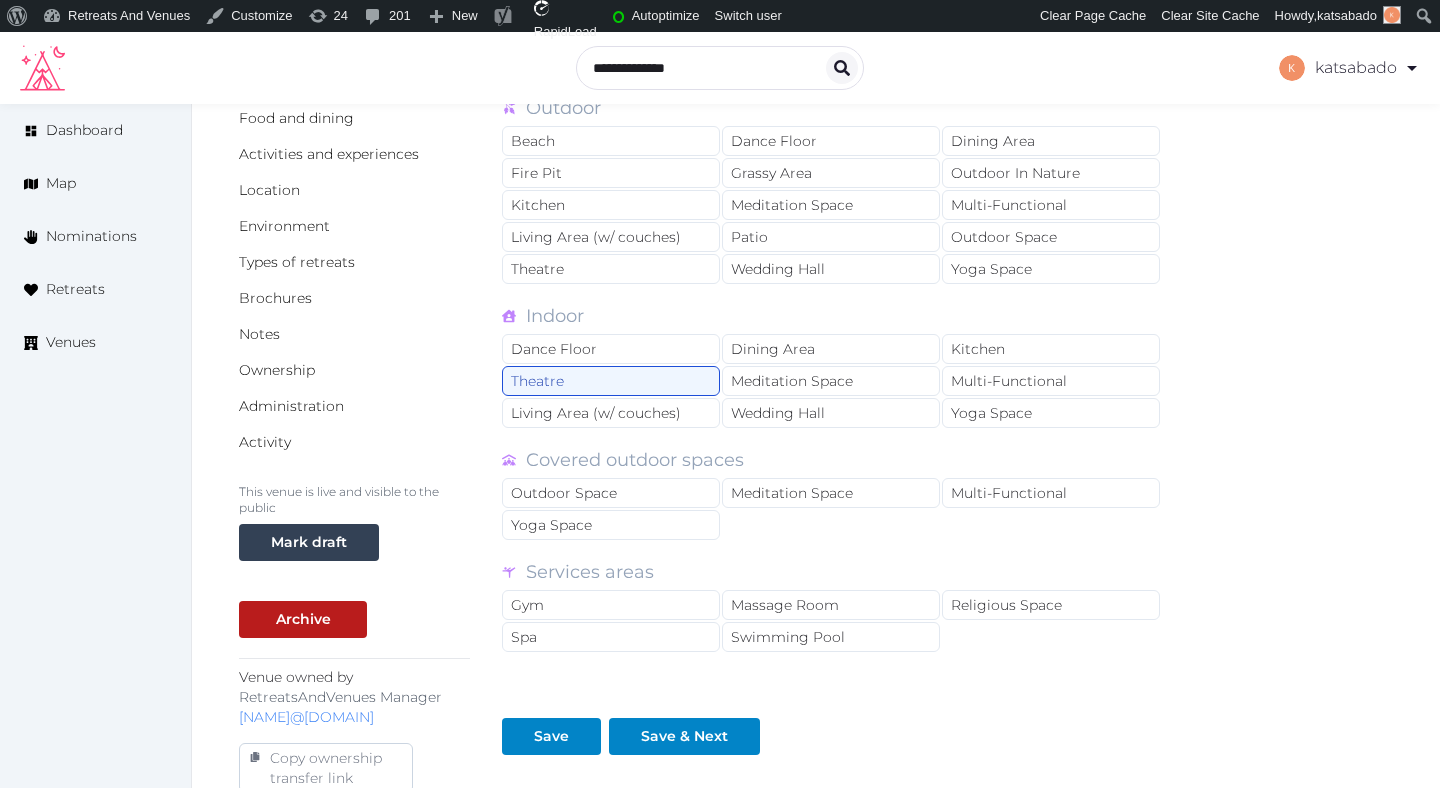 scroll, scrollTop: 335, scrollLeft: 0, axis: vertical 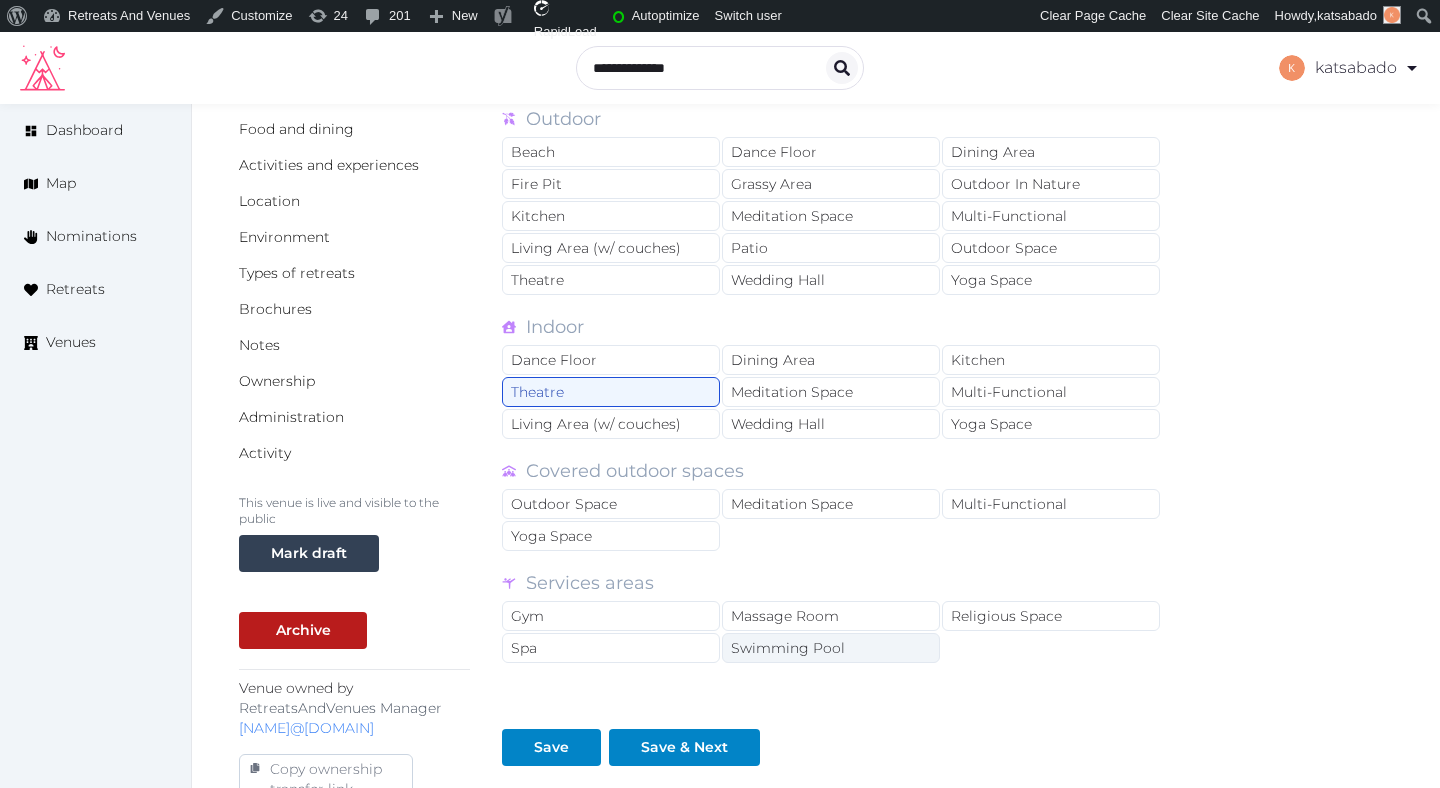 click on "Swimming Pool" at bounding box center (831, 648) 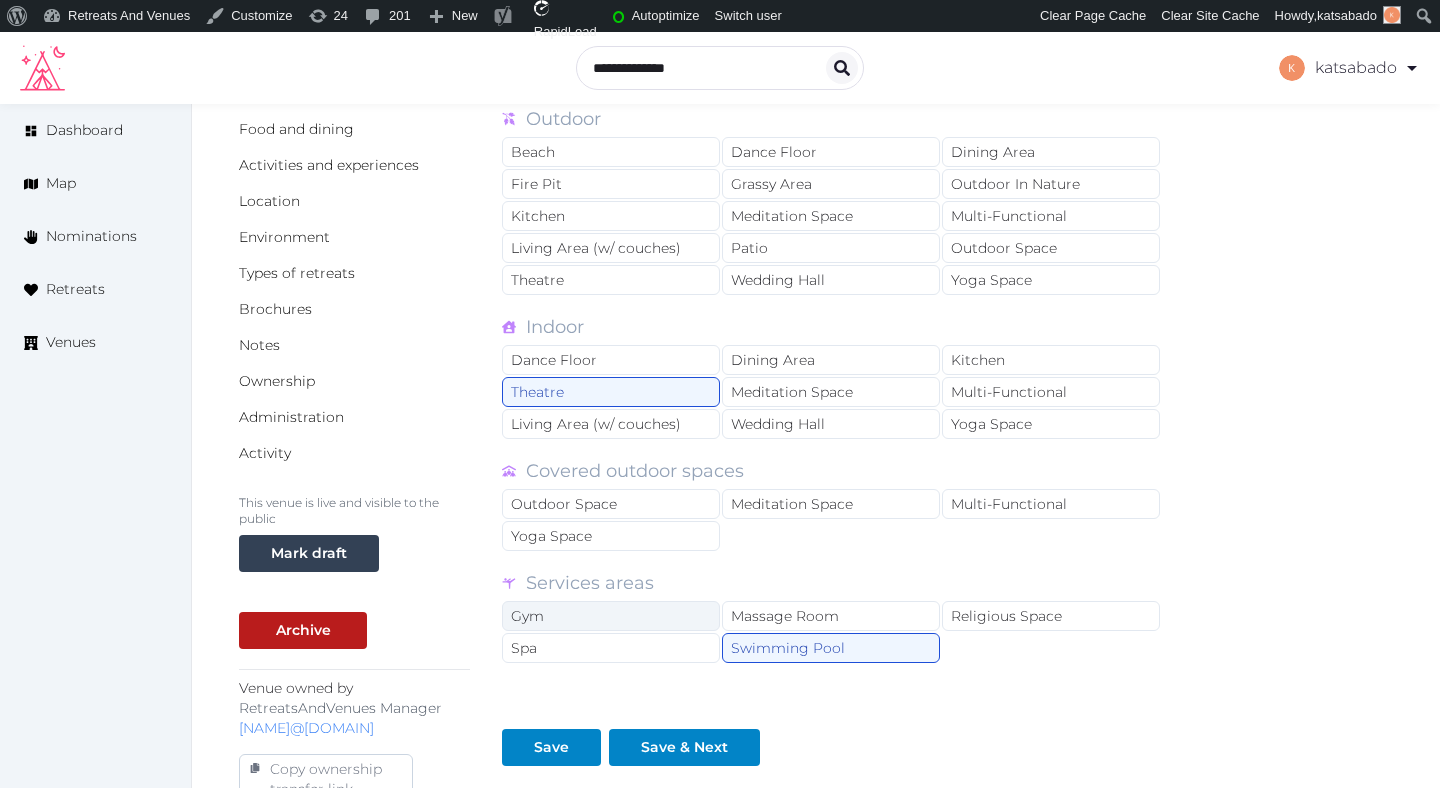 click on "Gym" at bounding box center [611, 616] 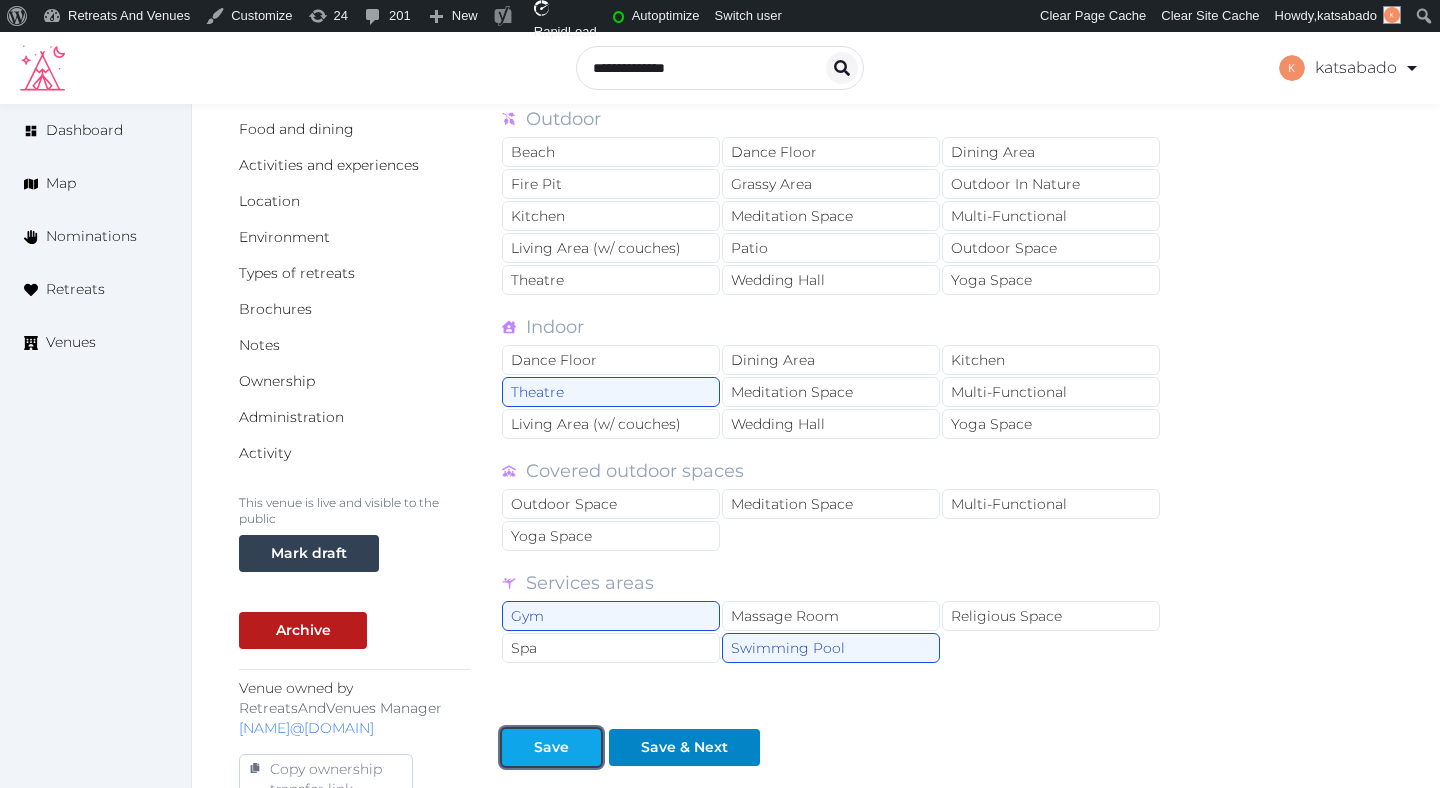 click on "Save" at bounding box center [551, 747] 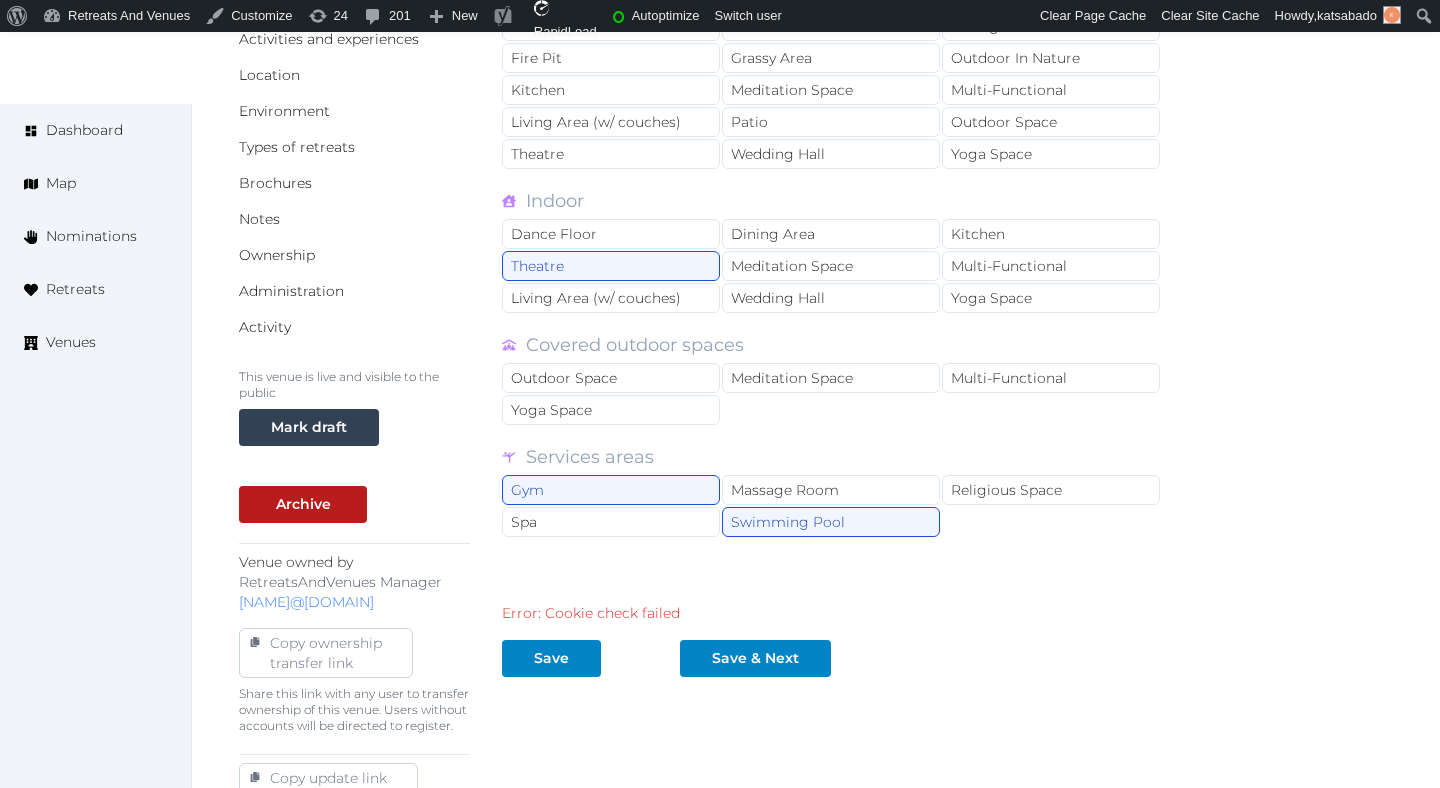 scroll, scrollTop: 483, scrollLeft: 0, axis: vertical 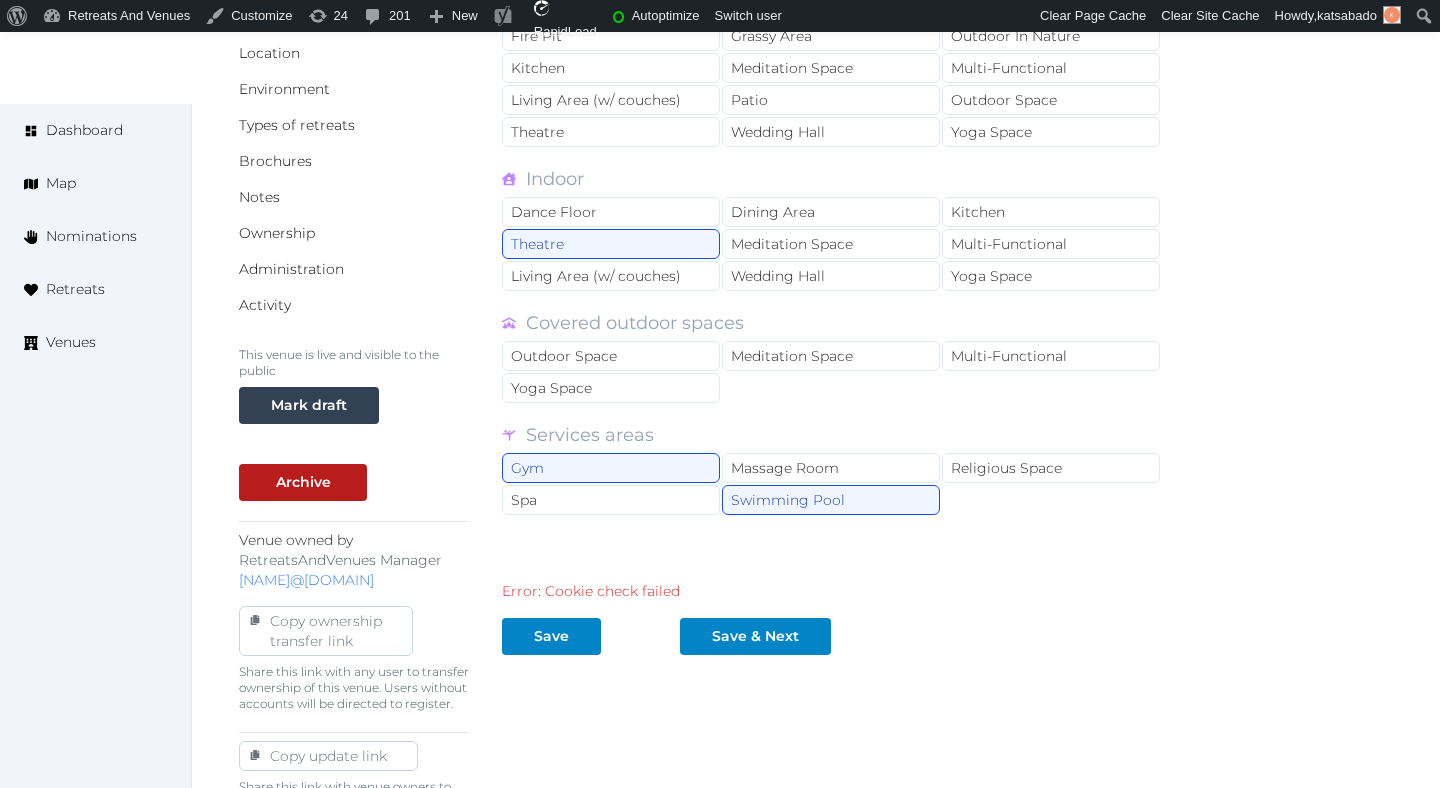 click on "Types of Retreat Spaces Working and presenting Breakout Rooms Boardroom Conference Room Co-Working Stations Large Communal Dining / Meeting Table Meeting Room Stage Workshop Outdoor Beach Dance Floor Dining Area Fire Pit Grassy Area Outdoor In Nature Kitchen Meditation Space Multi-Functional Living Area (w/ couches) Patio Outdoor Space Theatre Wedding Hall Yoga Space Indoor Dance Floor Dining Area Kitchen Theatre Meditation Space Multi-Functional Living Area (w/ couches) Wedding Hall Yoga Space Covered outdoor spaces Outdoor Space Meditation Space Multi-Functional Yoga Space Services areas Gym Massage Room Religious Space Spa Swimming Pool Error: Cookie check failed Save  Save & Next" at bounding box center (832, 393) 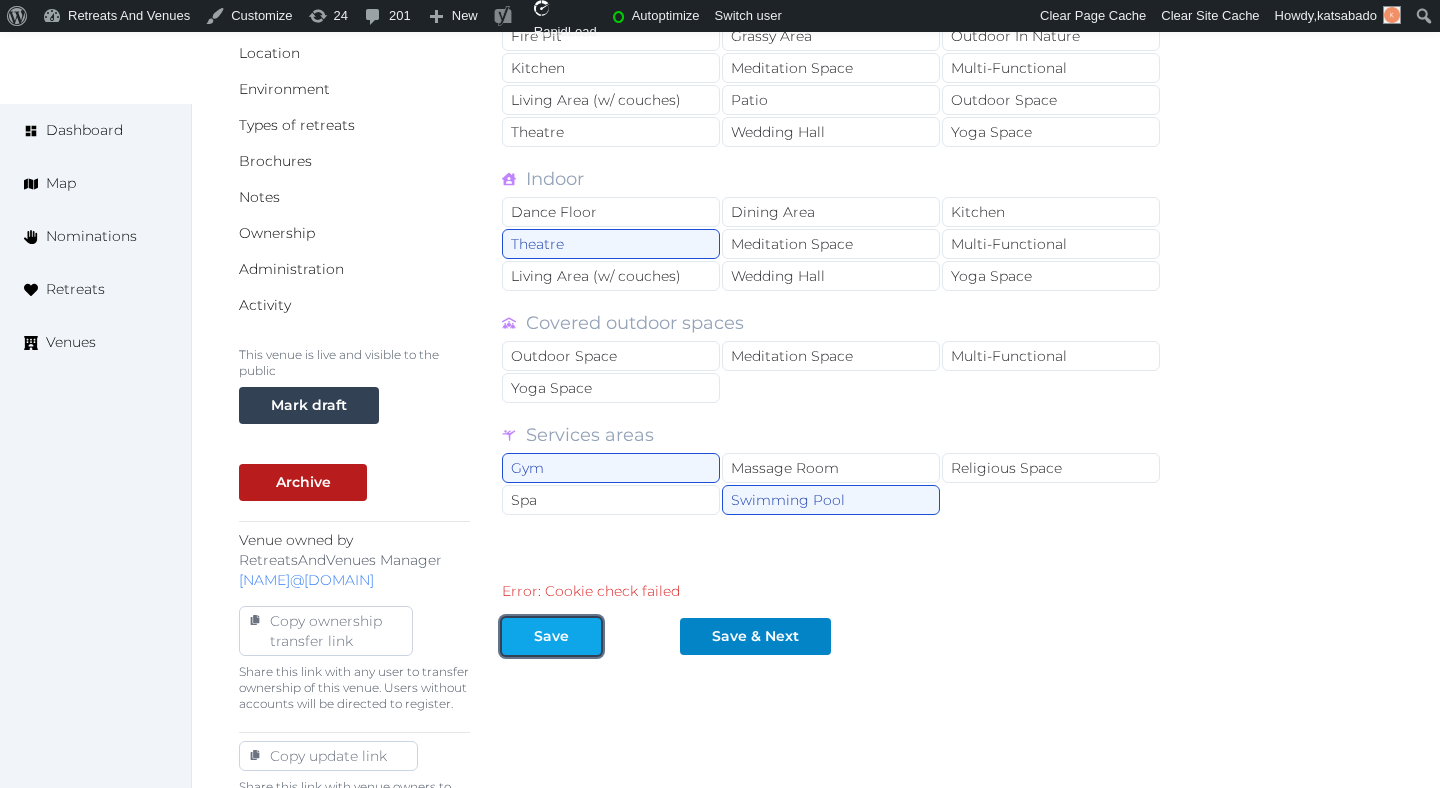 click at bounding box center [585, 636] 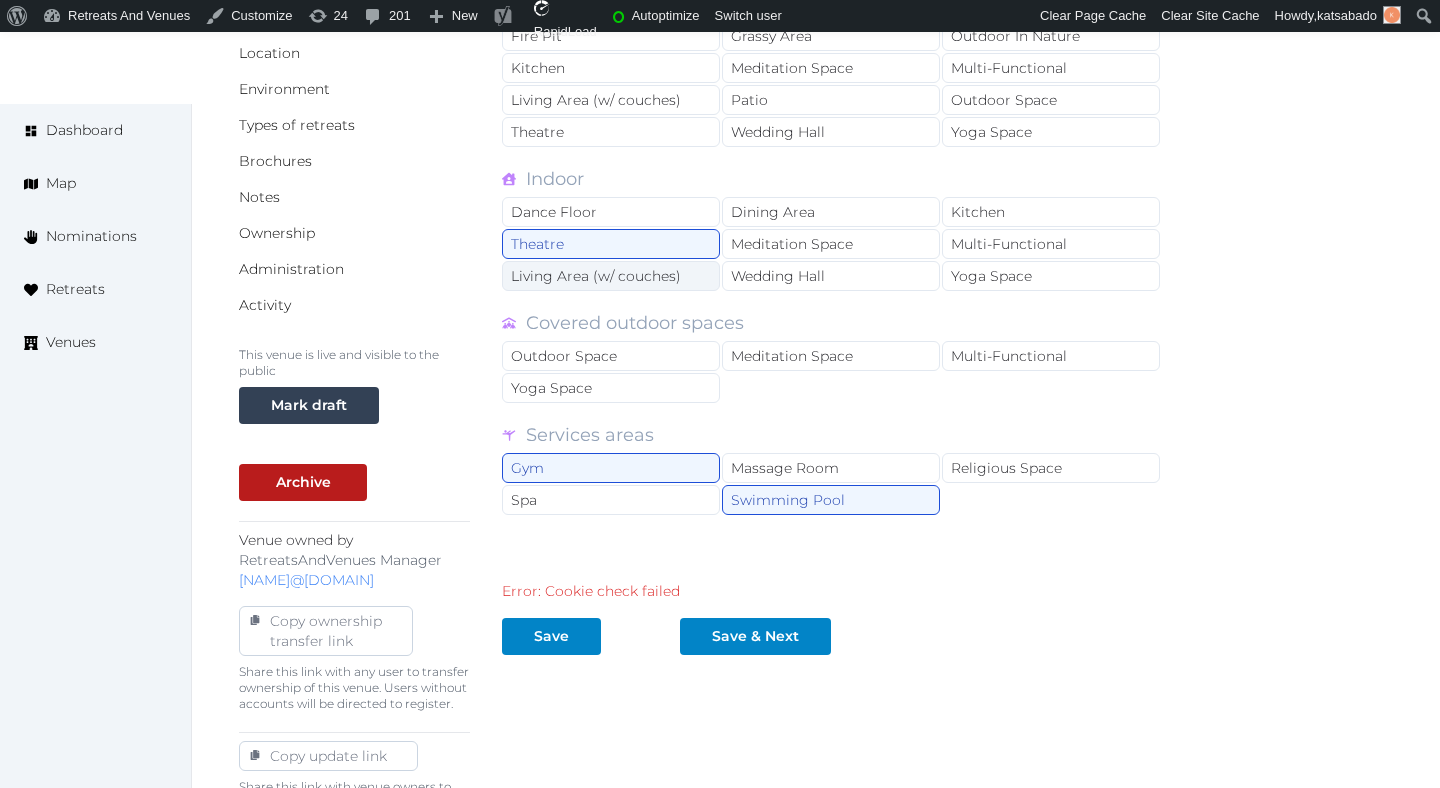 scroll, scrollTop: 0, scrollLeft: 0, axis: both 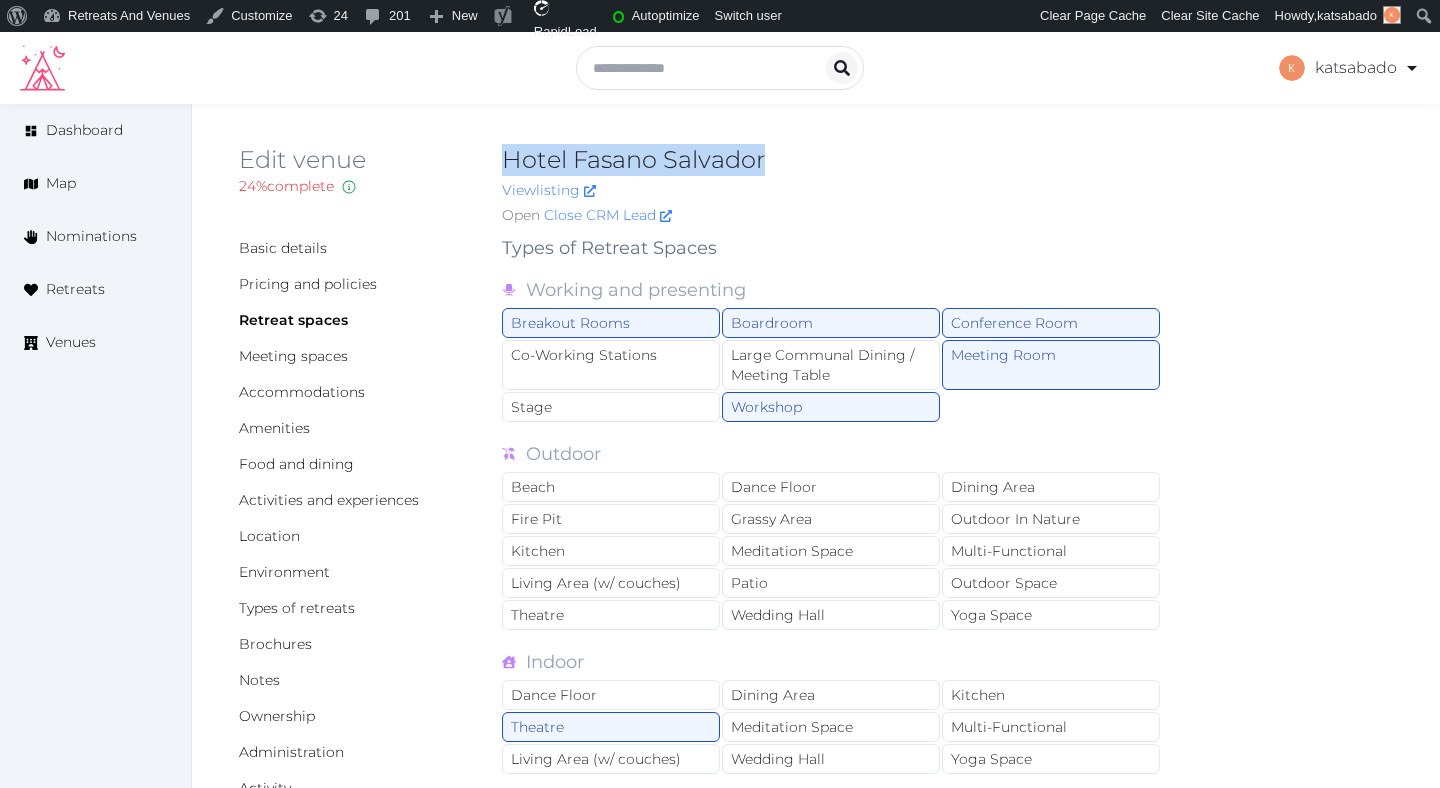 drag, startPoint x: 778, startPoint y: 163, endPoint x: 506, endPoint y: 159, distance: 272.02942 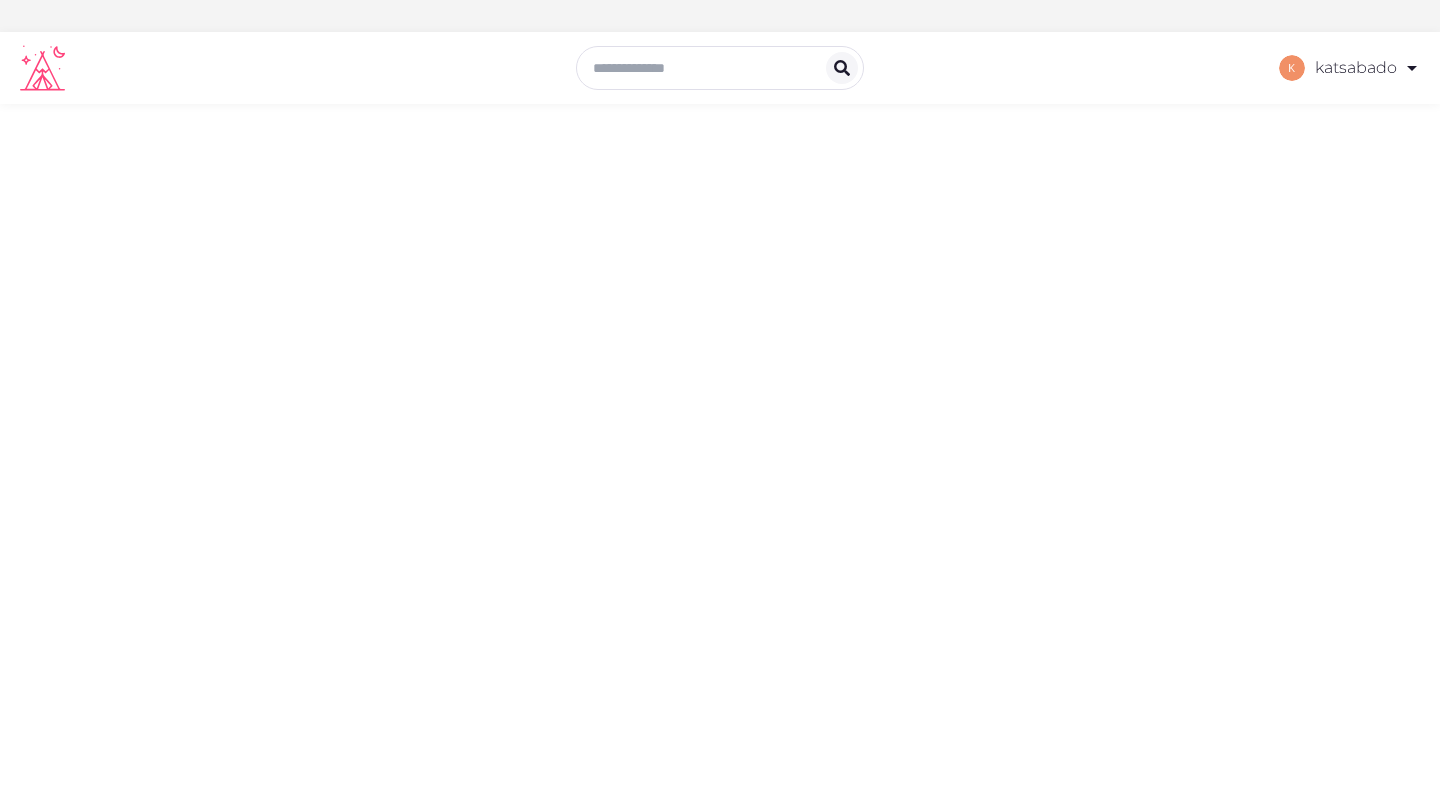 scroll, scrollTop: 0, scrollLeft: 0, axis: both 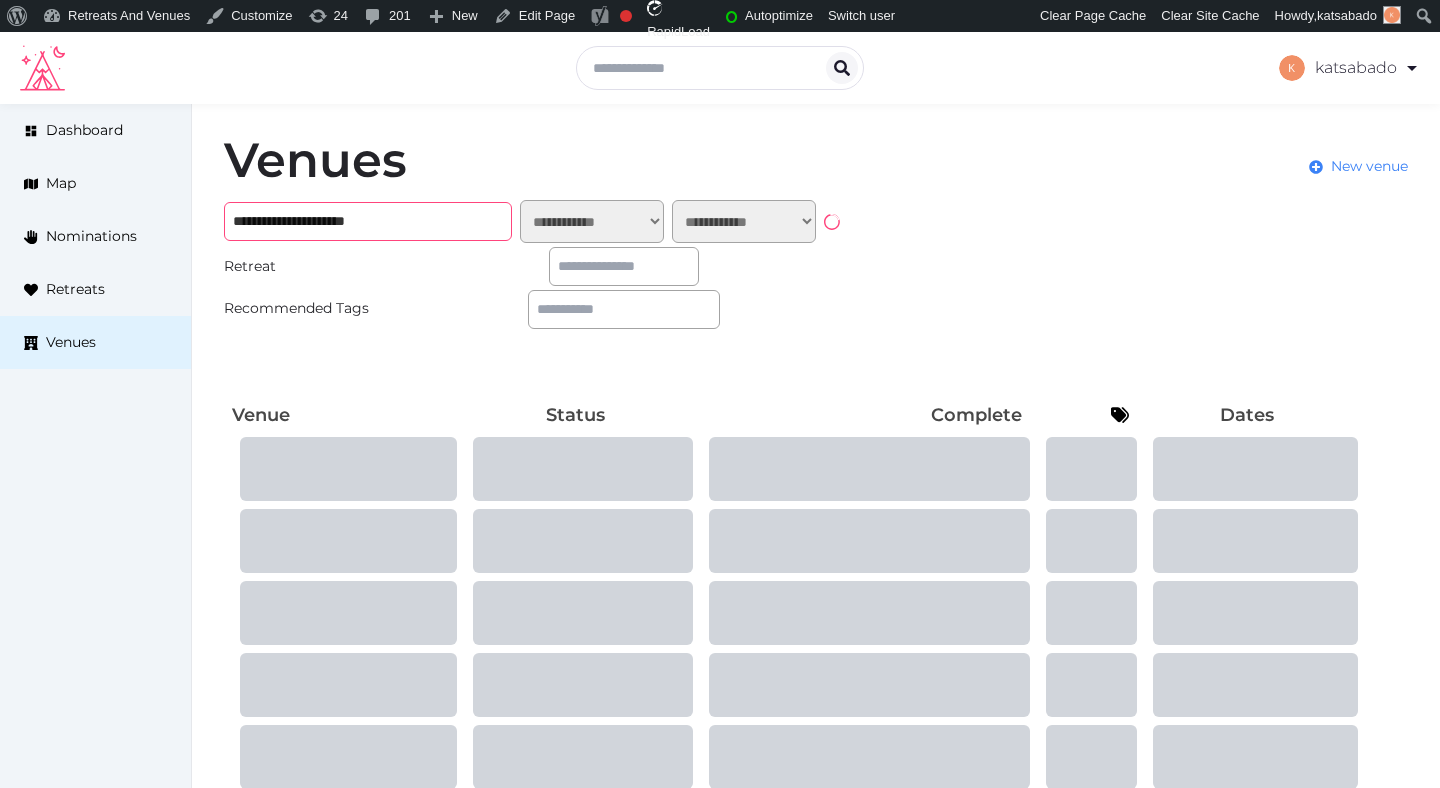 click on "**********" at bounding box center [368, 221] 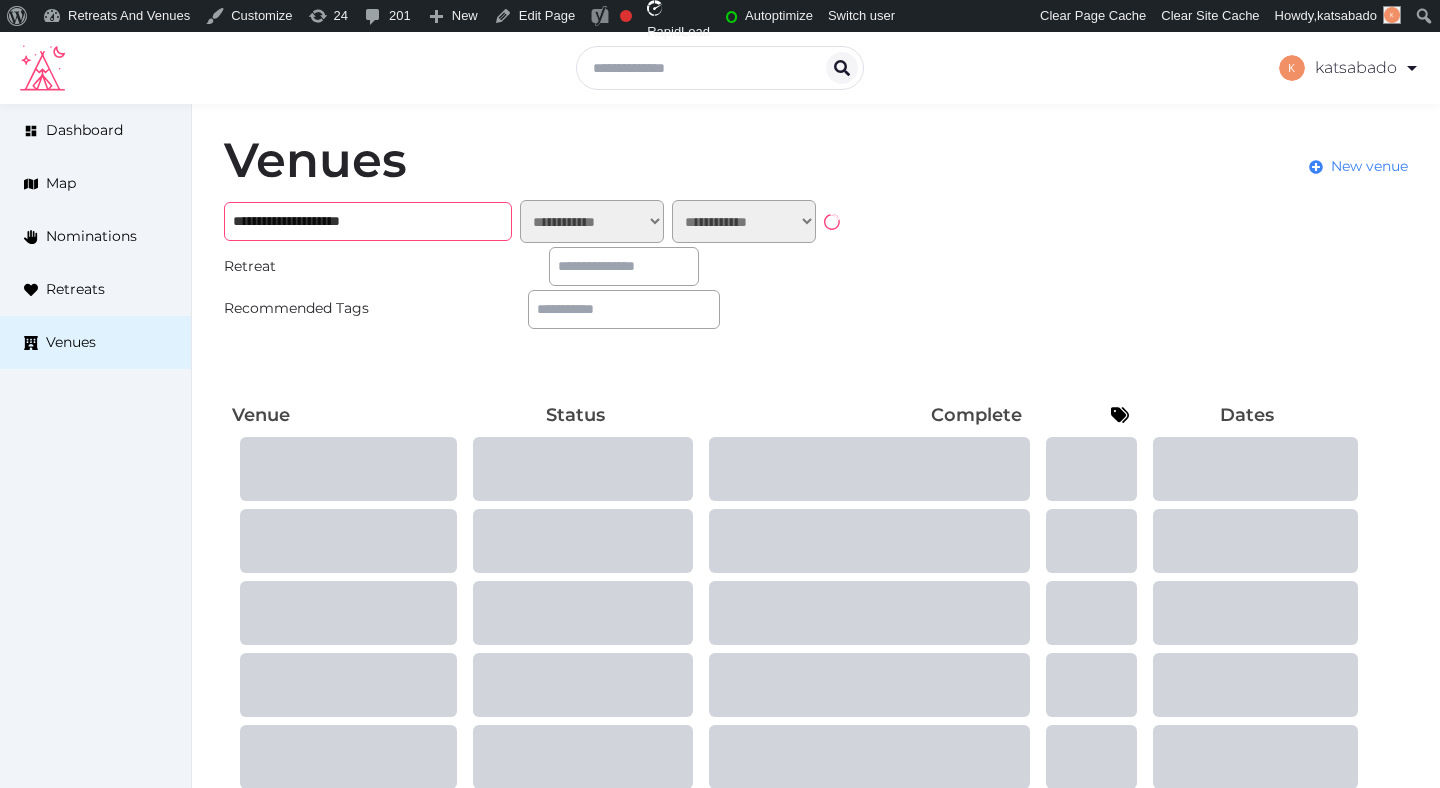 type on "**********" 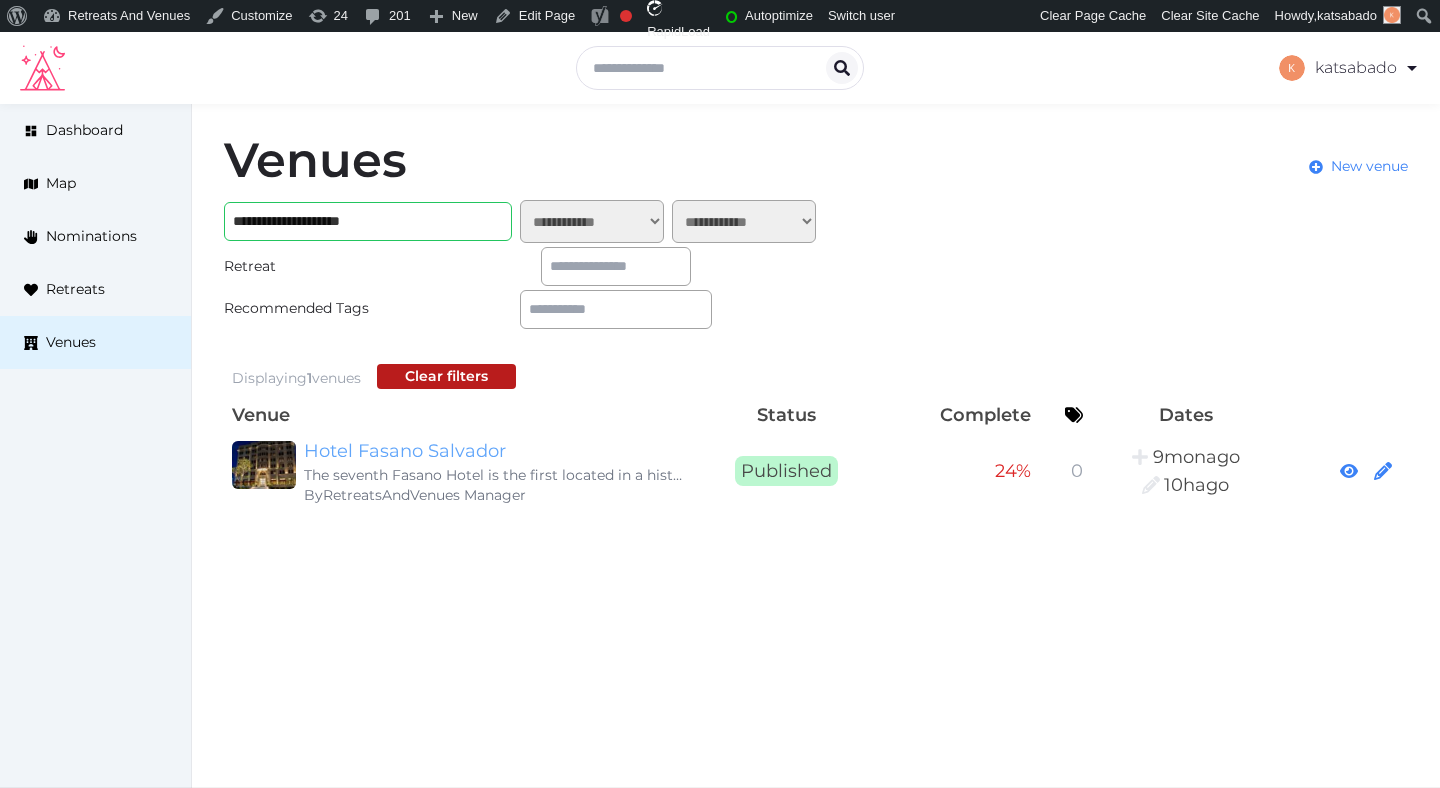 click on "Hotel Fasano Salvador" at bounding box center (496, 451) 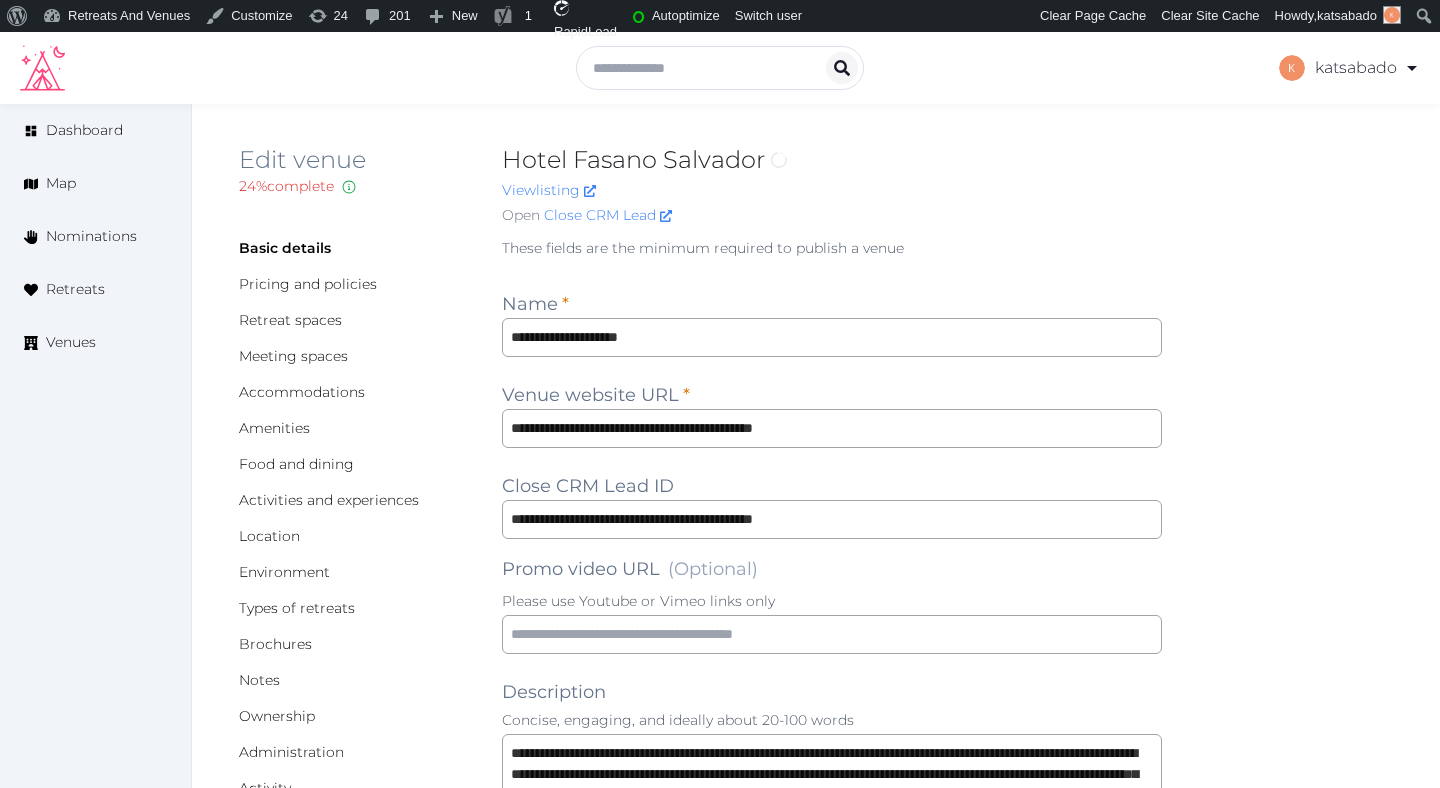 scroll, scrollTop: 0, scrollLeft: 0, axis: both 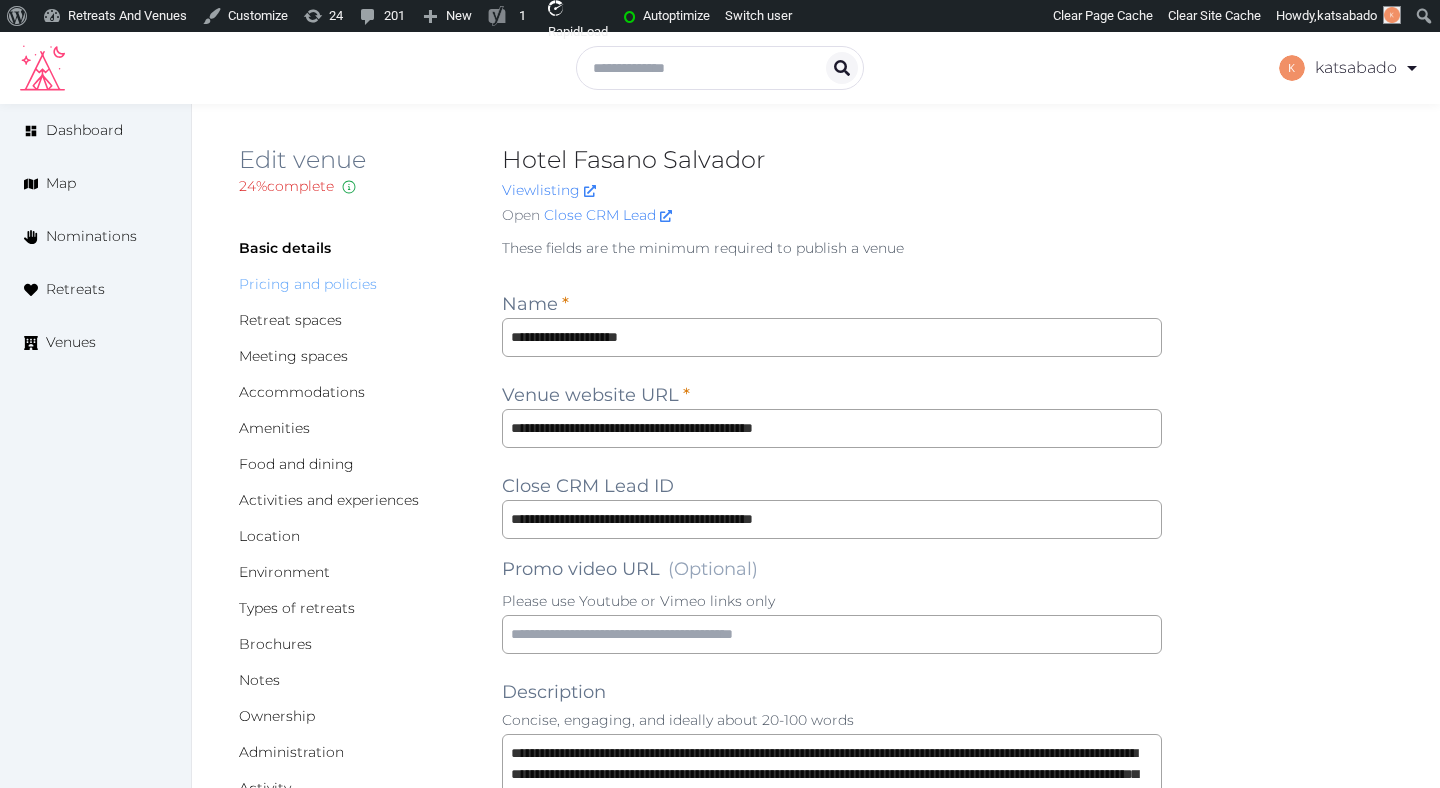 click on "Pricing and policies" at bounding box center (308, 284) 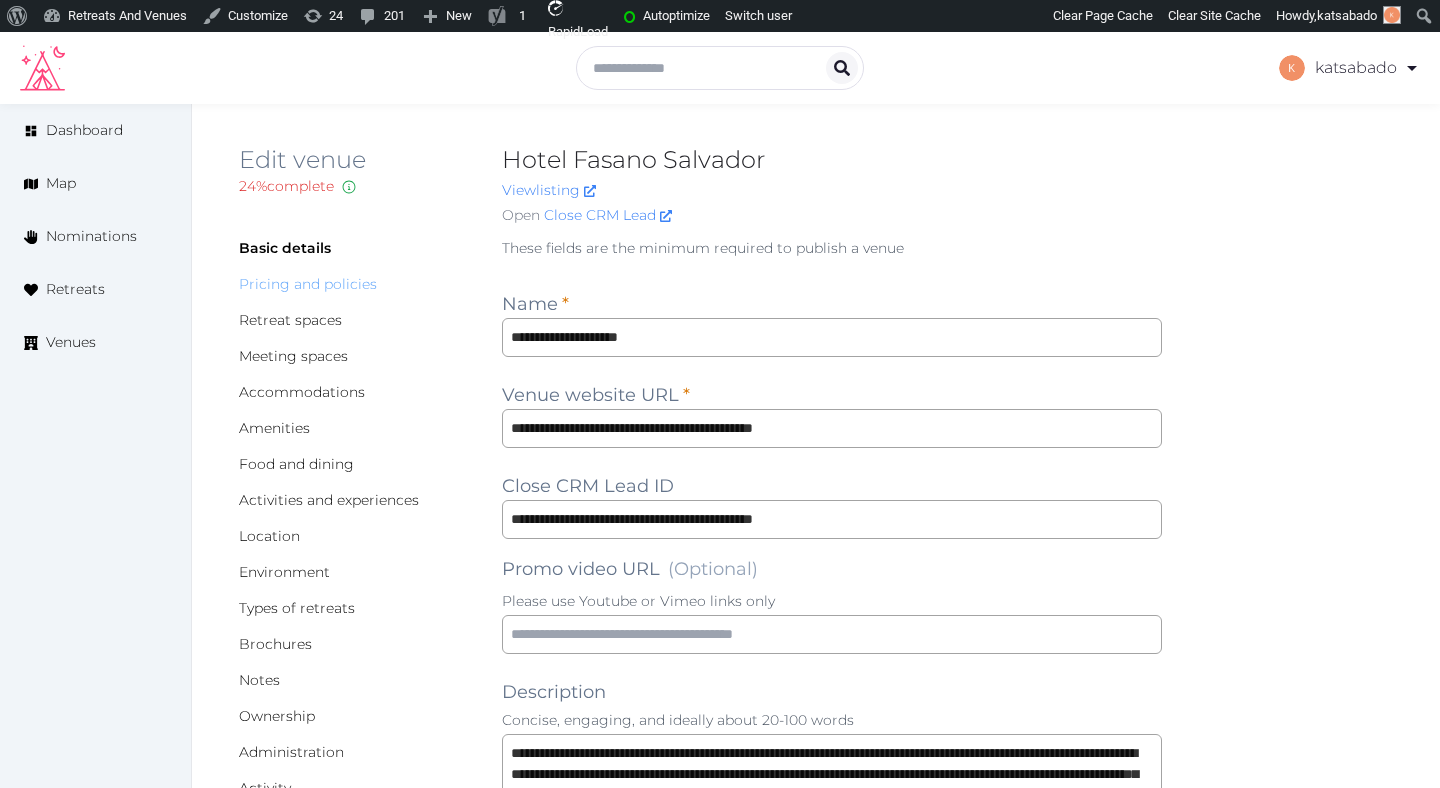 click on "Pricing and policies" at bounding box center [308, 284] 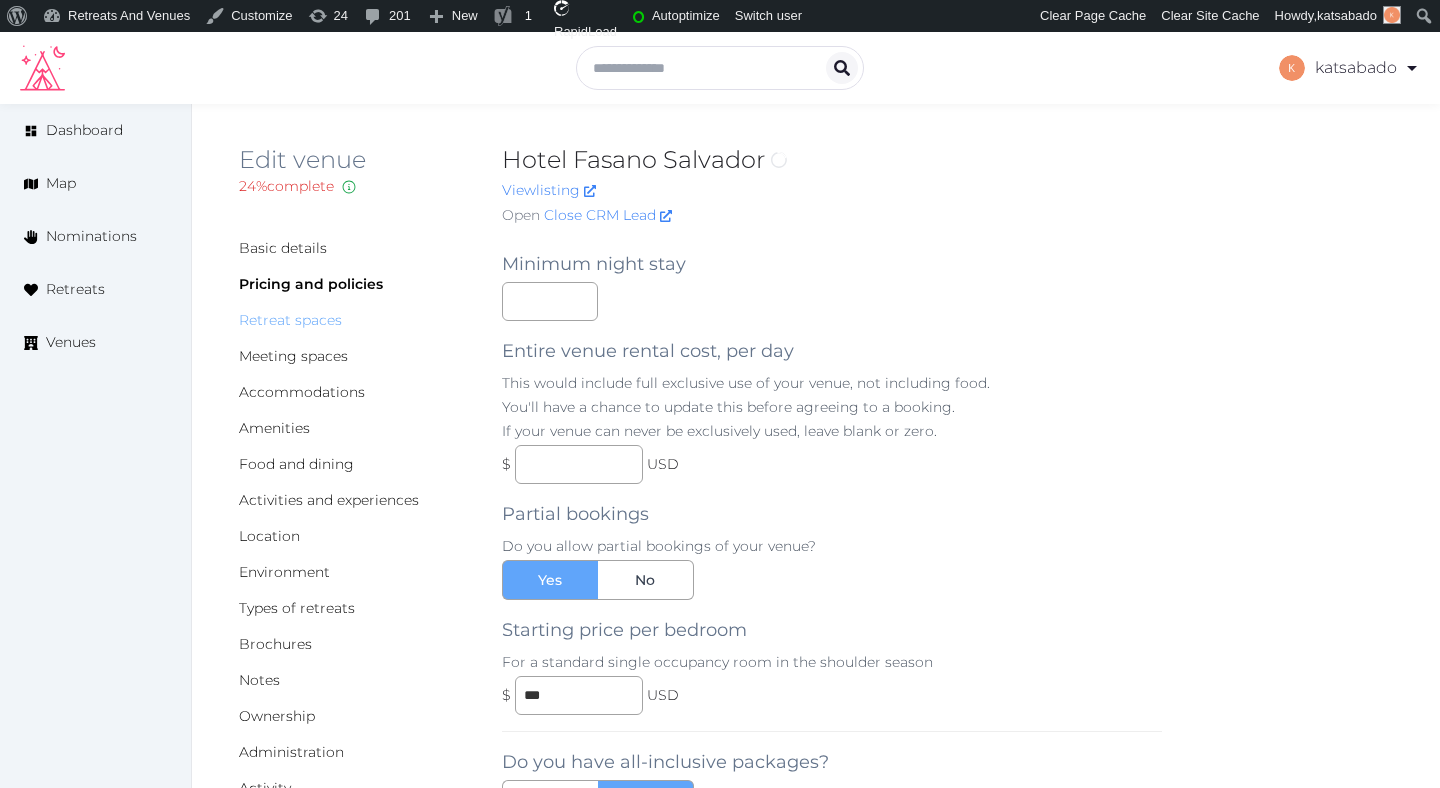 scroll, scrollTop: 0, scrollLeft: 0, axis: both 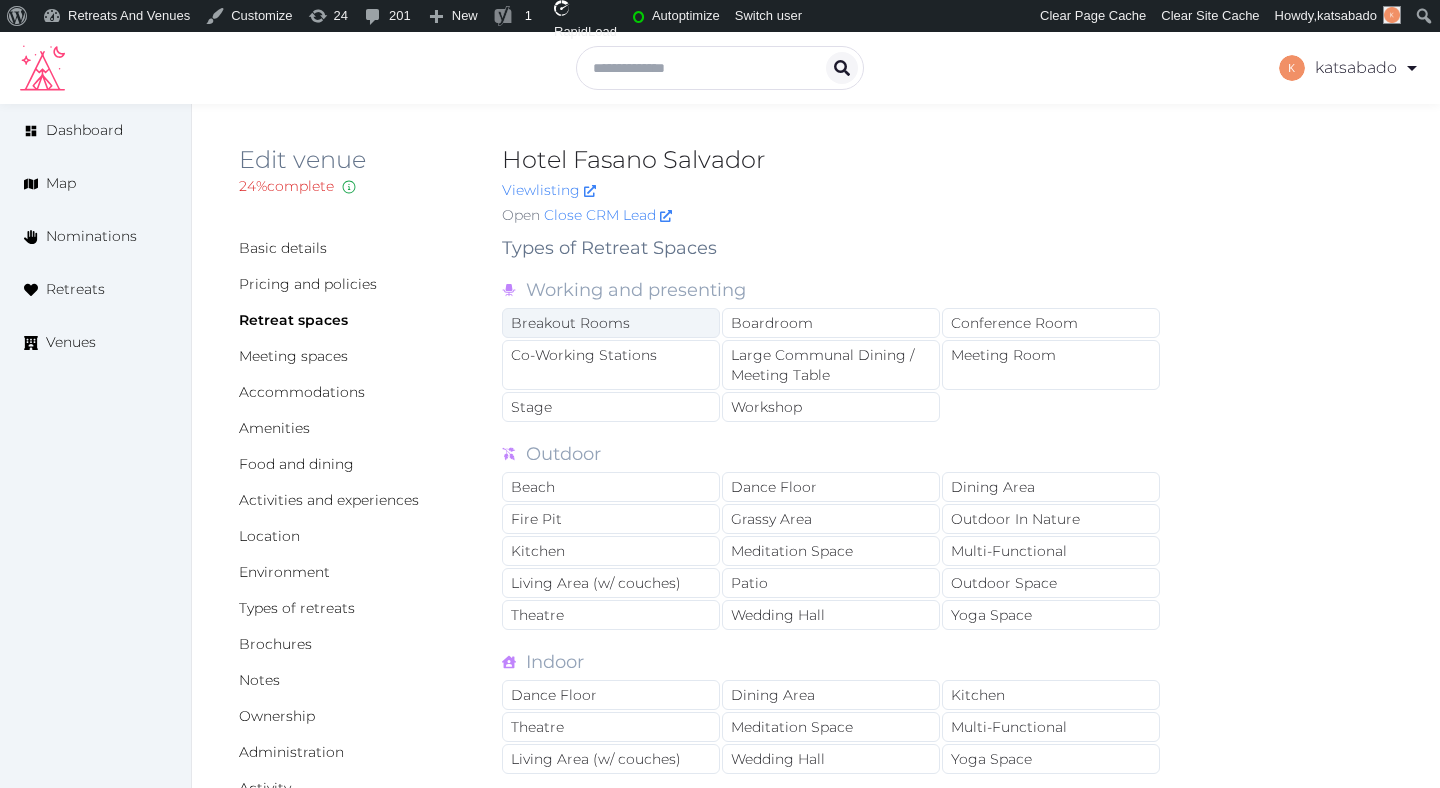 click on "Breakout Rooms" at bounding box center (611, 323) 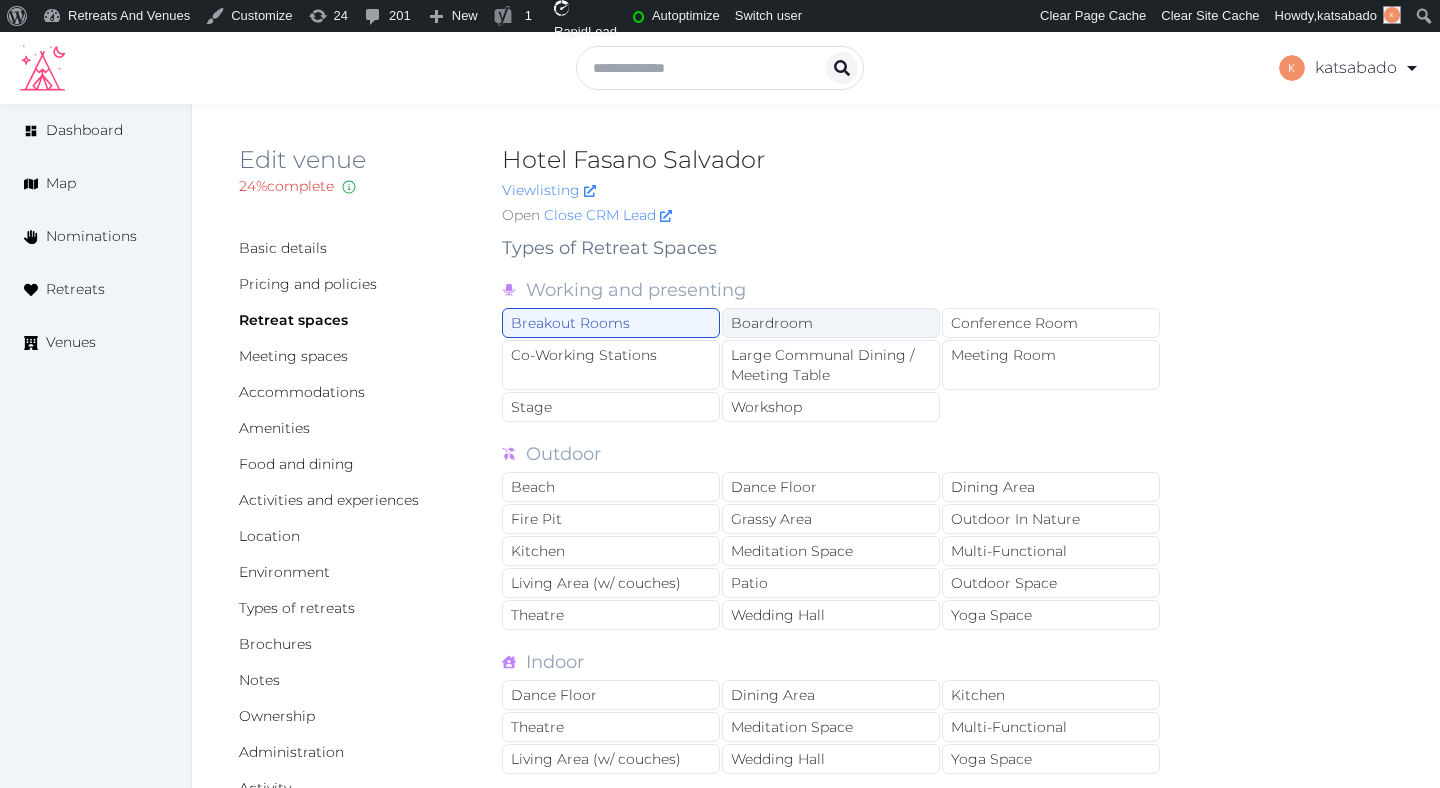 click on "Boardroom" at bounding box center (831, 323) 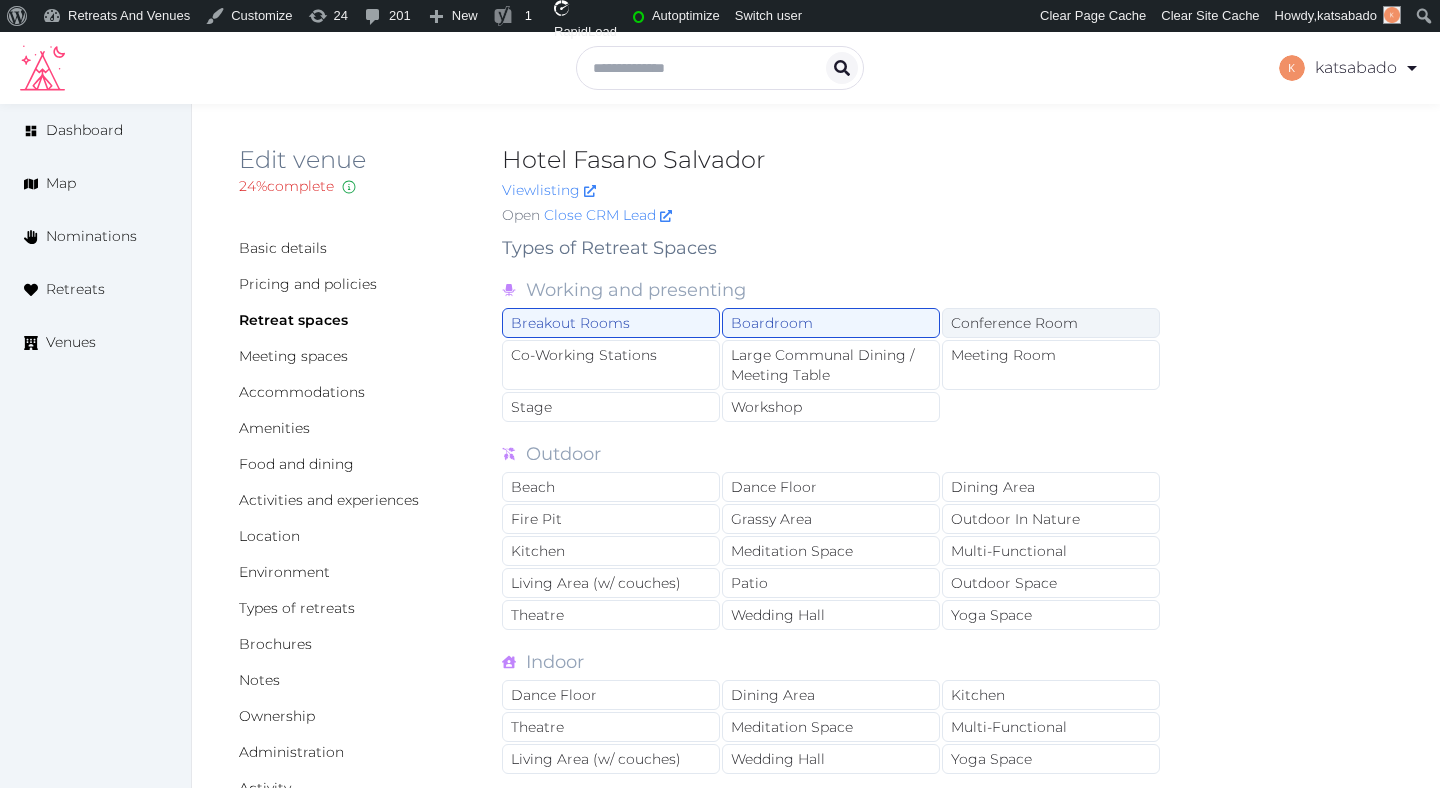 click on "Conference Room" at bounding box center [1051, 323] 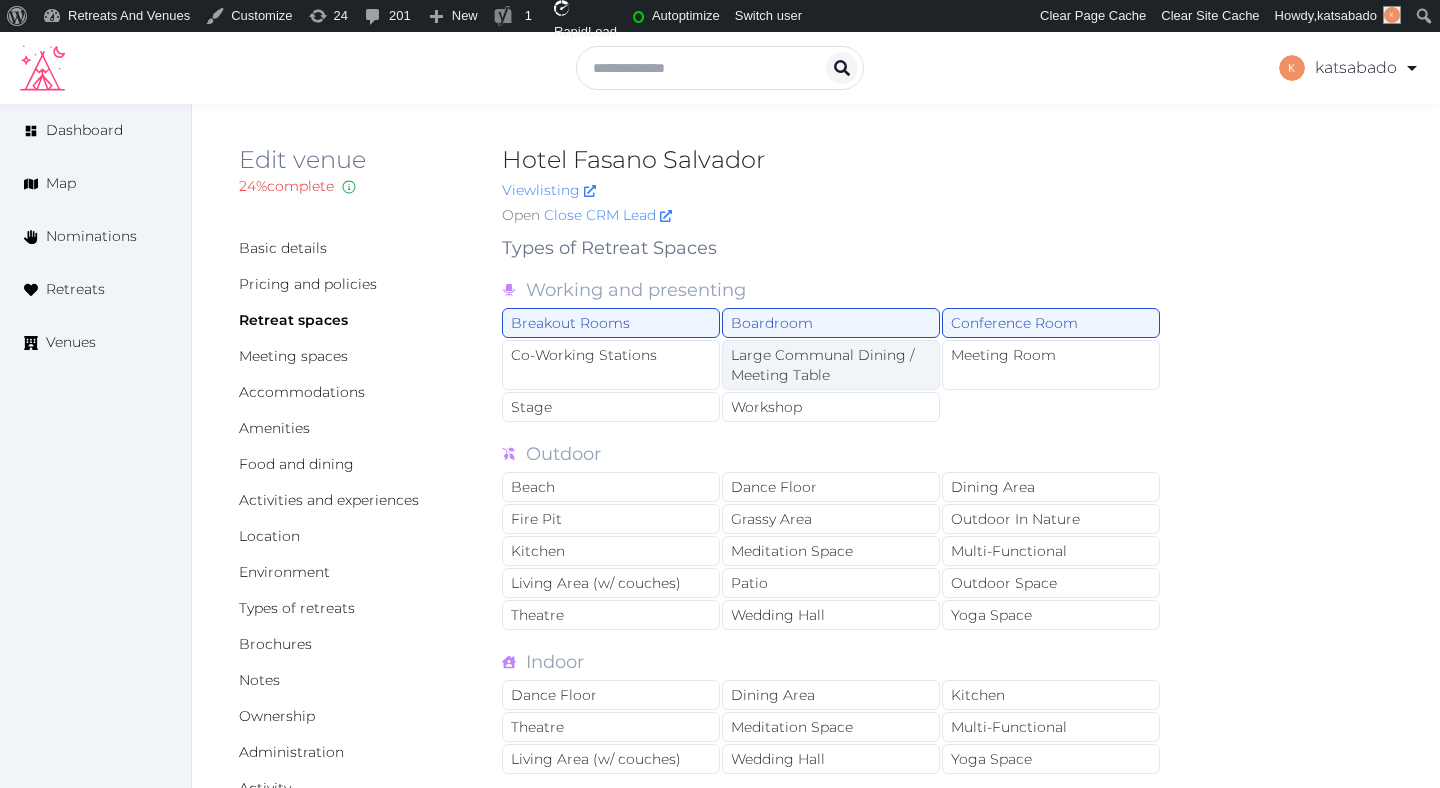 drag, startPoint x: 1009, startPoint y: 367, endPoint x: 890, endPoint y: 372, distance: 119.104996 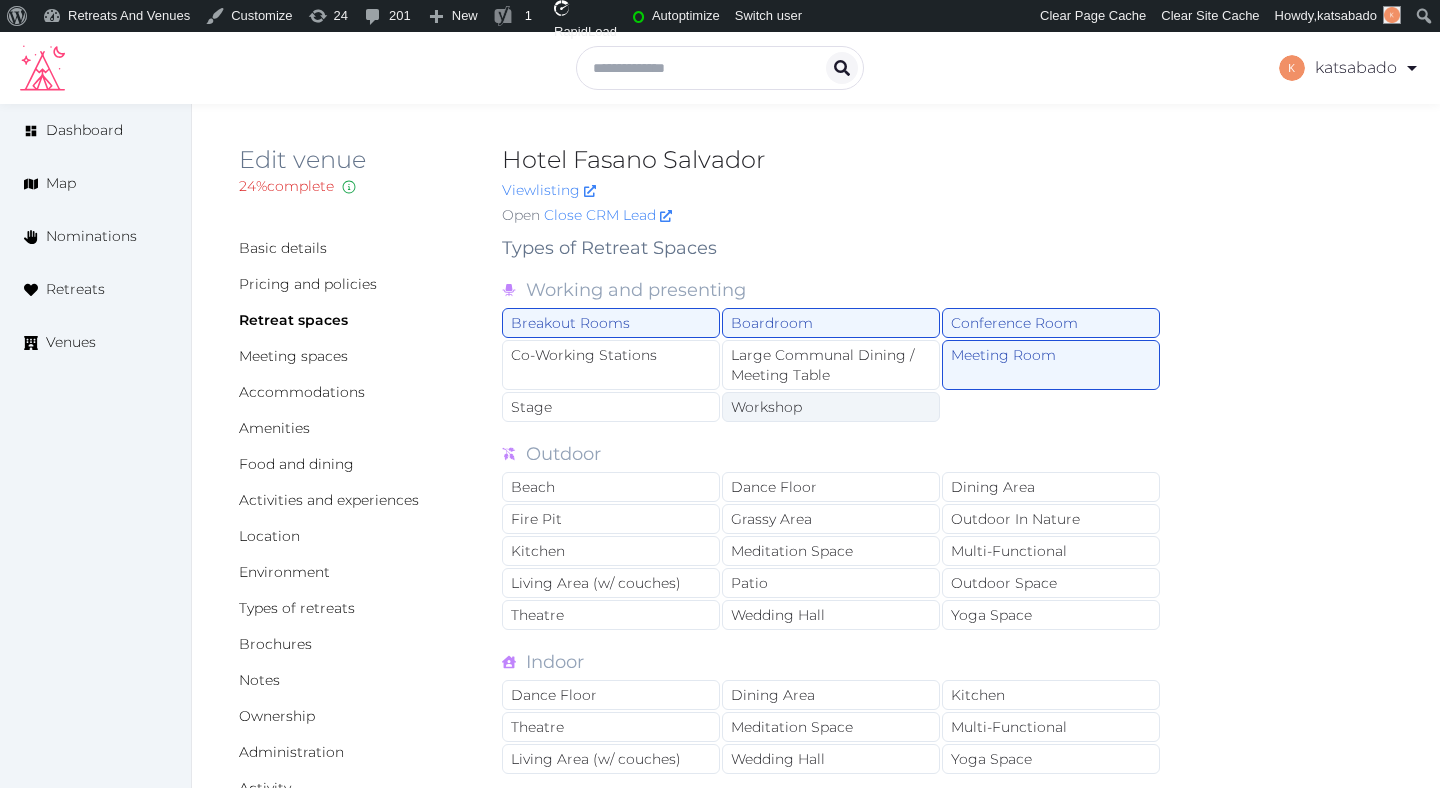 click on "Workshop" at bounding box center (831, 407) 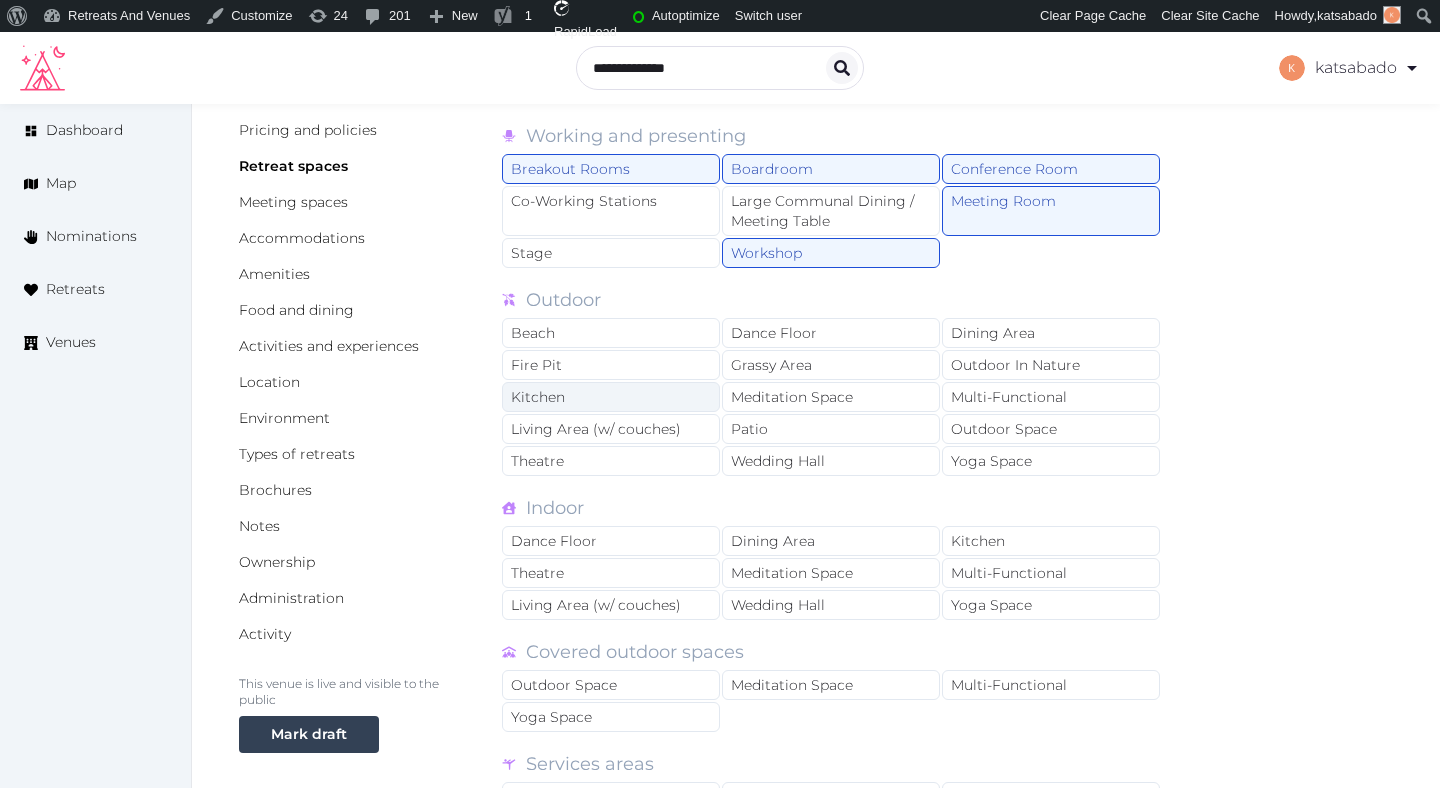 scroll, scrollTop: 169, scrollLeft: 0, axis: vertical 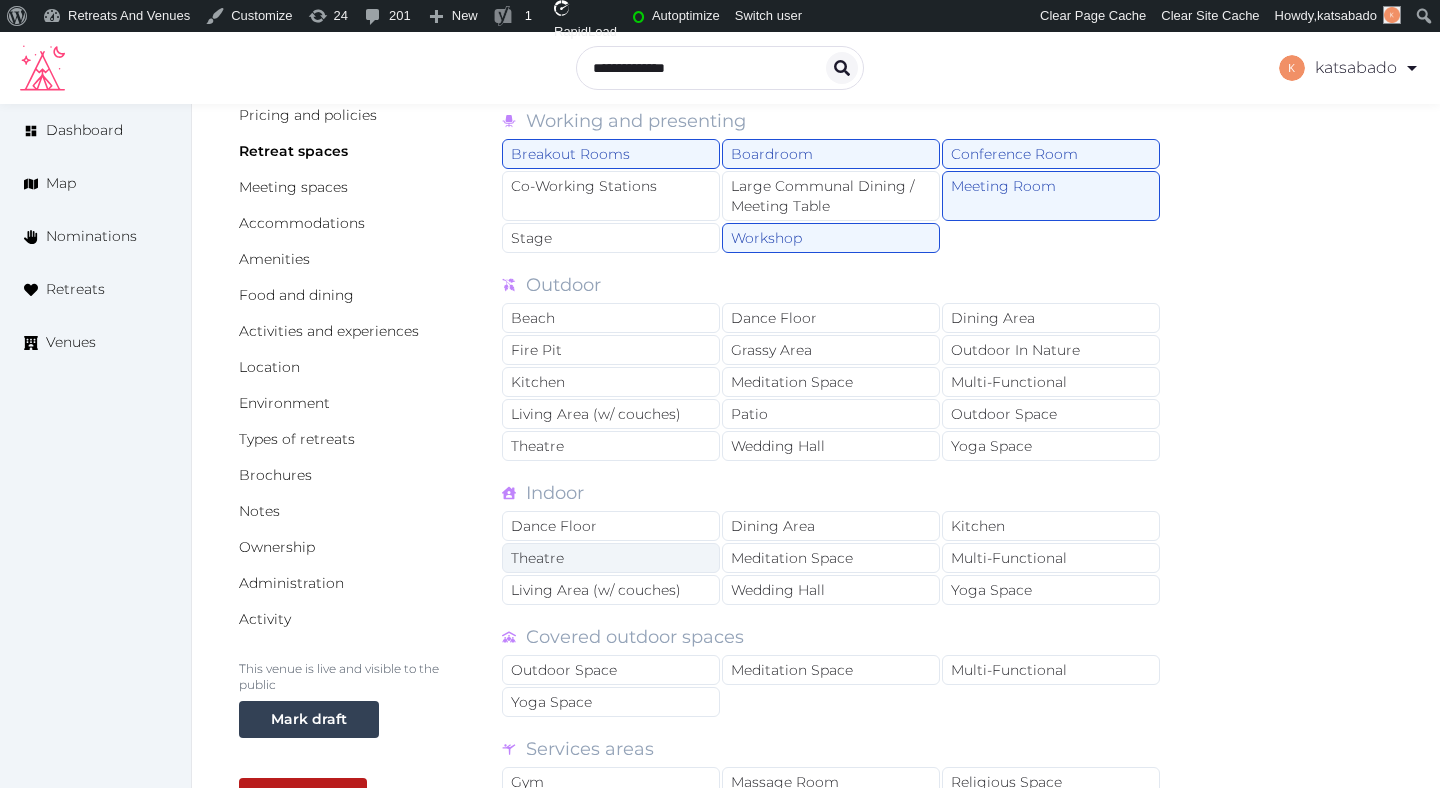 click on "Theatre" at bounding box center [611, 558] 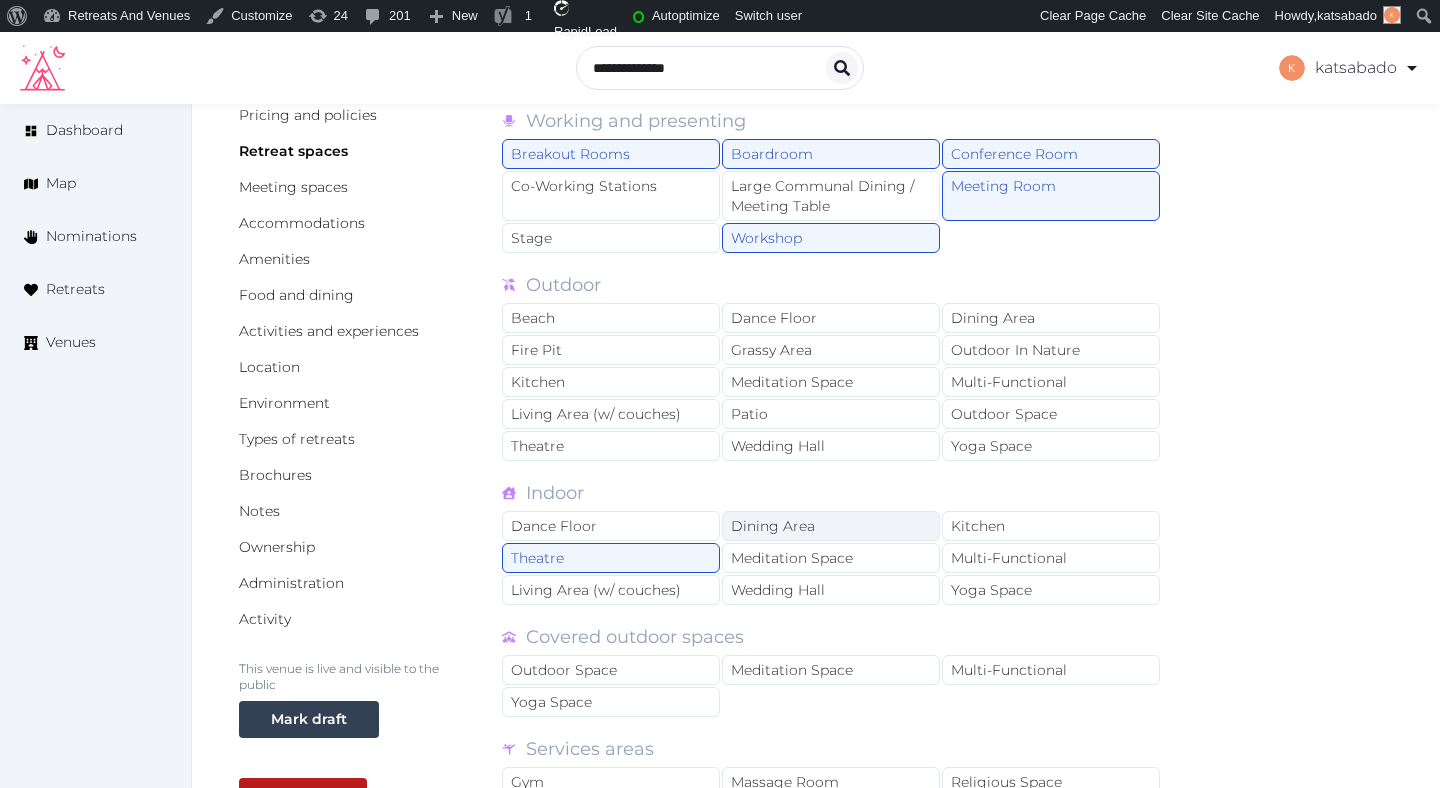 click on "Dining Area" at bounding box center (831, 526) 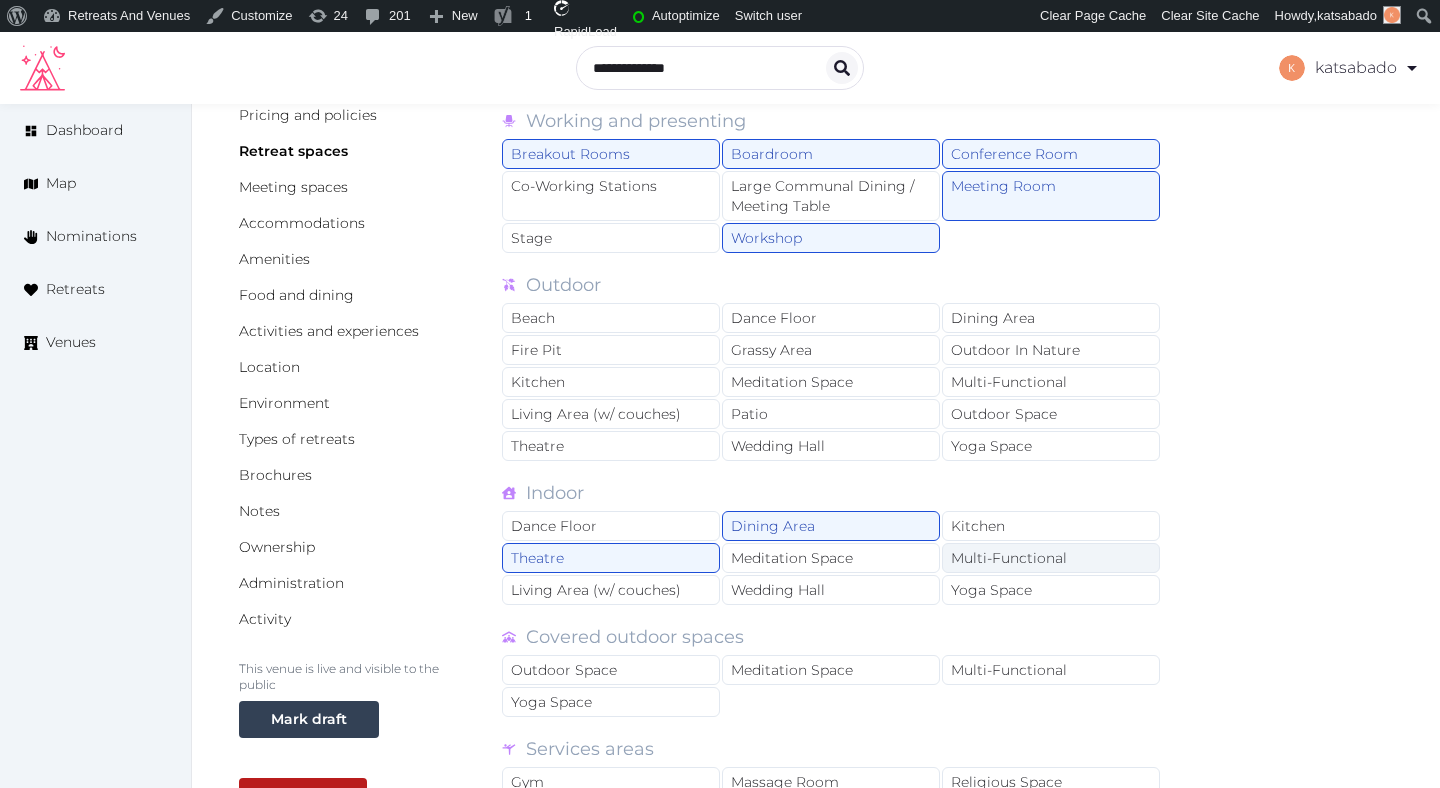 click on "Multi-Functional" at bounding box center [1051, 558] 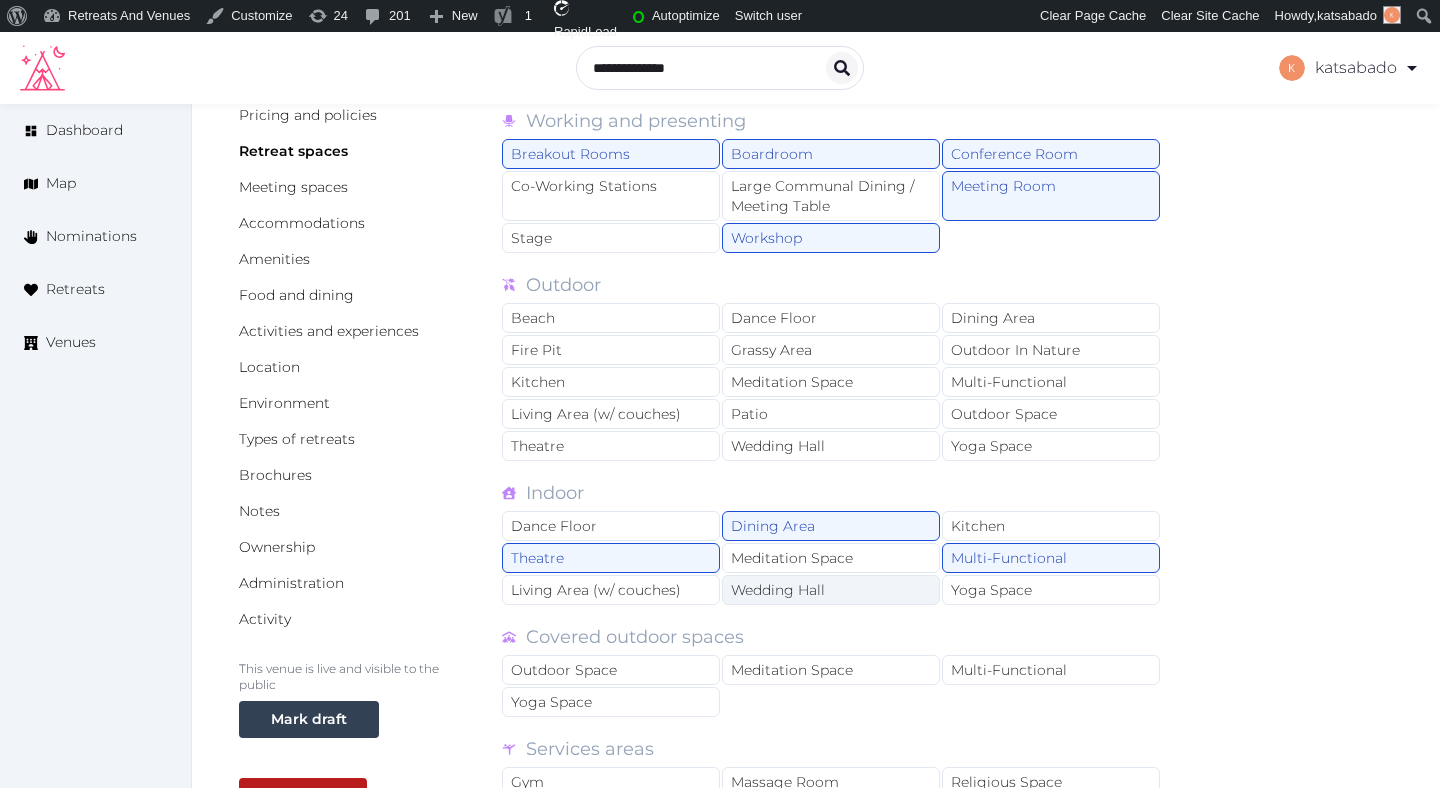click on "Wedding Hall" at bounding box center (831, 590) 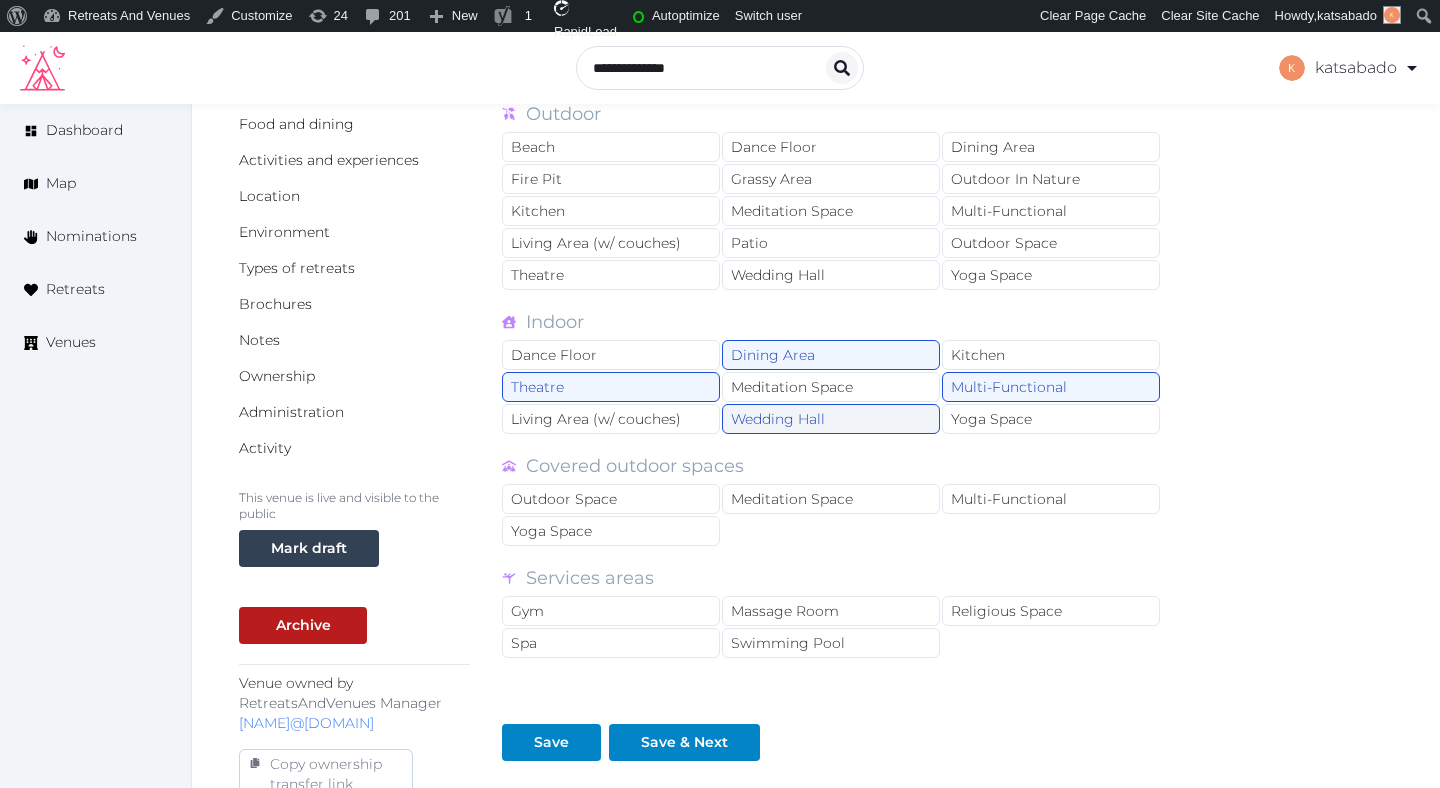 scroll, scrollTop: 395, scrollLeft: 0, axis: vertical 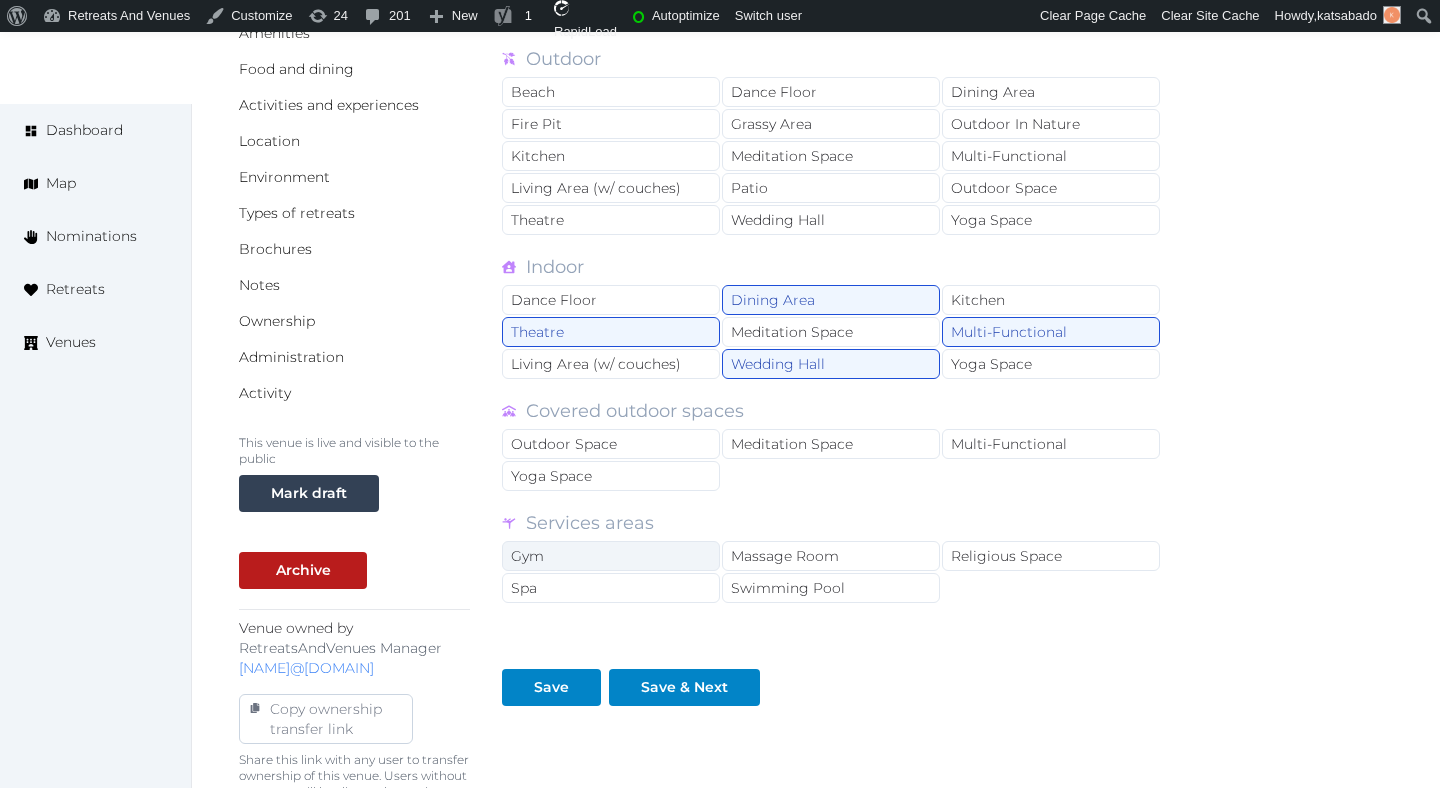 click on "Gym" at bounding box center (611, 556) 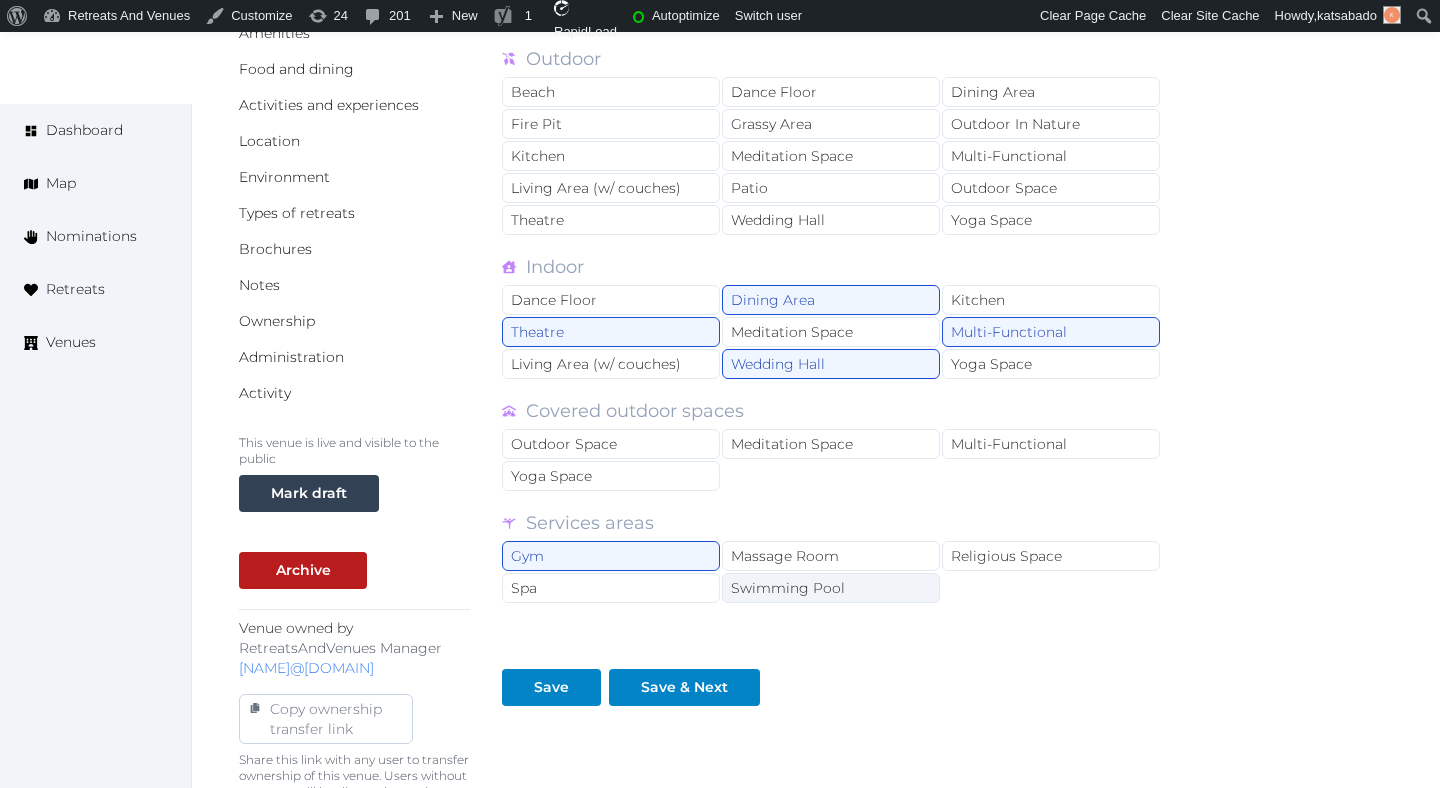 click on "Swimming Pool" at bounding box center [831, 588] 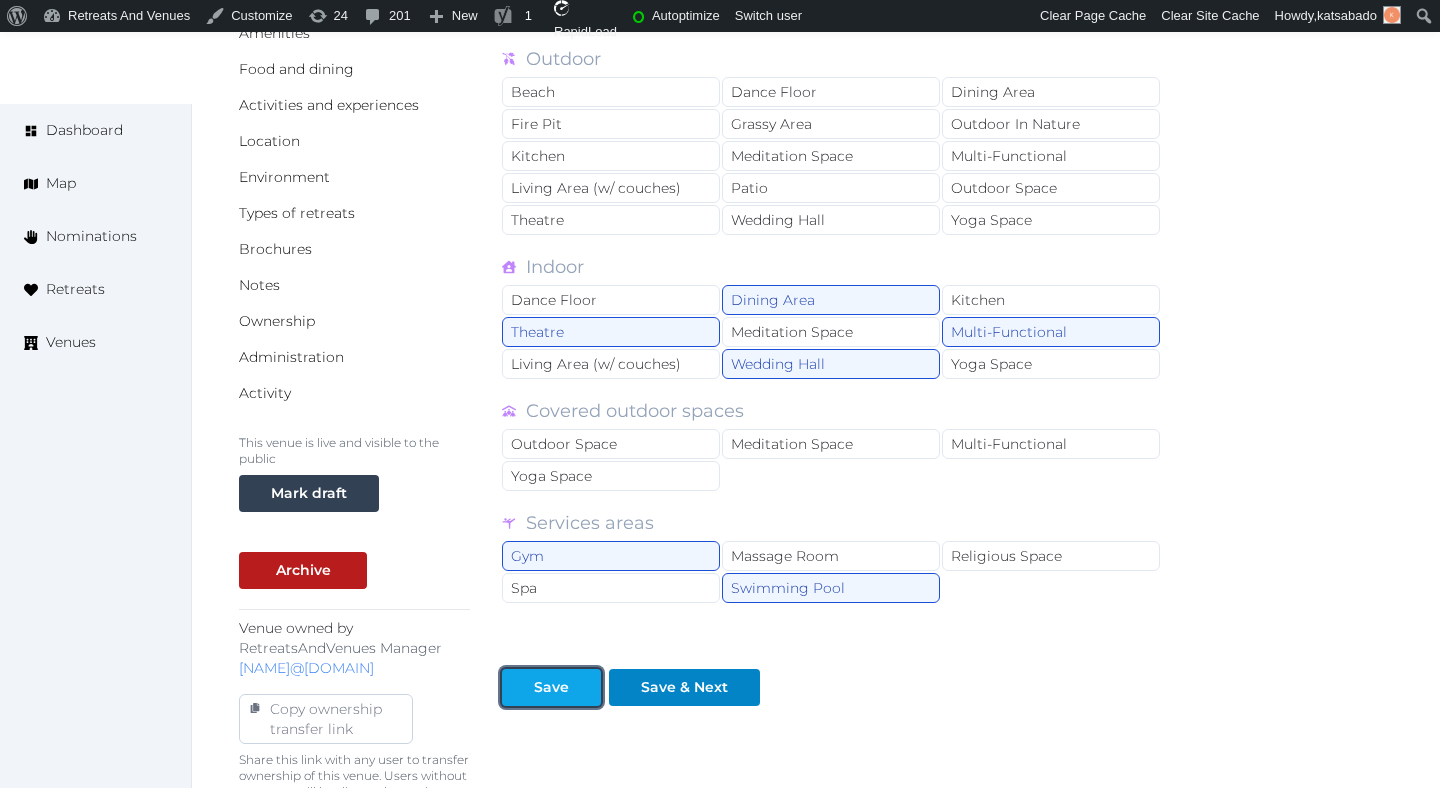 click on "Save" at bounding box center (551, 687) 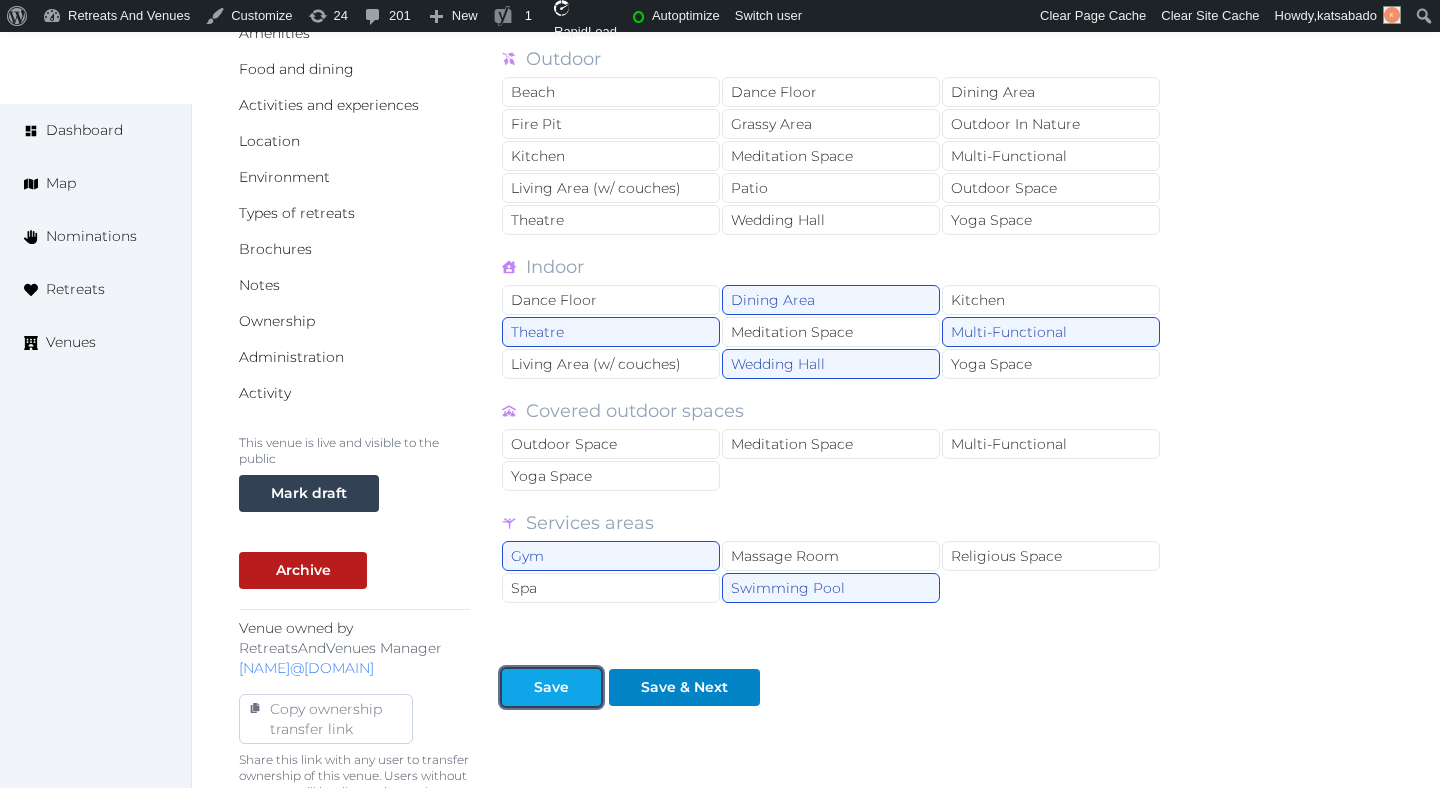 click on "Save" at bounding box center [551, 687] 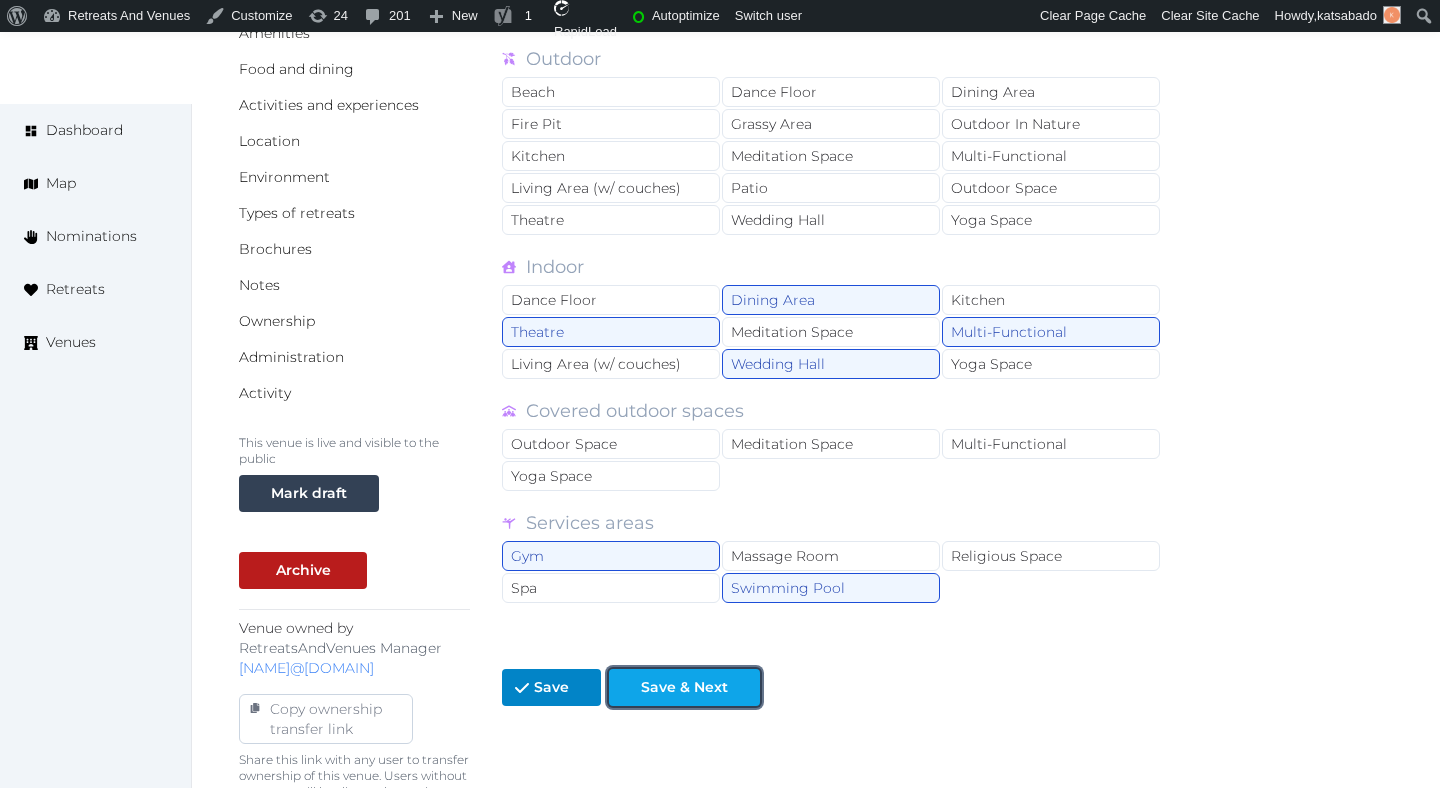 click on "Save & Next" at bounding box center [684, 687] 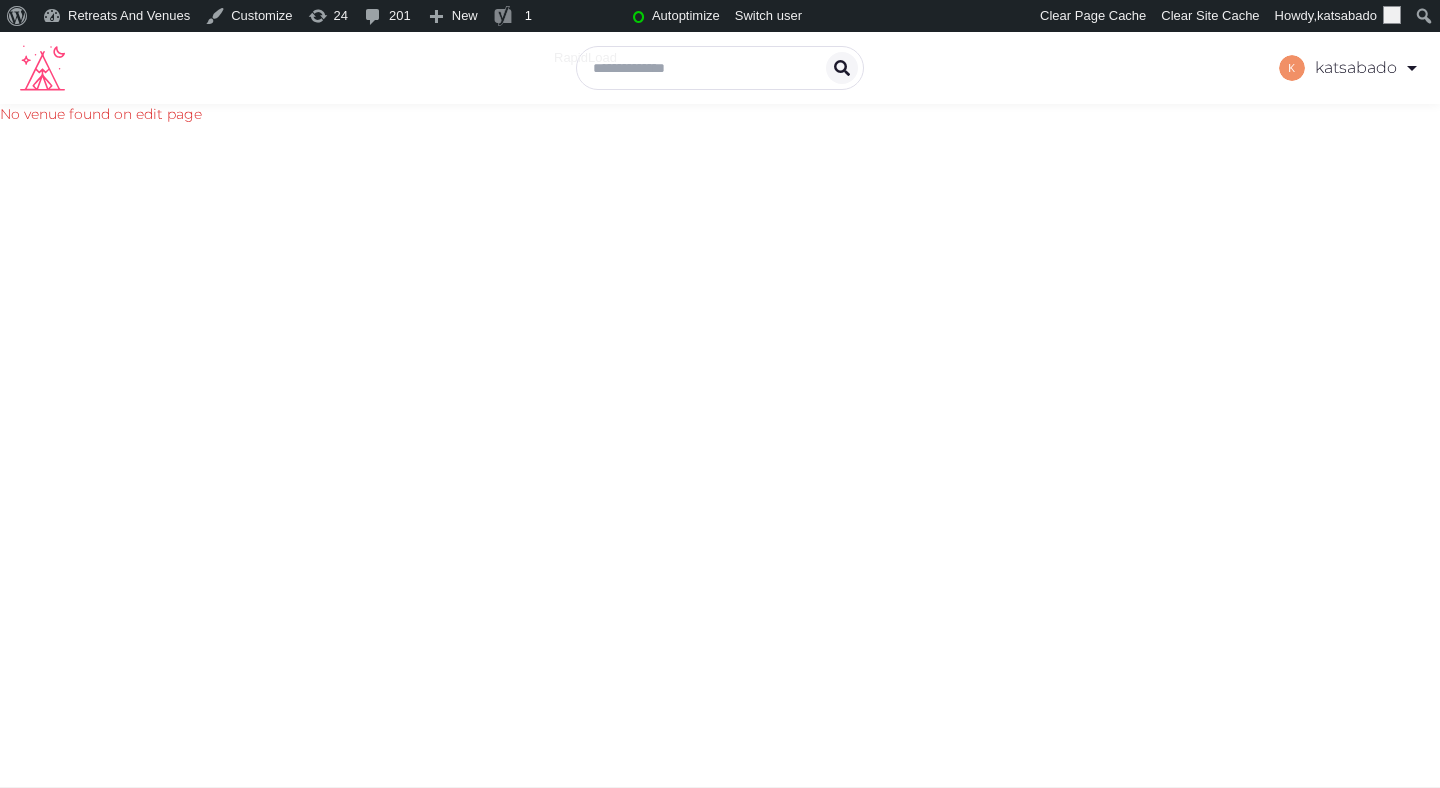 scroll, scrollTop: 0, scrollLeft: 0, axis: both 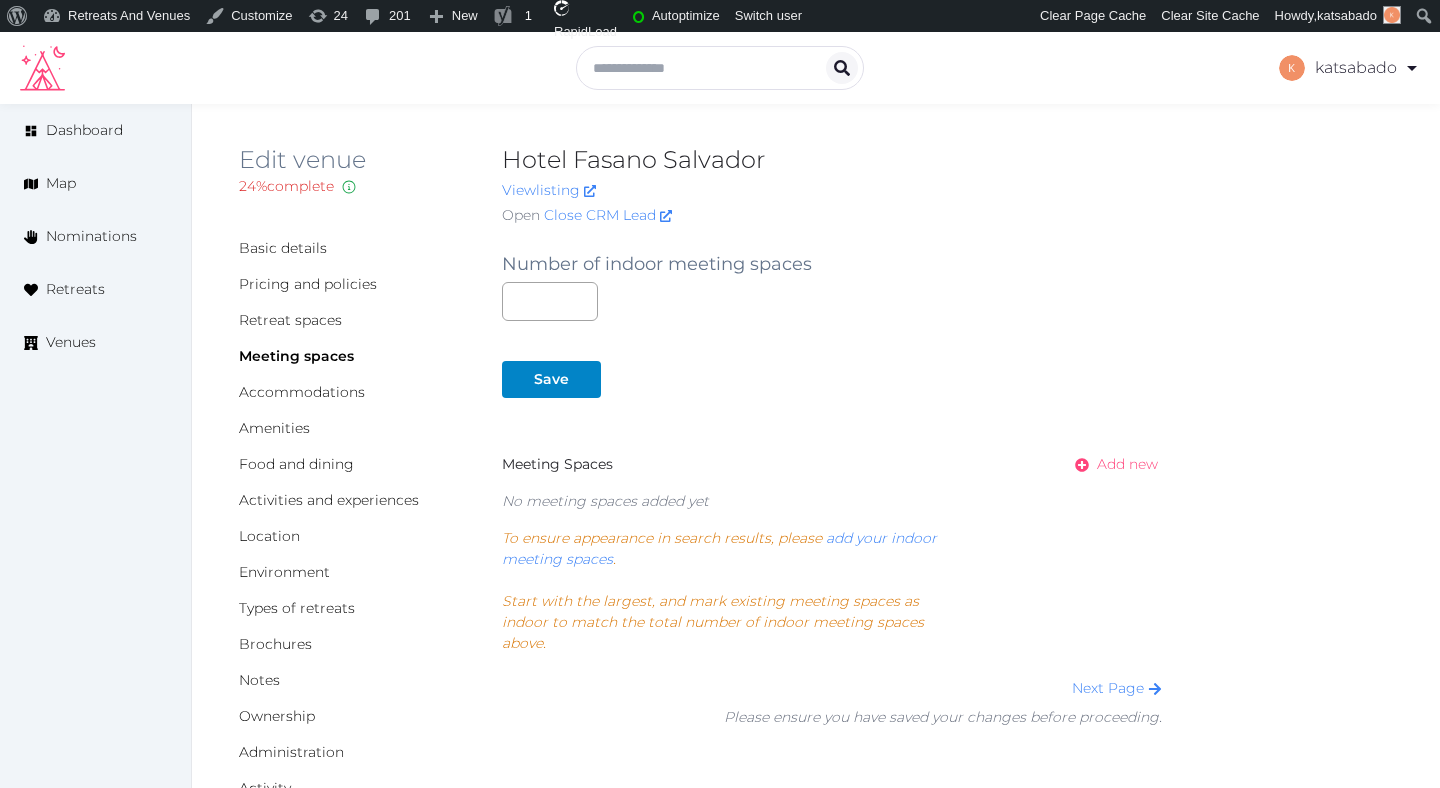 click on "Add new" at bounding box center [1127, 464] 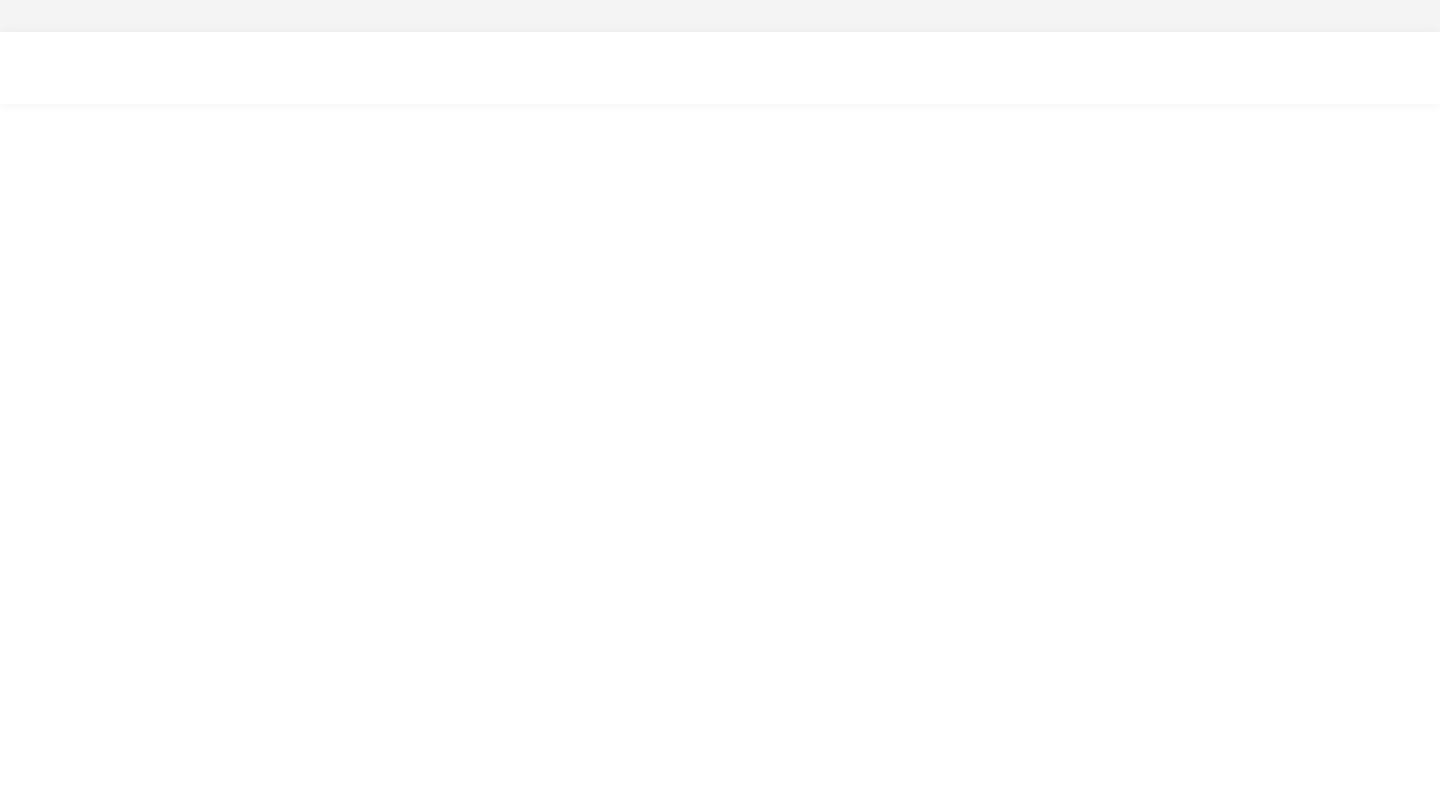 scroll, scrollTop: 0, scrollLeft: 0, axis: both 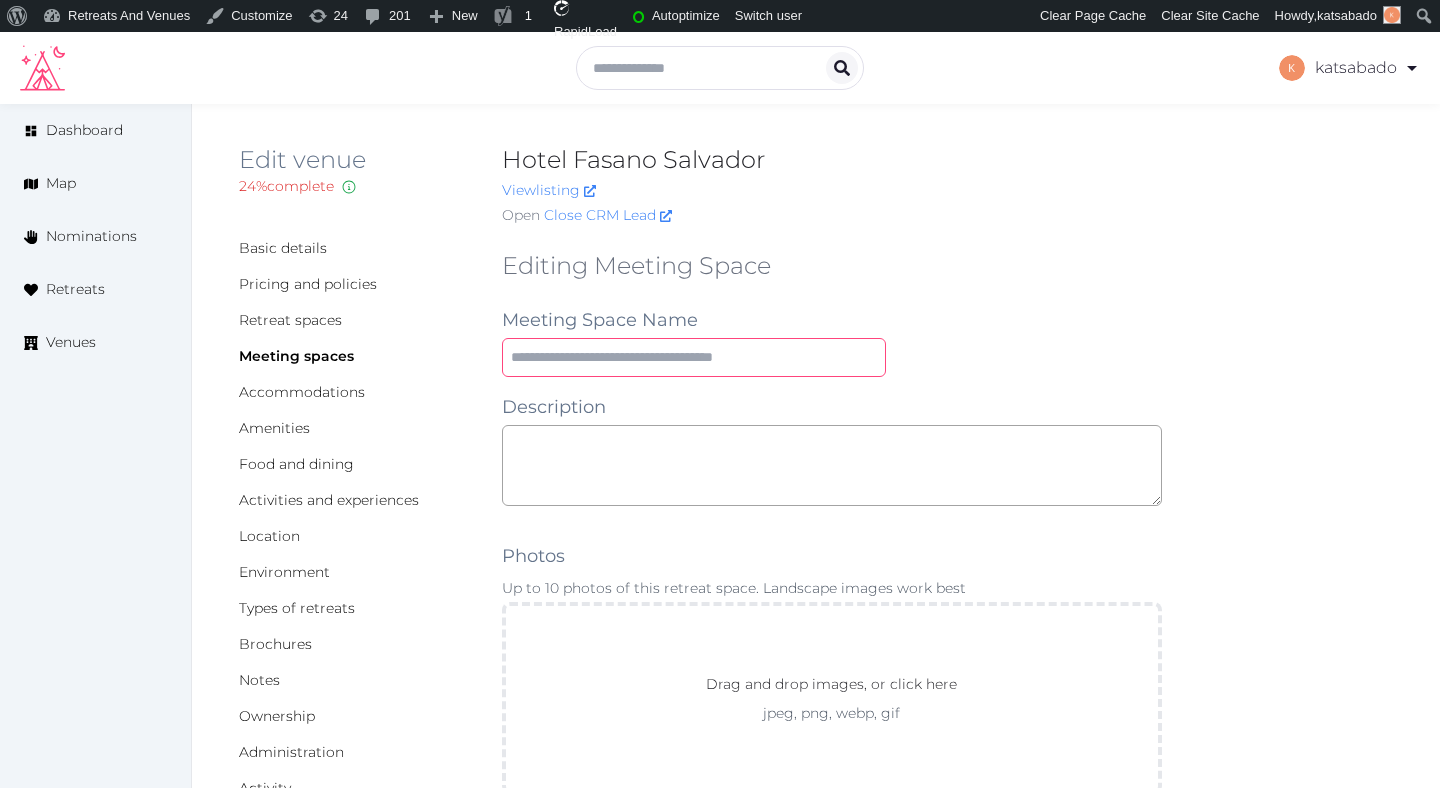 click at bounding box center (694, 357) 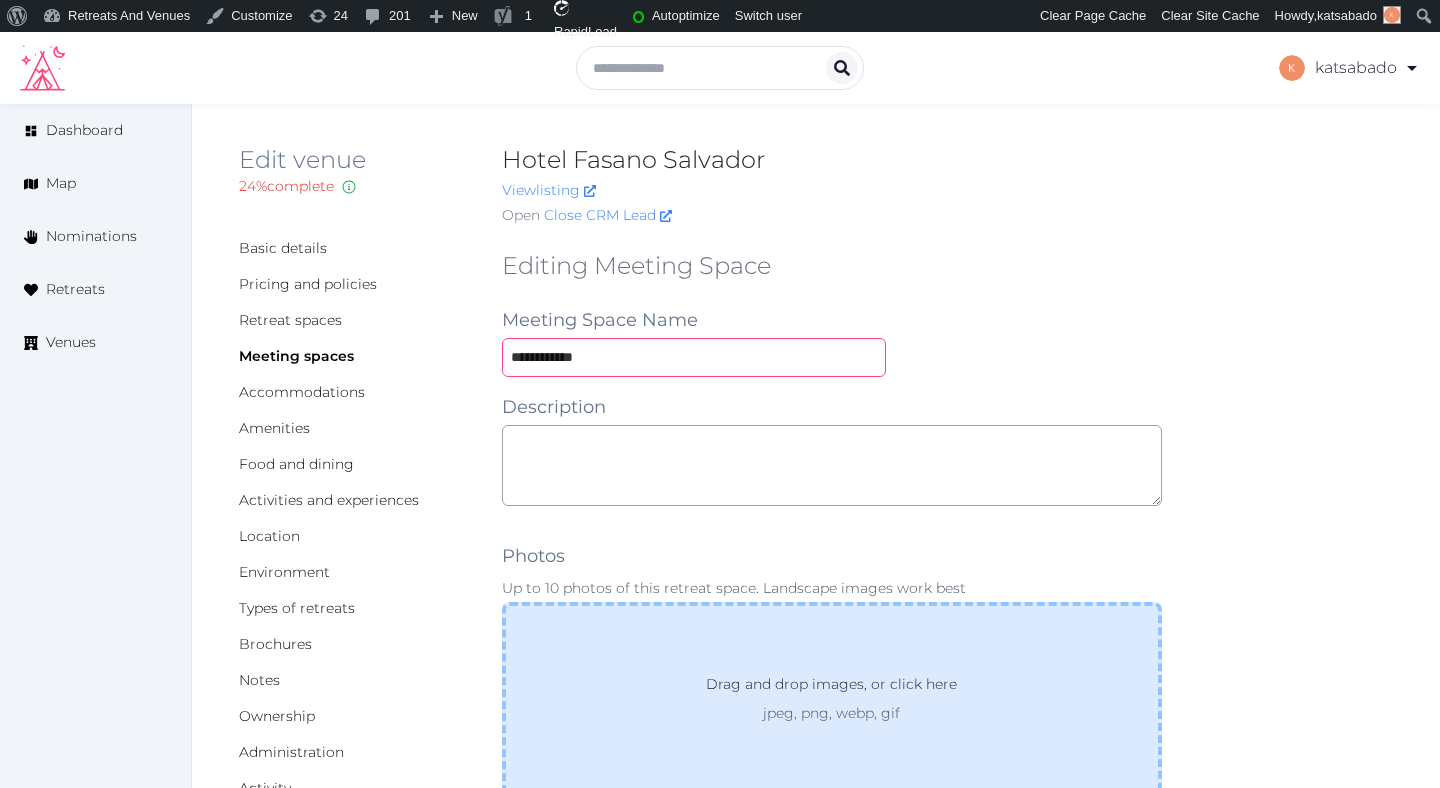 type on "**********" 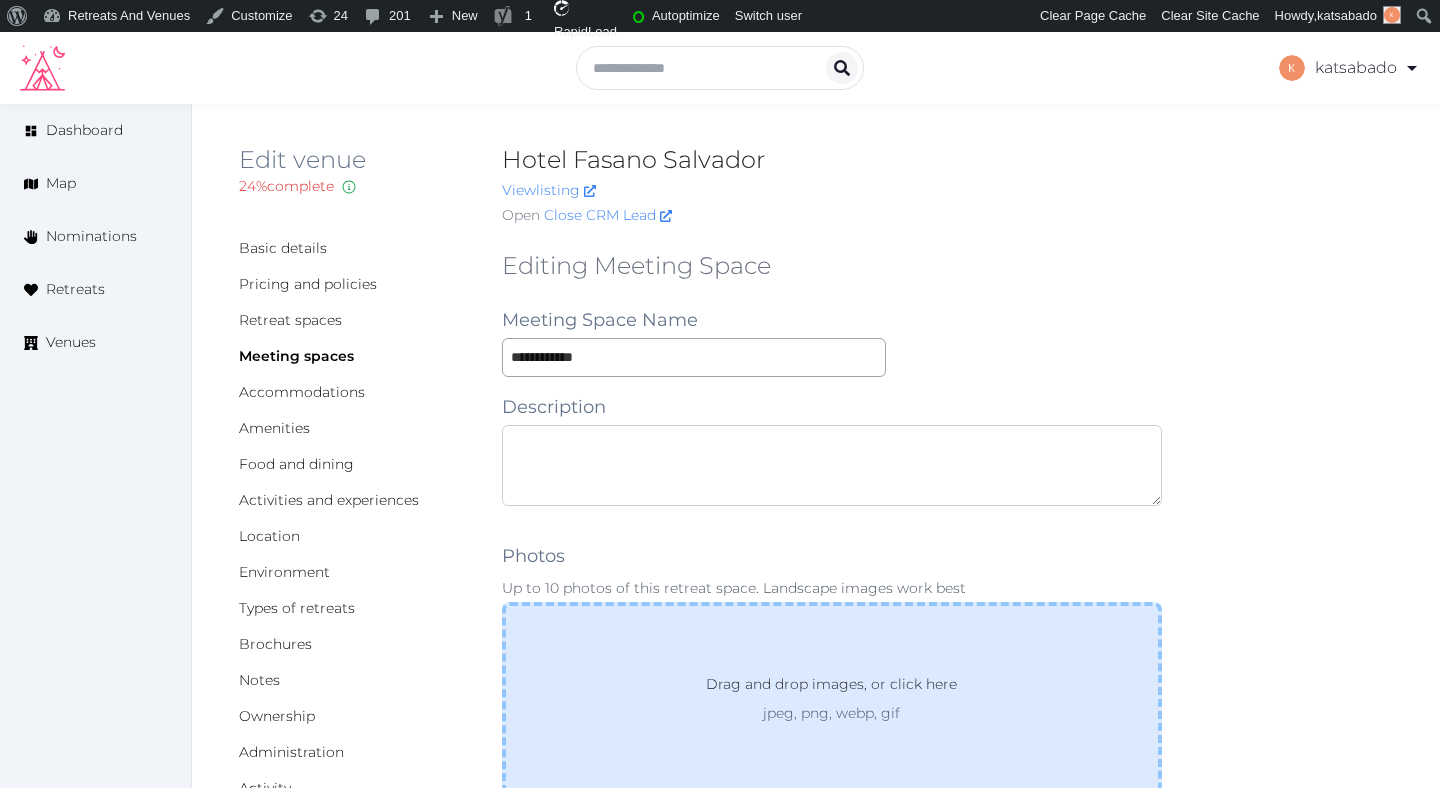 click at bounding box center [832, 465] 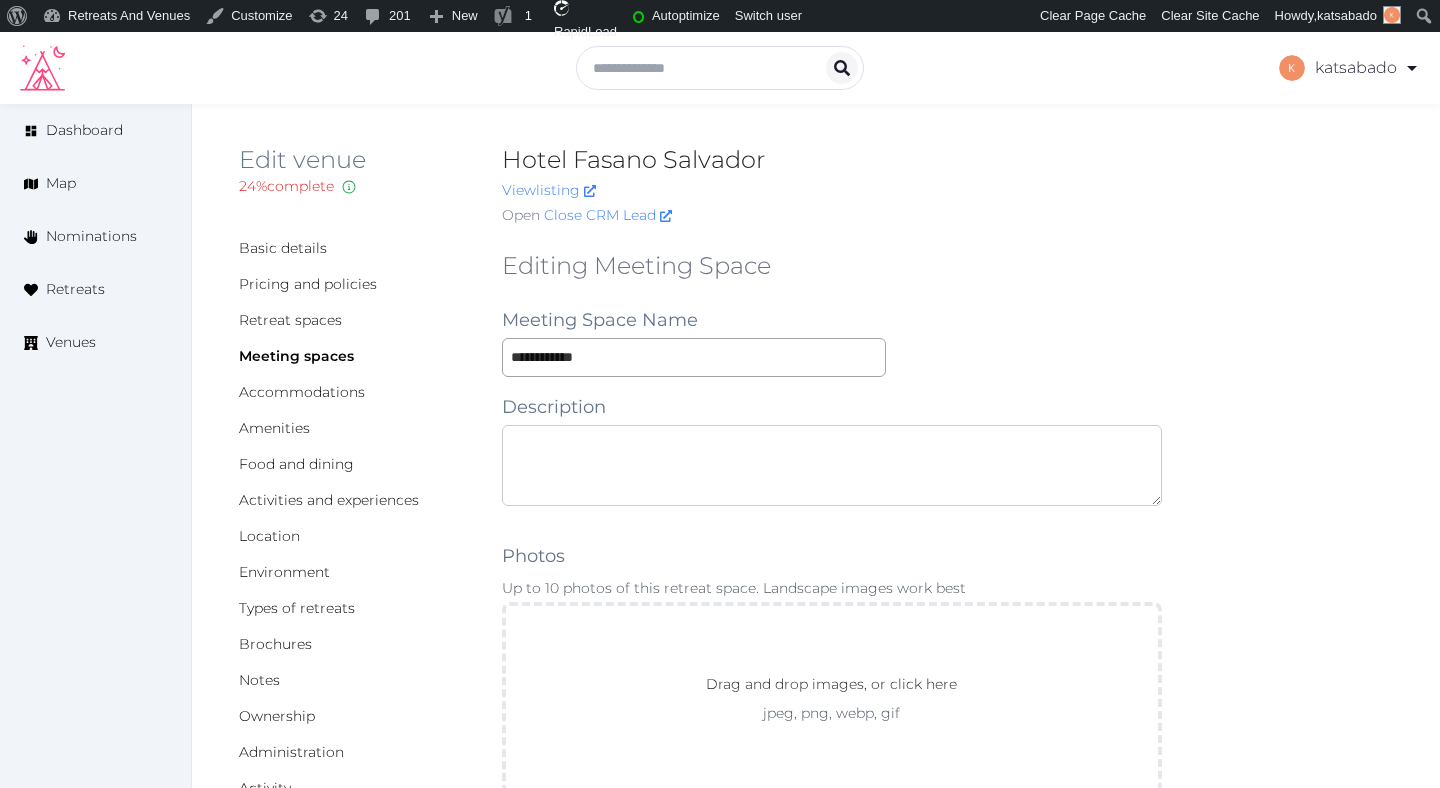 click at bounding box center (832, 465) 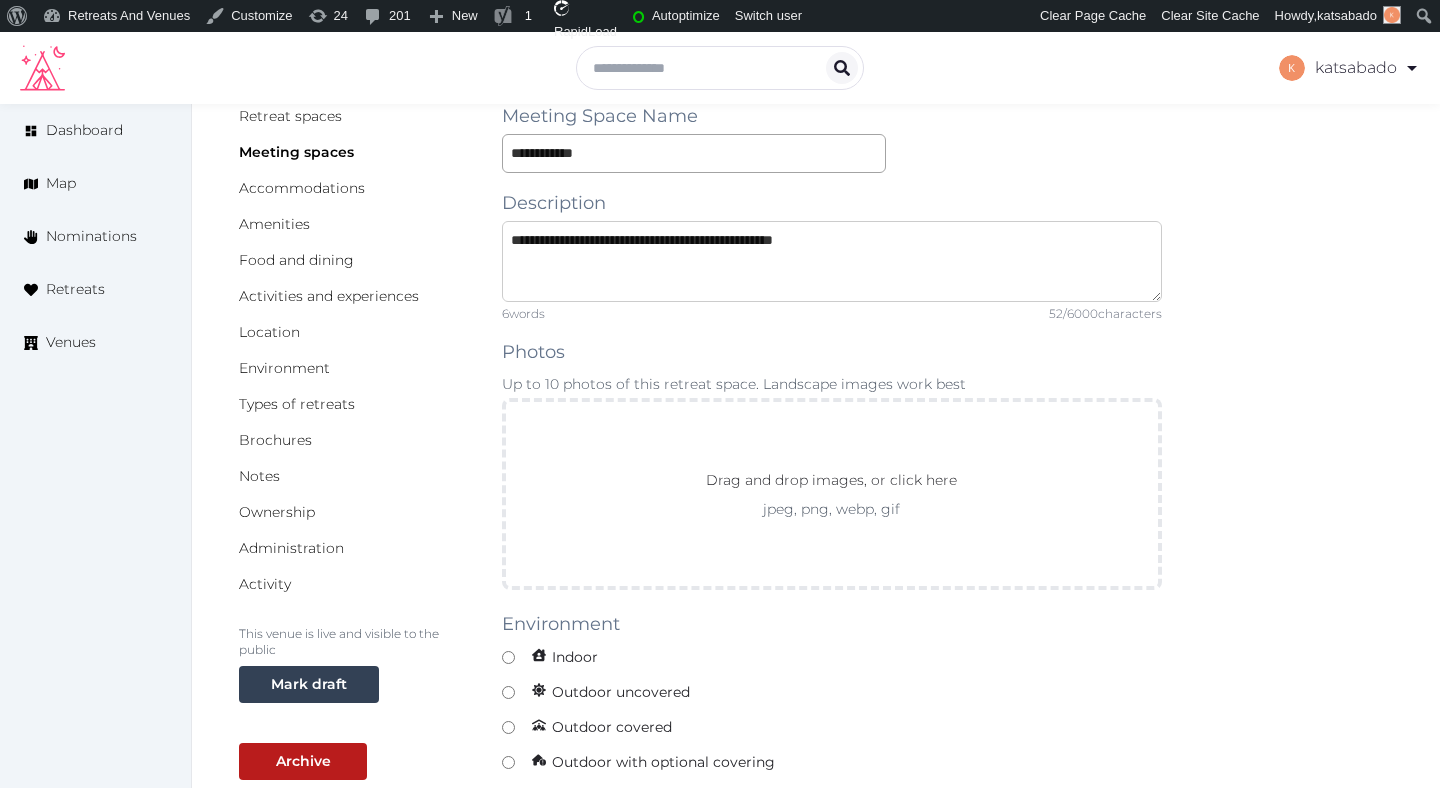 scroll, scrollTop: 334, scrollLeft: 0, axis: vertical 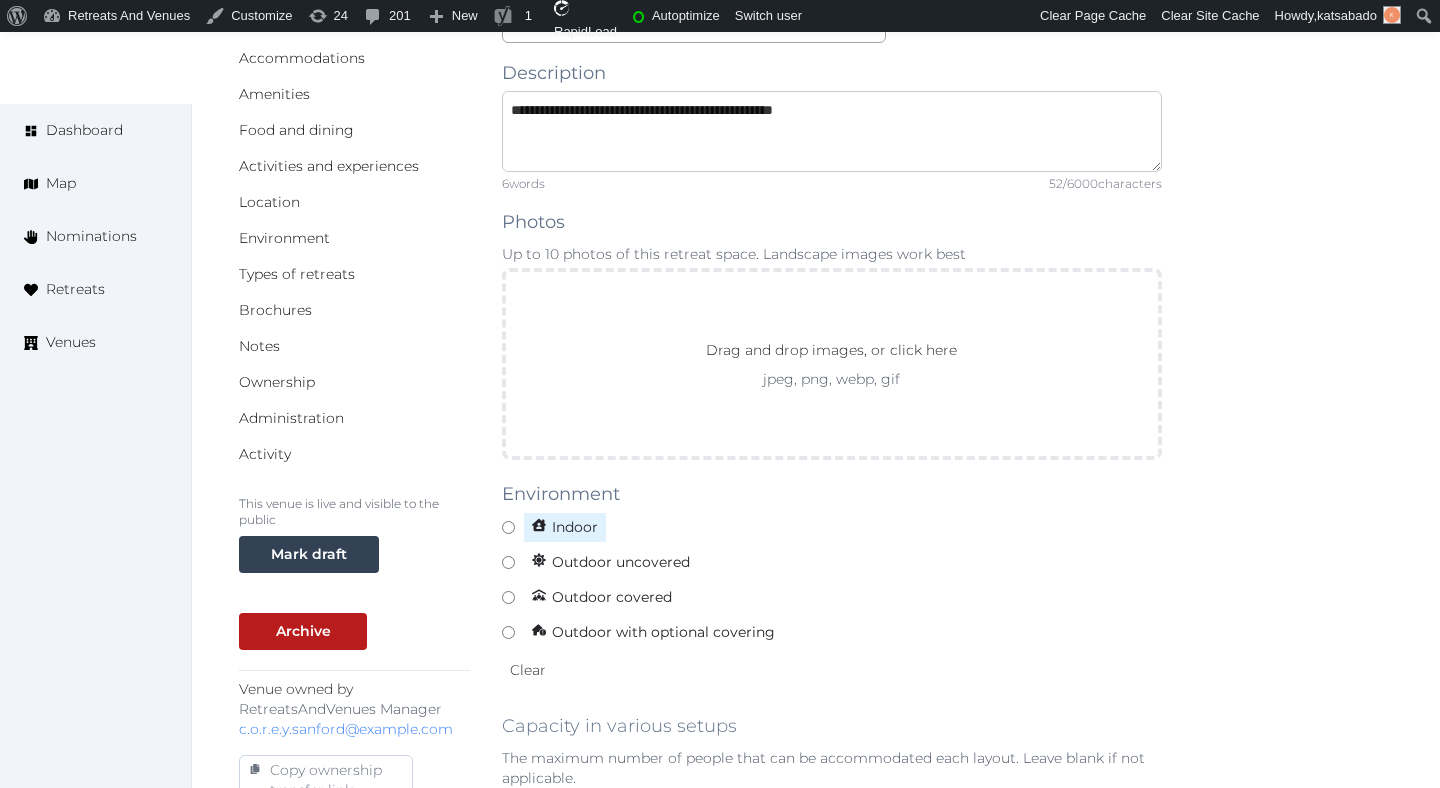 type on "**********" 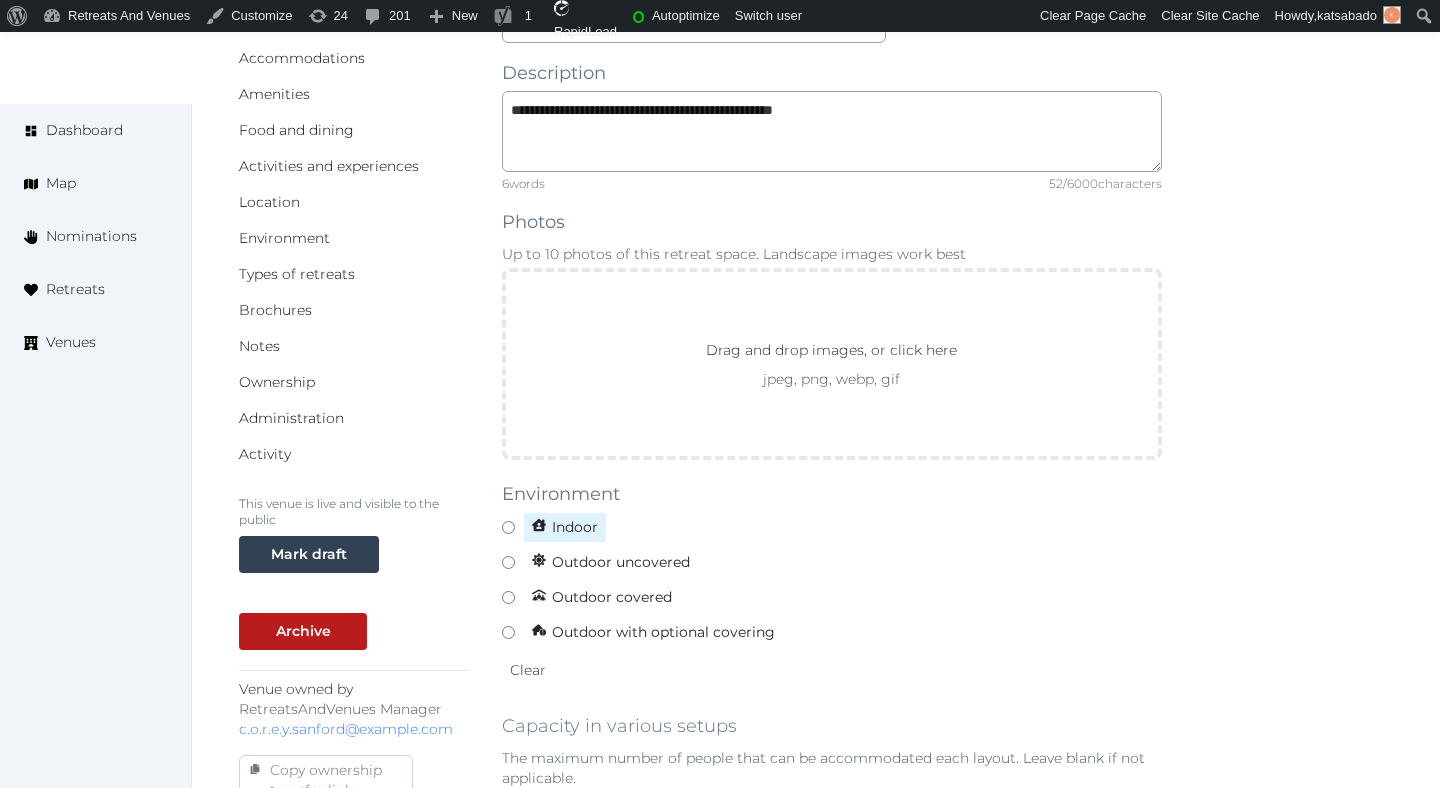 click on "Indoor" at bounding box center [565, 527] 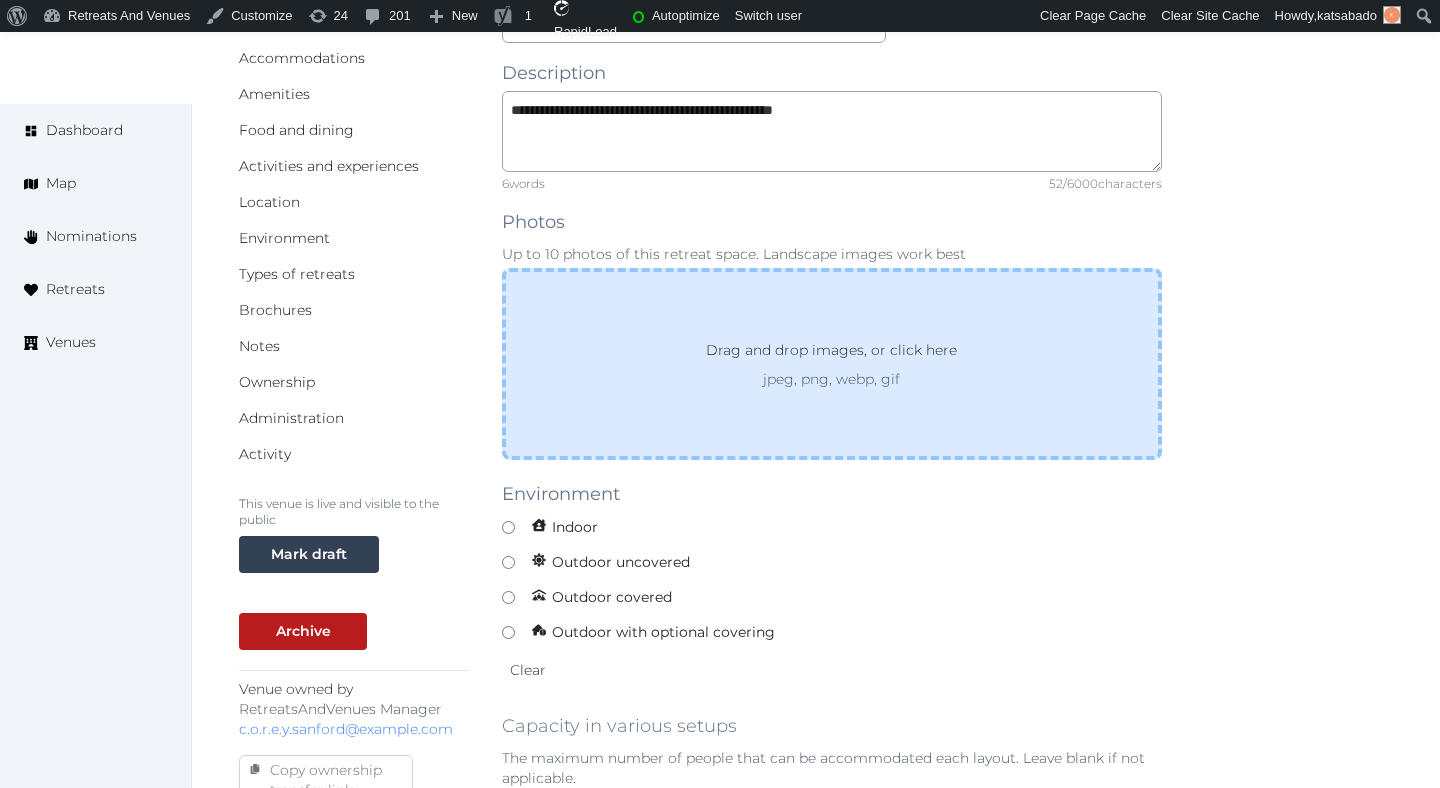 click on "Drag and drop images, or click here jpeg, png, webp, gif" at bounding box center (832, 364) 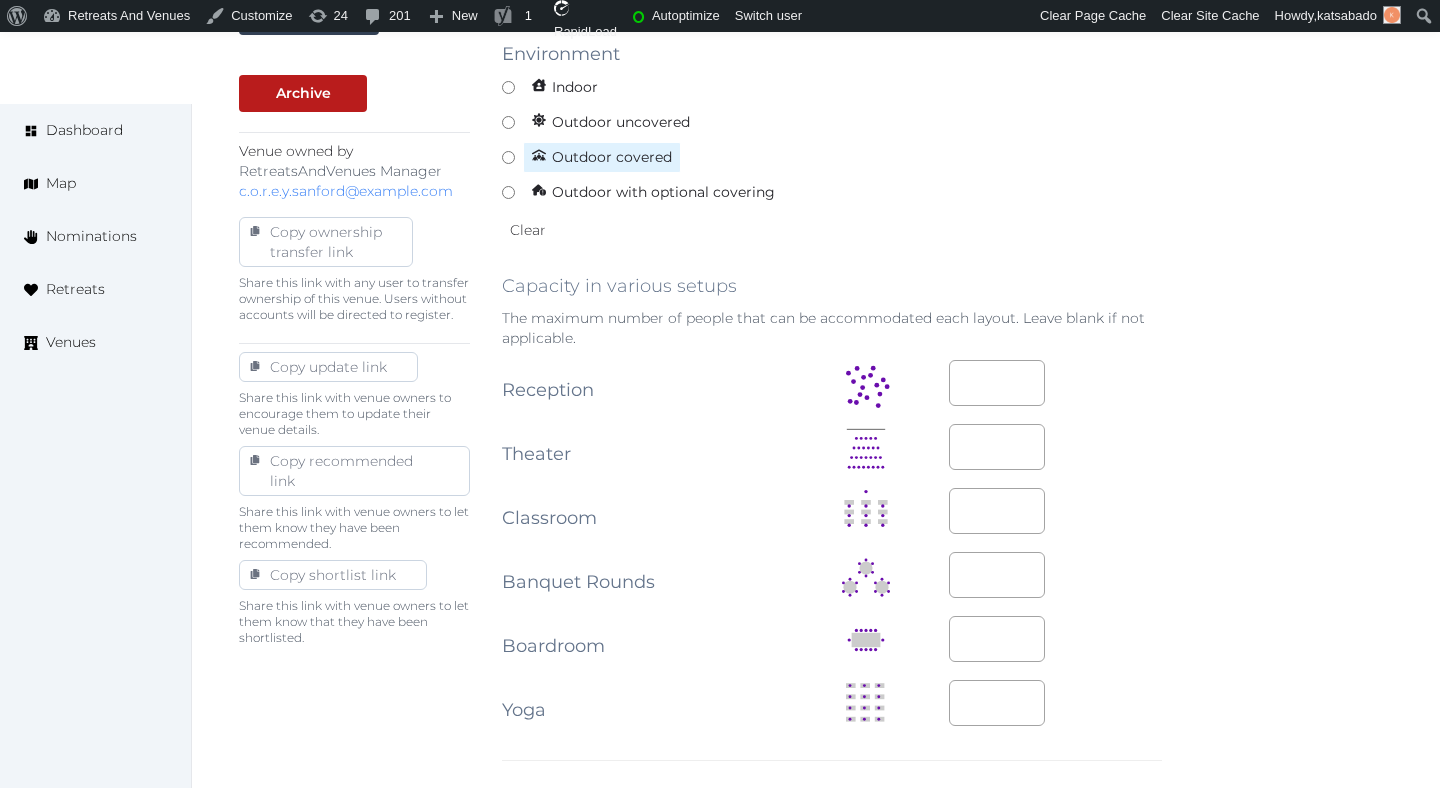 scroll, scrollTop: 883, scrollLeft: 0, axis: vertical 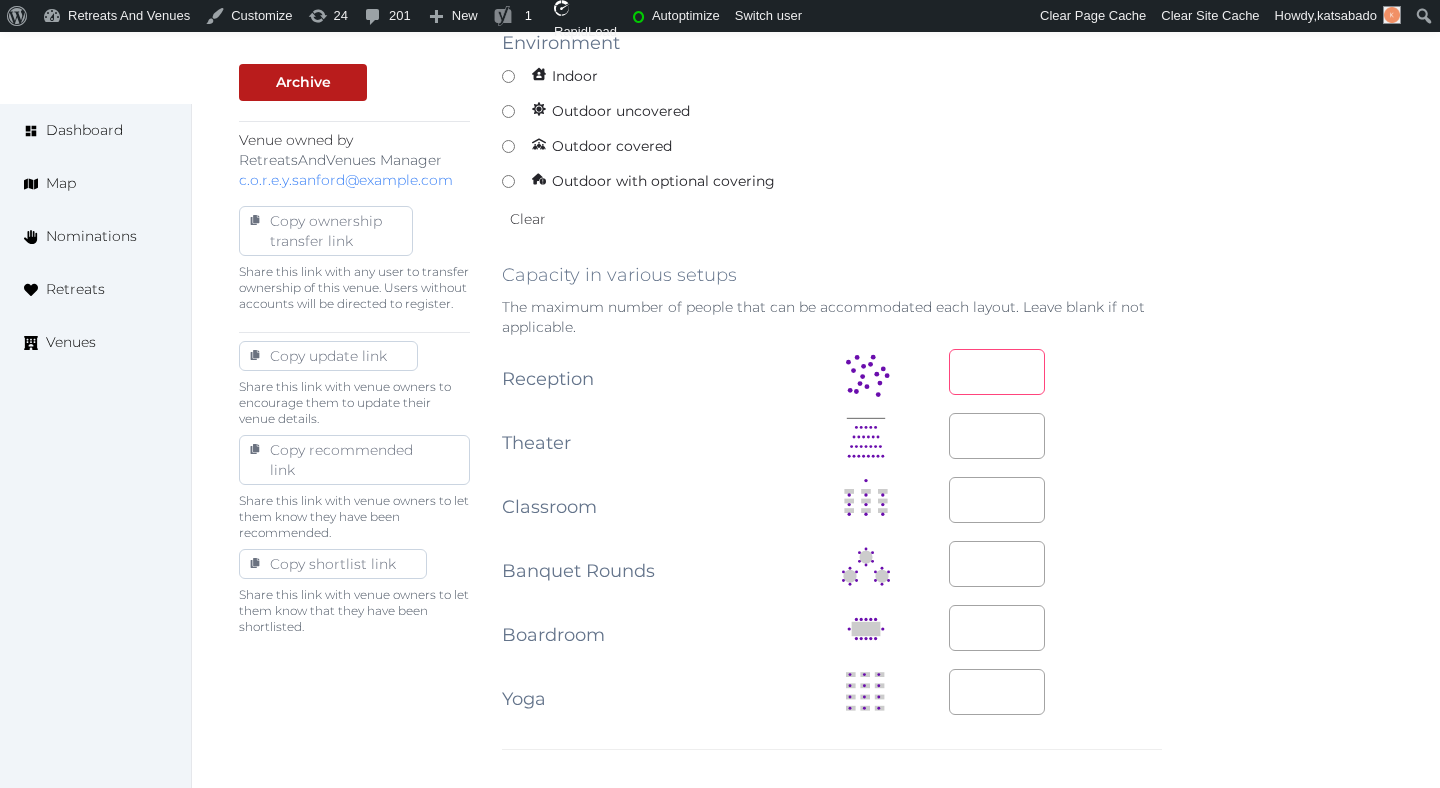 click at bounding box center [997, 372] 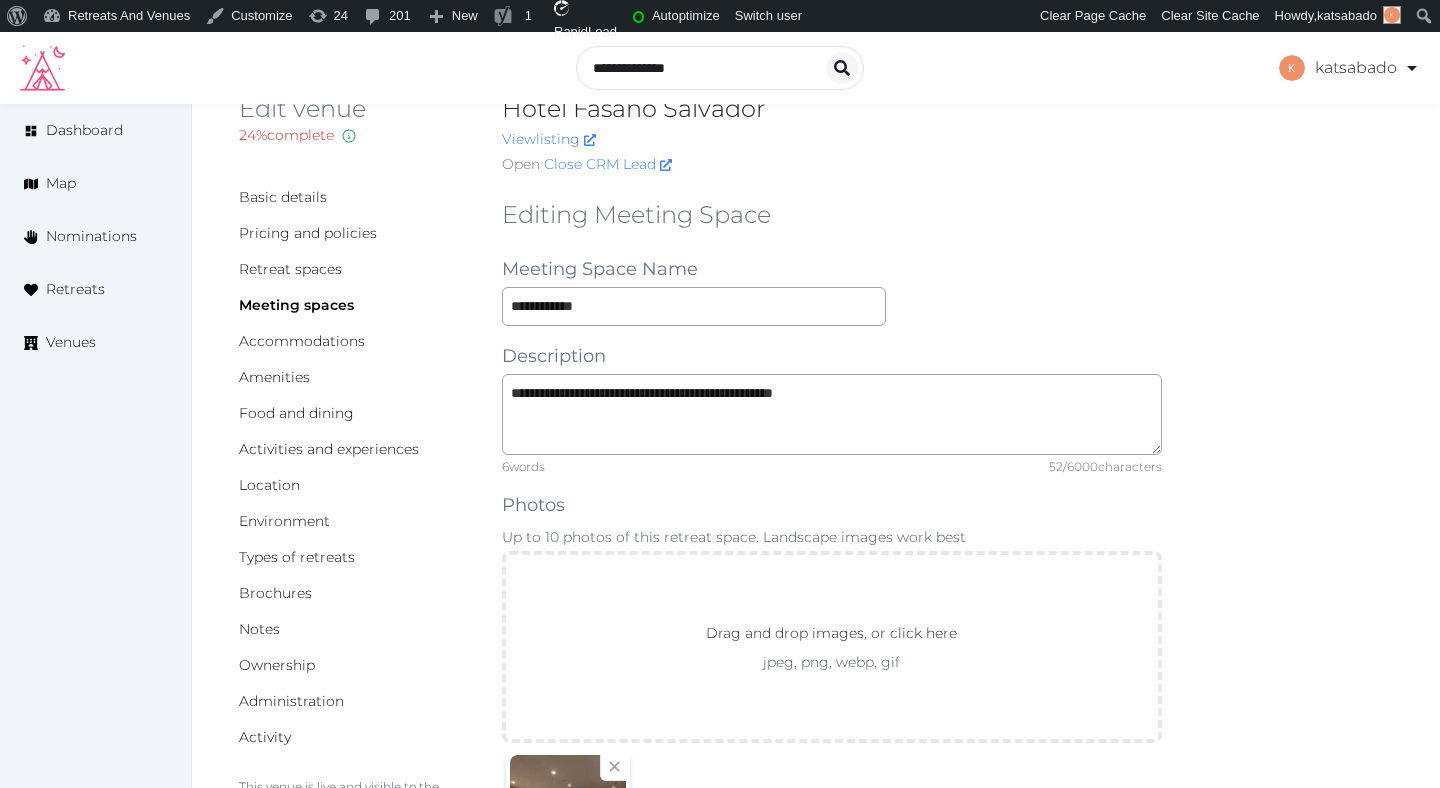 scroll, scrollTop: 0, scrollLeft: 0, axis: both 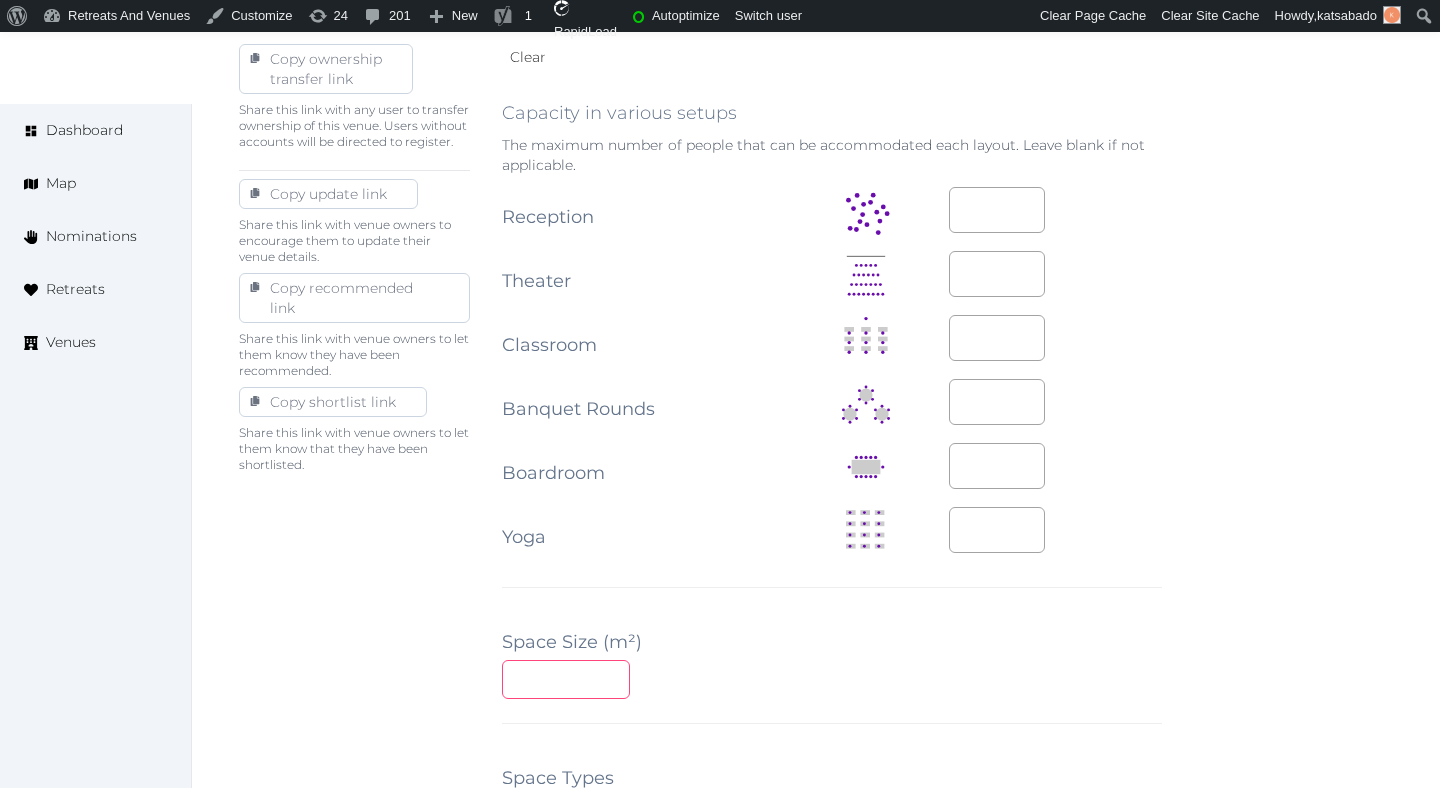 click at bounding box center (566, 679) 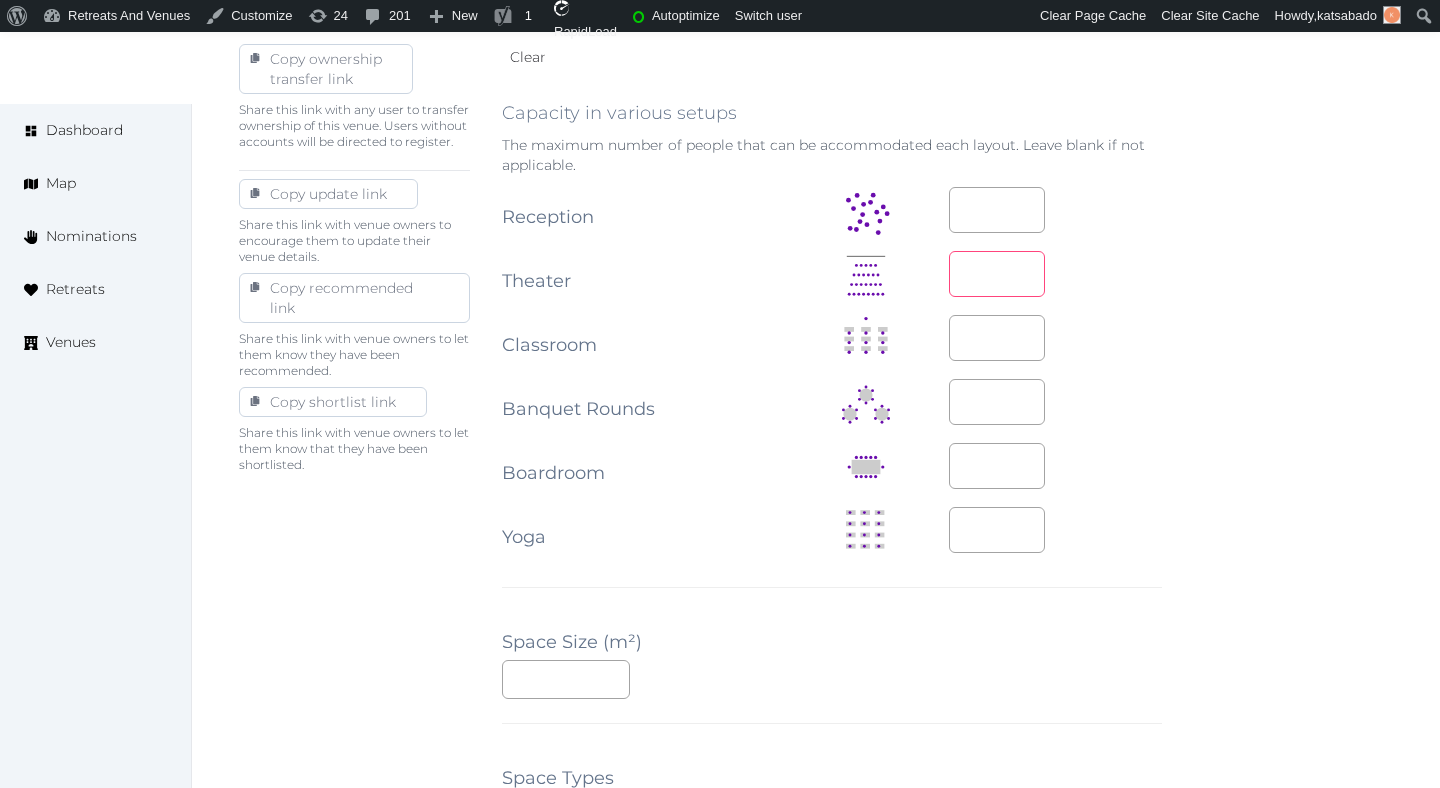 click at bounding box center [997, 274] 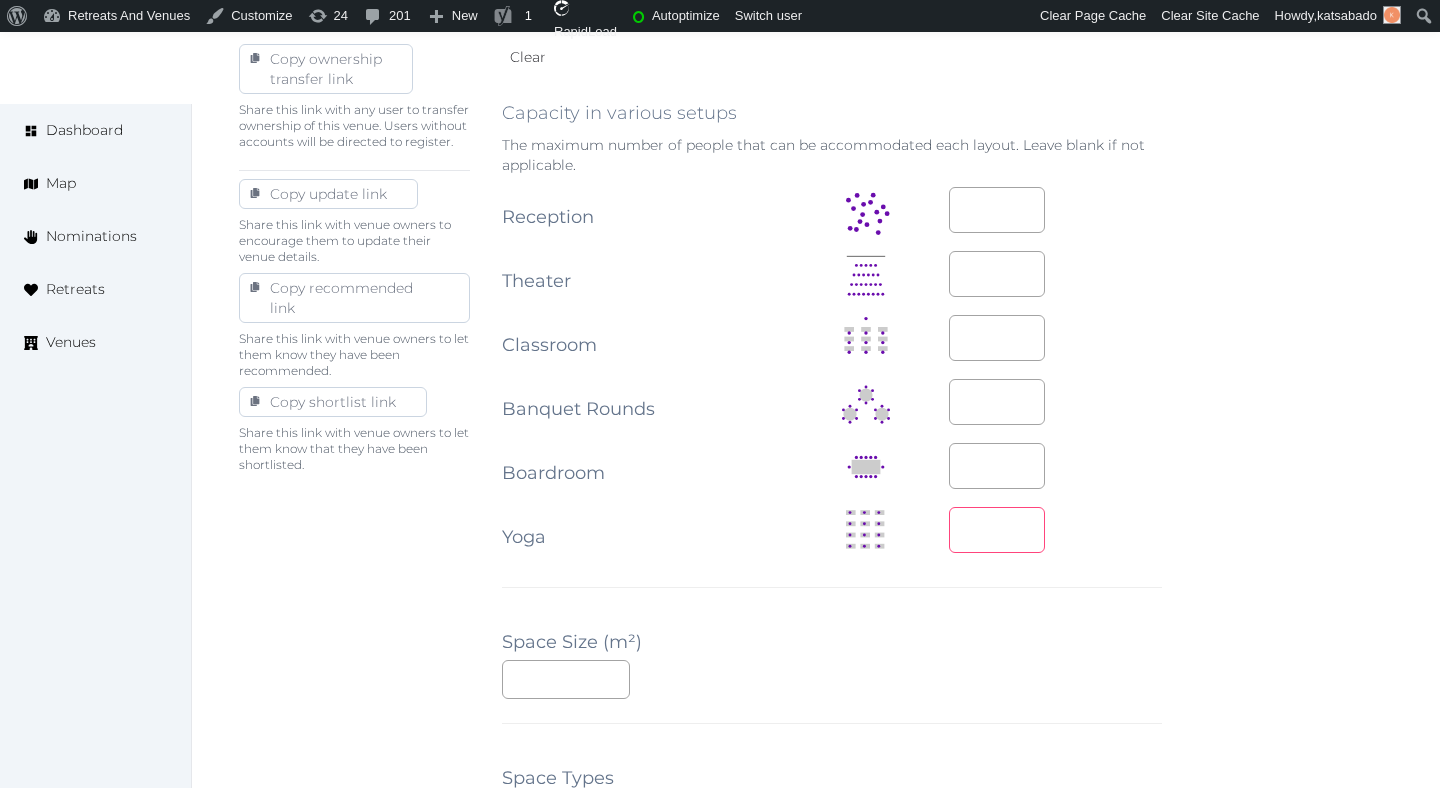 click at bounding box center [997, 530] 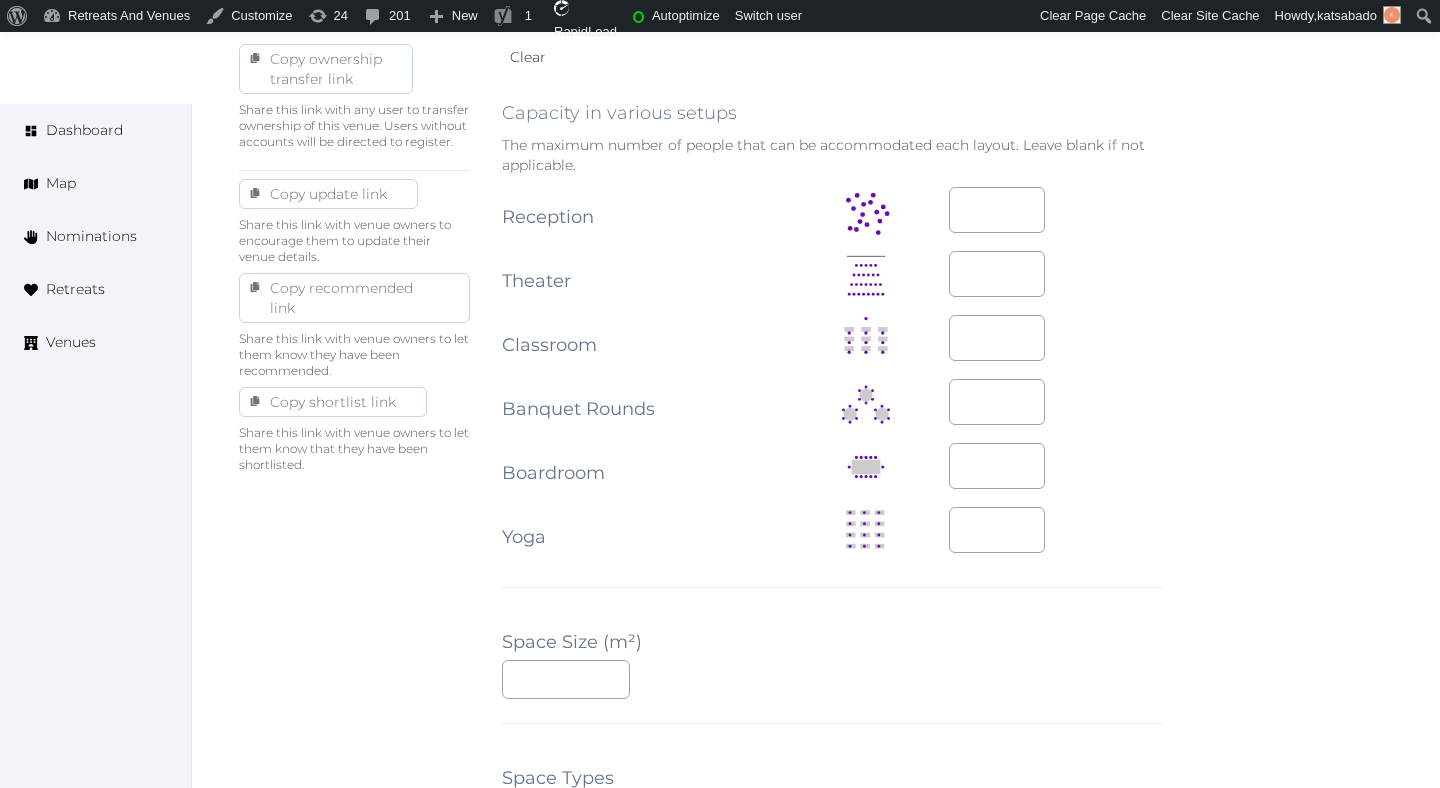 click on "**********" at bounding box center (832, 382) 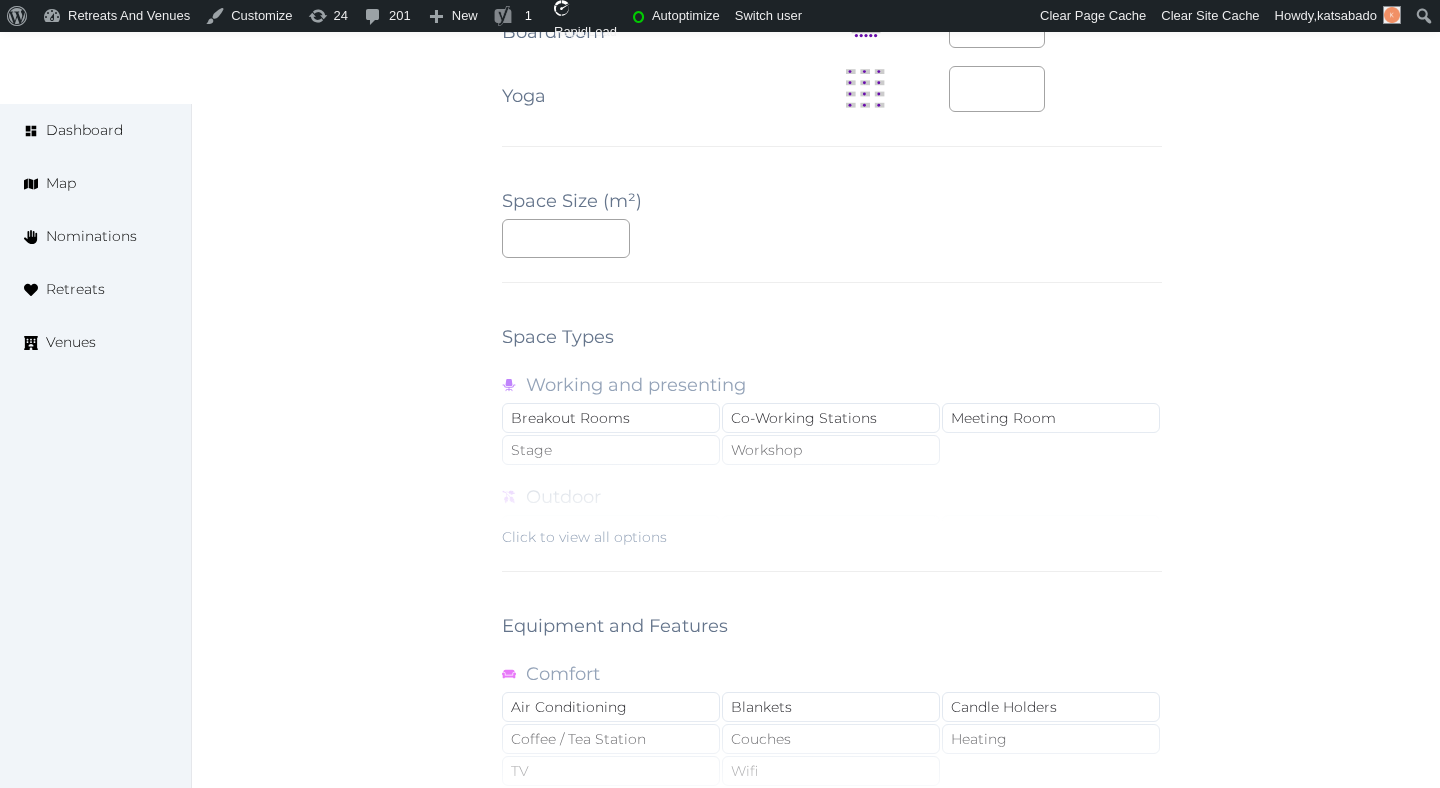 scroll, scrollTop: 1562, scrollLeft: 0, axis: vertical 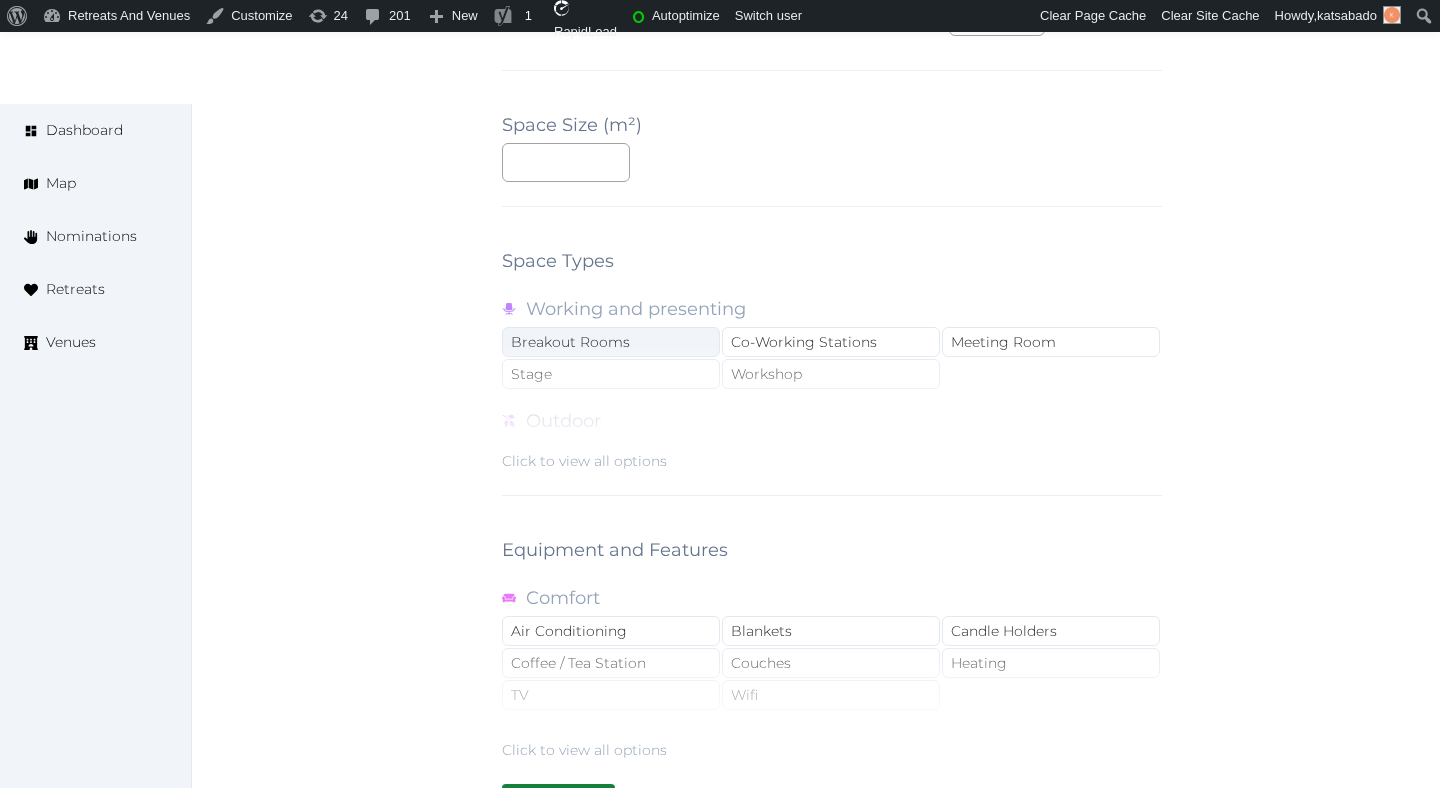 click on "Breakout Rooms" at bounding box center [611, 342] 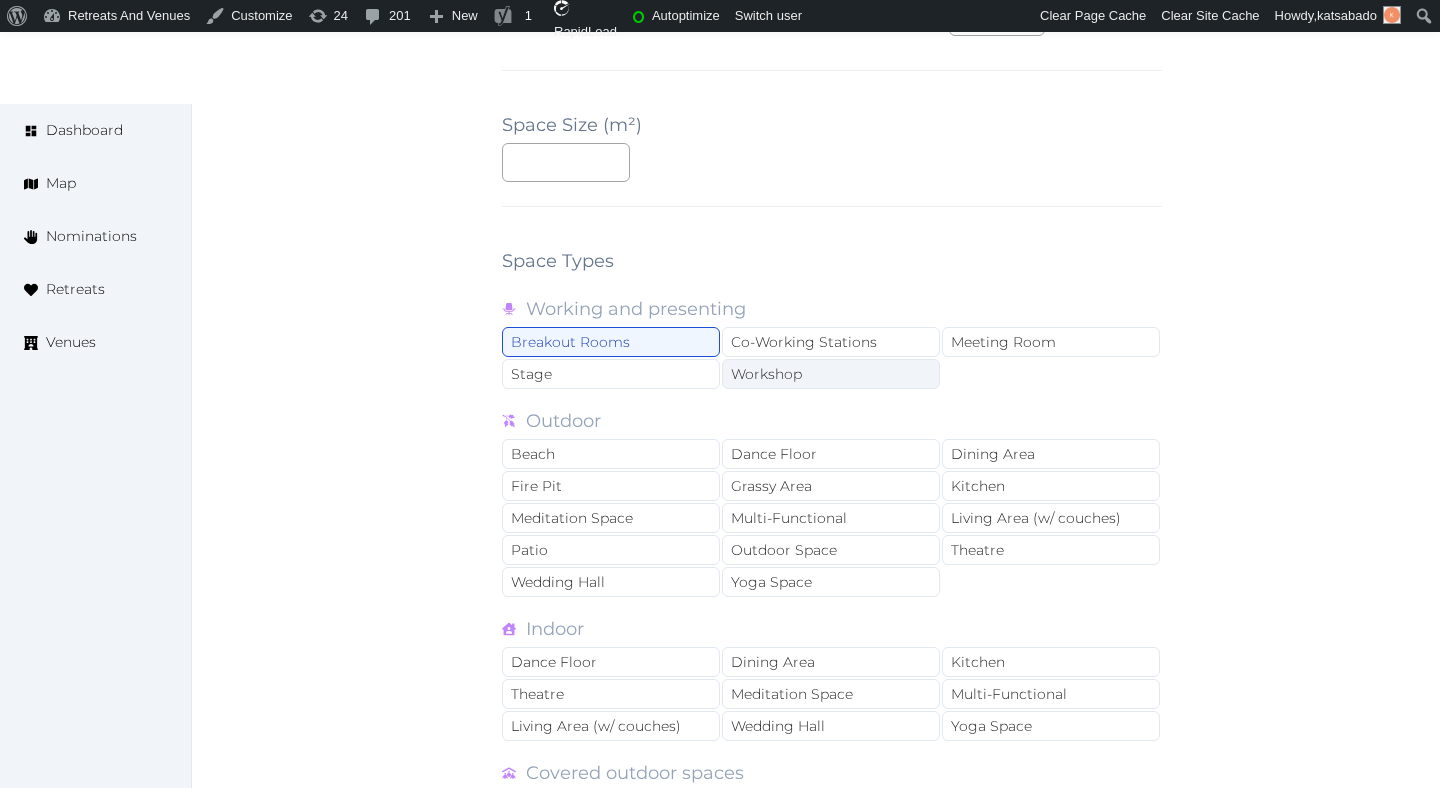 click on "Workshop" at bounding box center (831, 374) 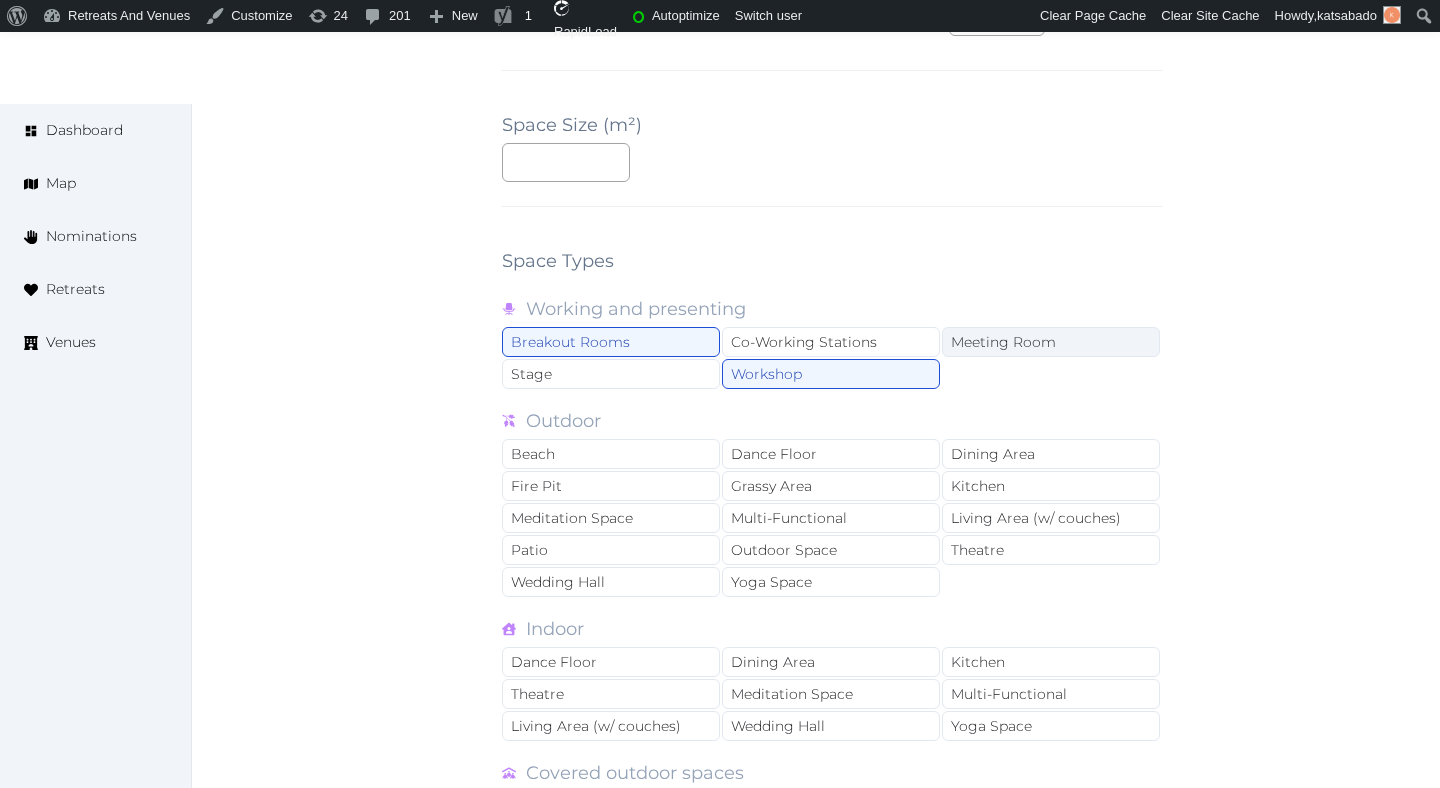 click on "Meeting Room" at bounding box center (1051, 342) 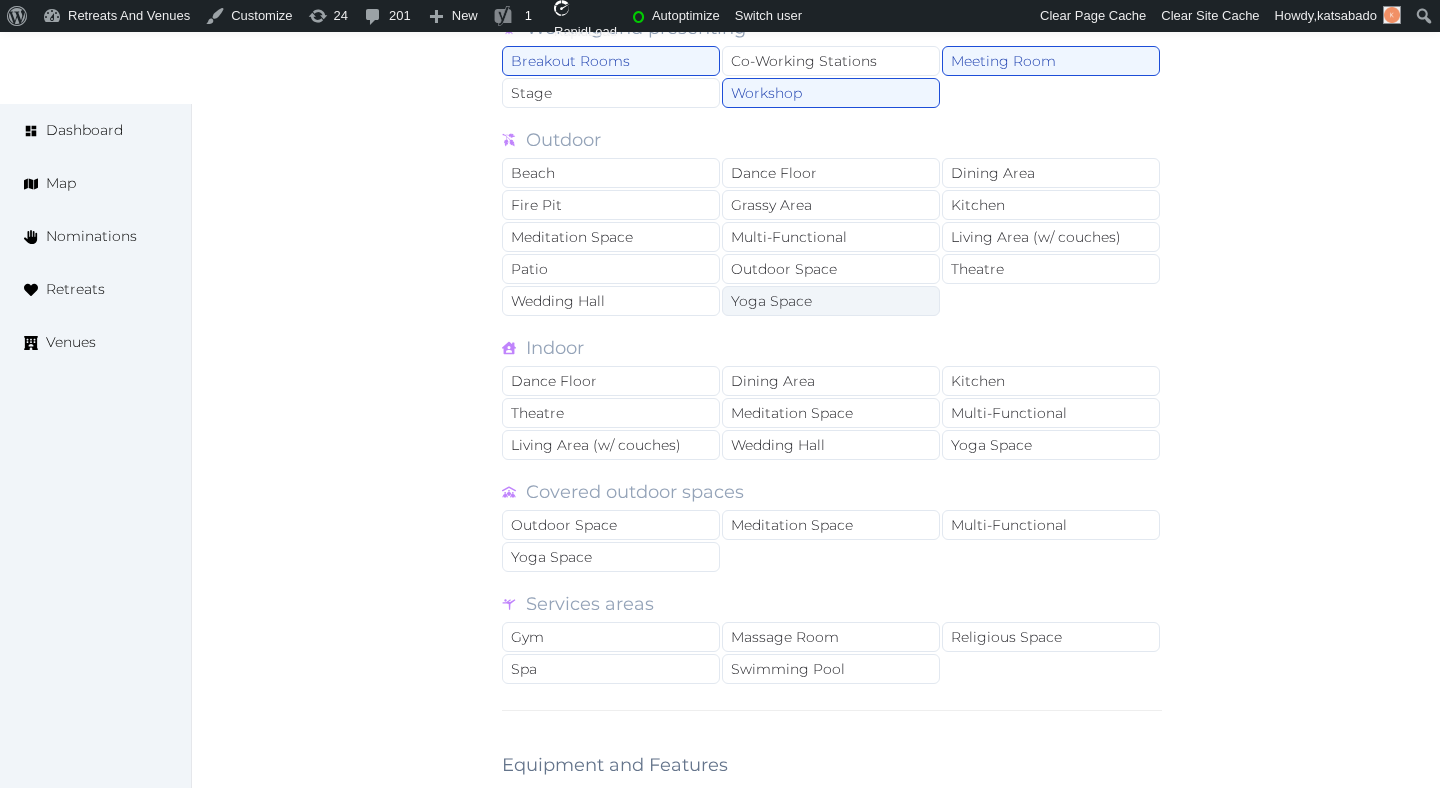 scroll, scrollTop: 1900, scrollLeft: 0, axis: vertical 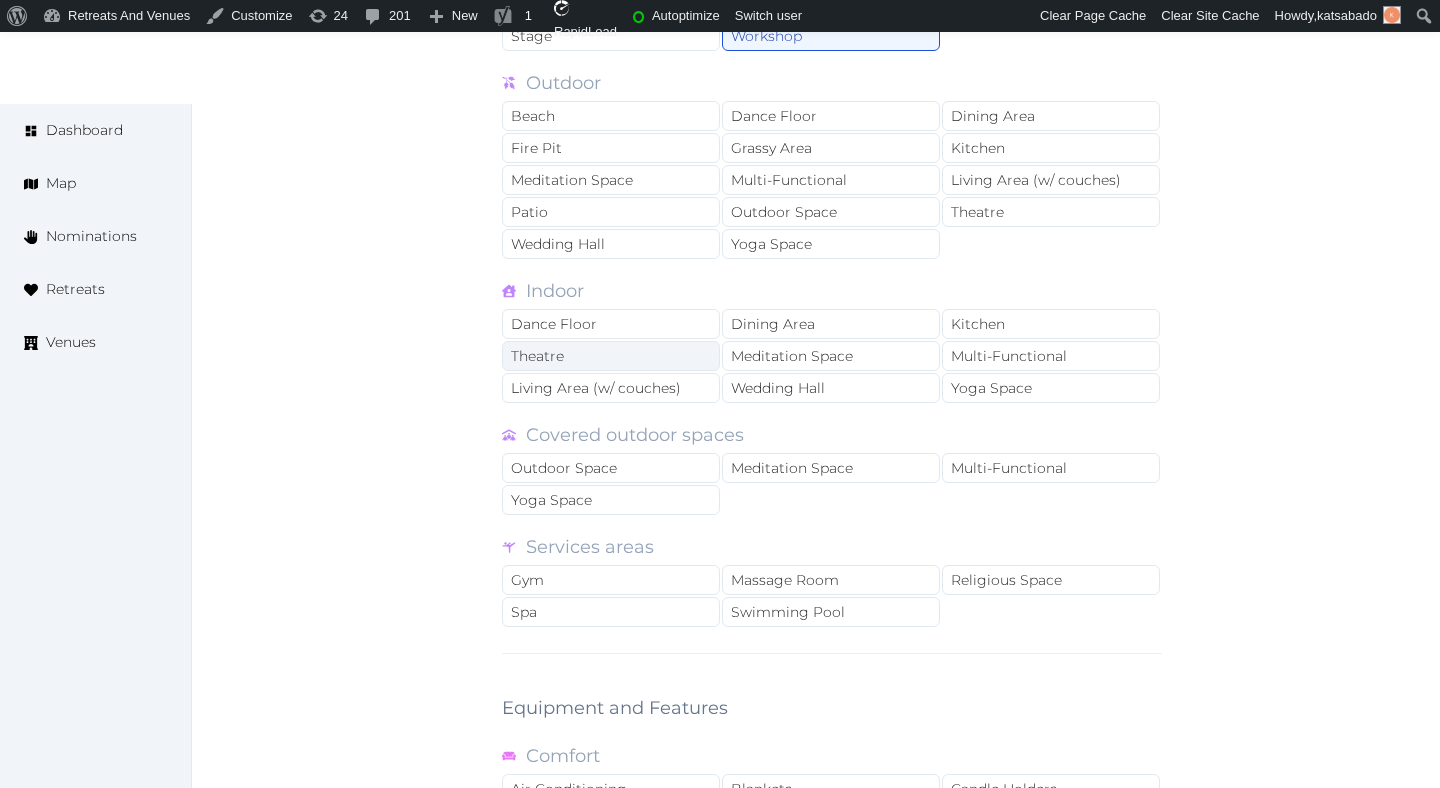 click on "Theatre" at bounding box center [611, 356] 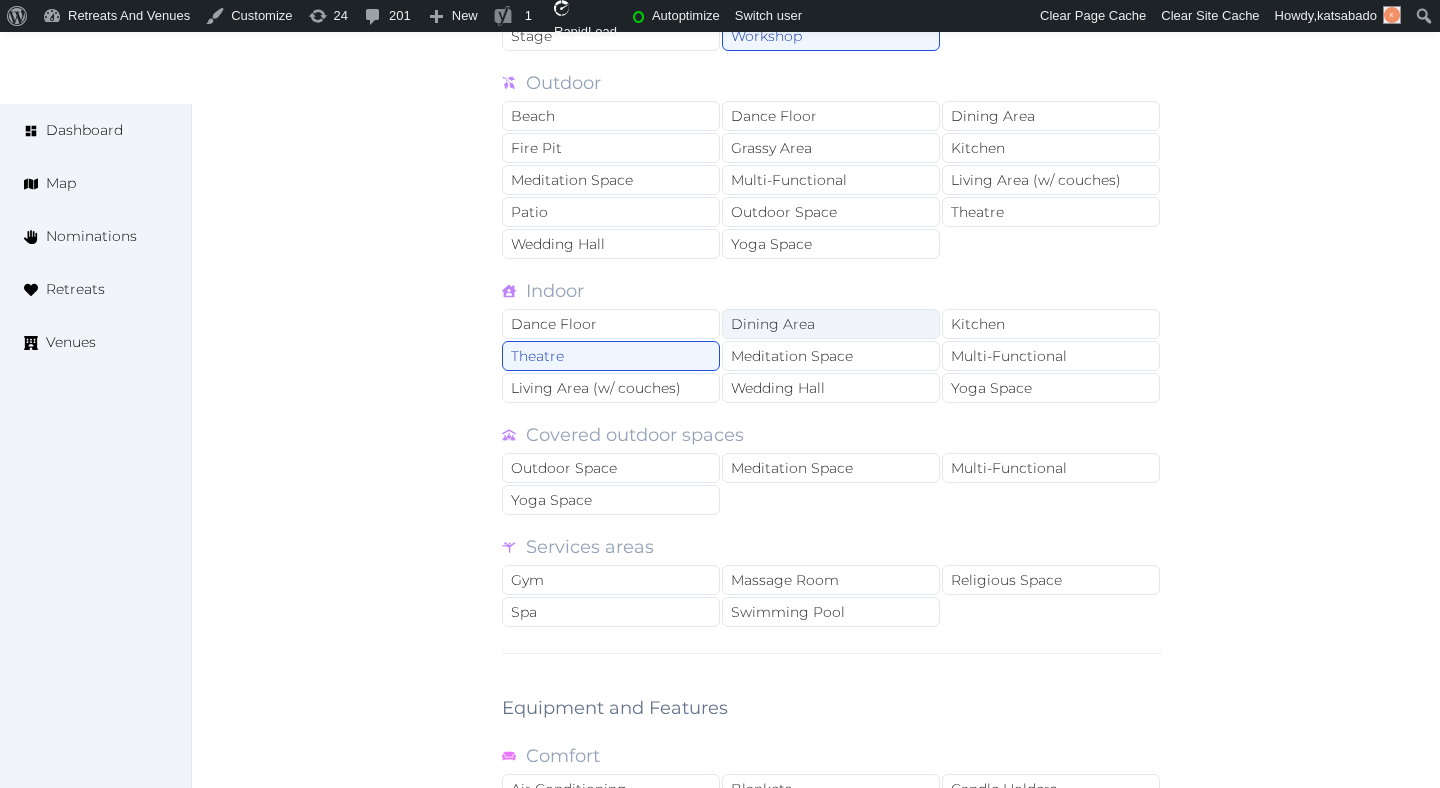 click on "Dining Area" at bounding box center [831, 324] 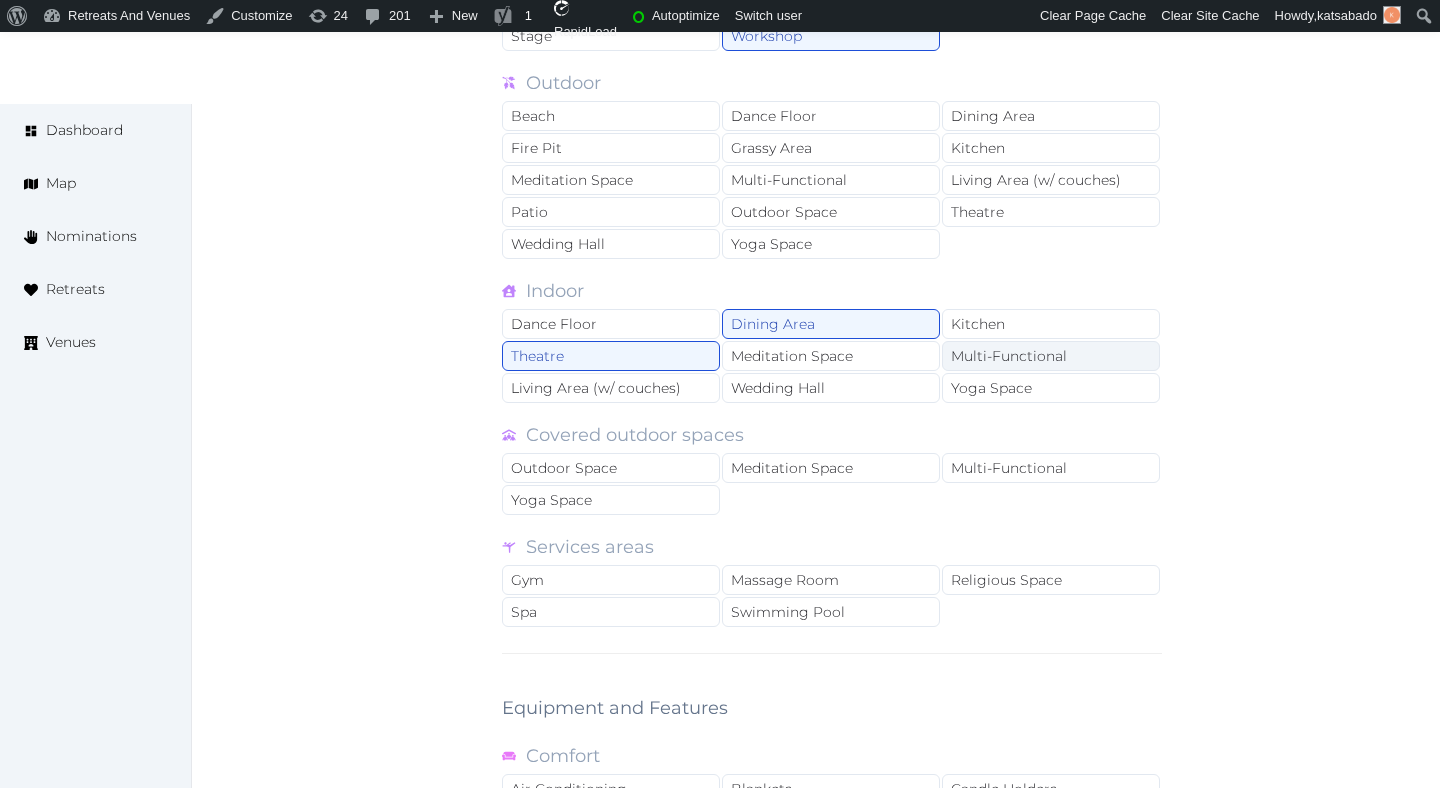 click on "Multi-Functional" at bounding box center (1051, 356) 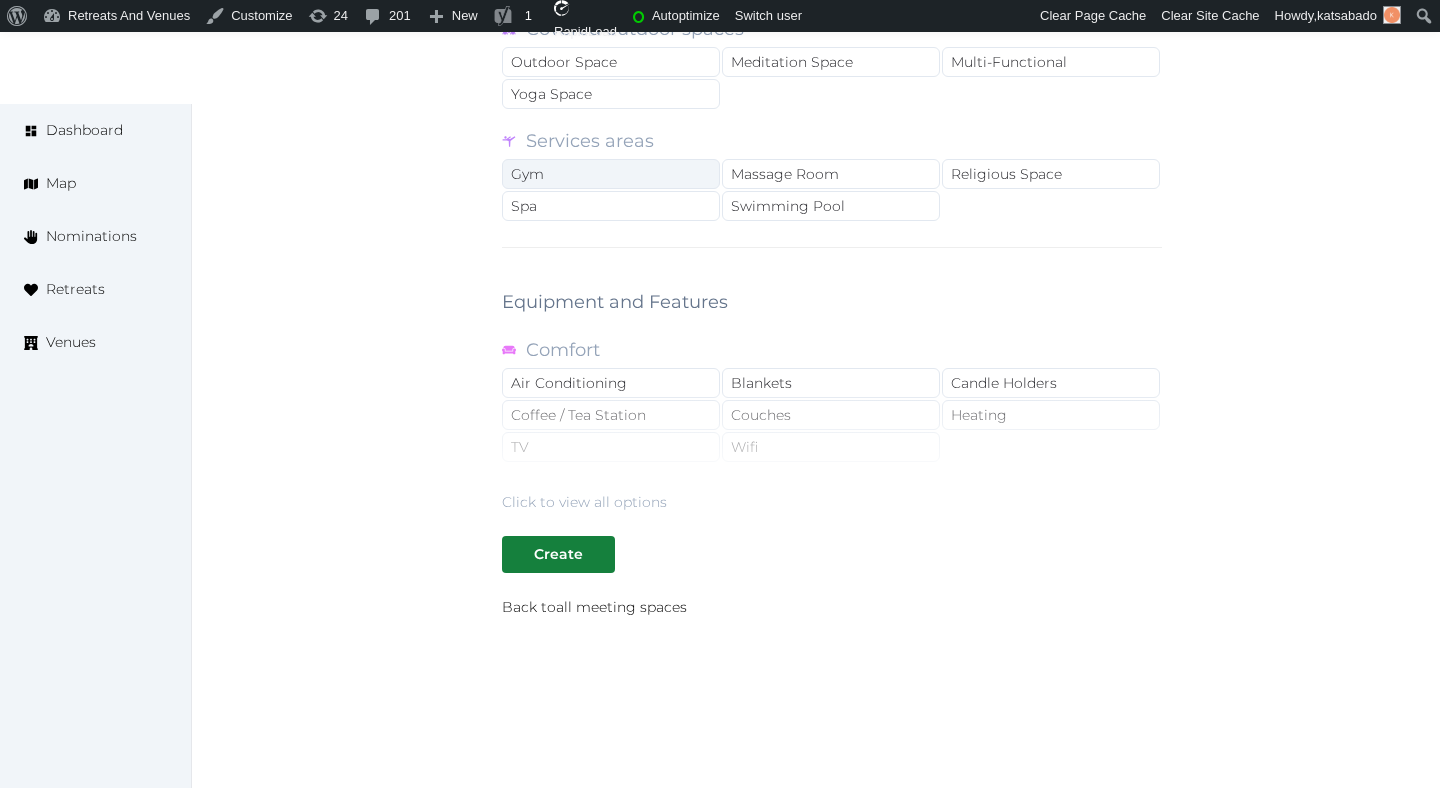 scroll, scrollTop: 2314, scrollLeft: 0, axis: vertical 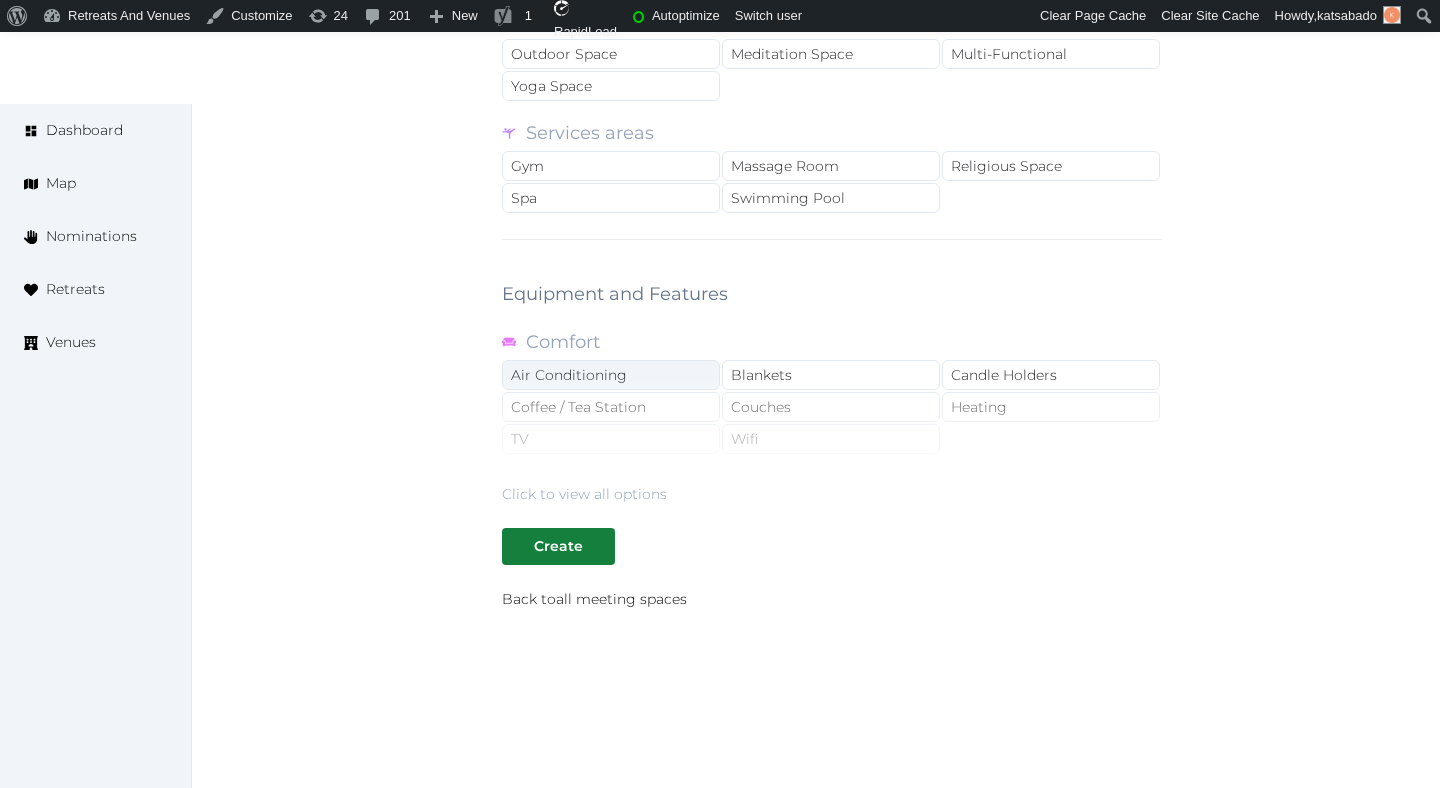 click on "Air Conditioning" at bounding box center [611, 375] 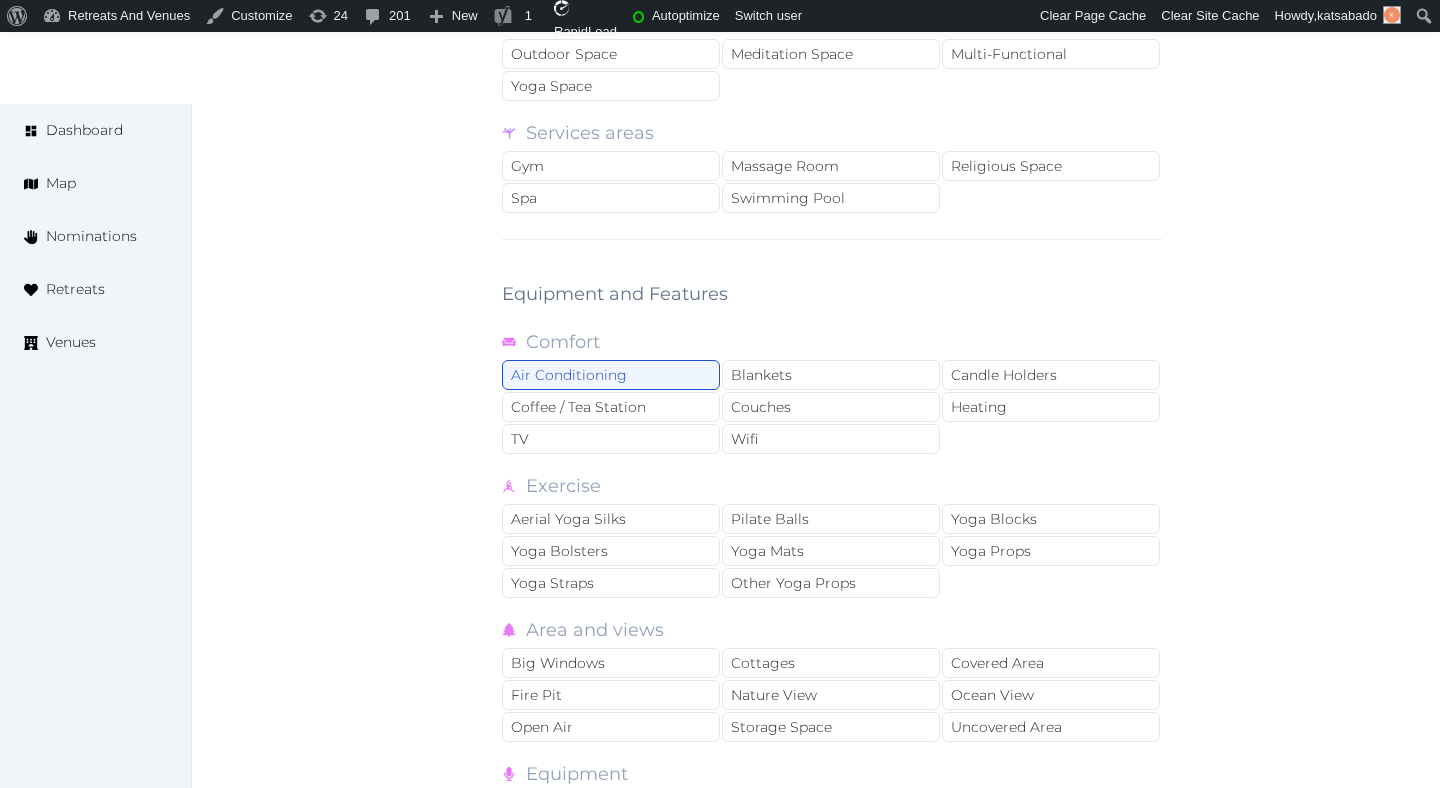 click on "Comfort Air Conditioning Blankets Candle Holders Coffee / Tea Station Couches Heating TV Wifi Exercise Aerial Yoga Silks Pilate Balls Yoga Blocks Yoga Bolsters Yoga Mats Yoga Props Yoga Straps Other Yoga Props Area and views Big Windows Cottages Covered Area Fire Pit Nature View Ocean View Open Air Storage Space Uncovered Area Equipment Chairs Drums Flipboards Extension Cord Guitar Massage Beds Meditation Mats Microphone (wired) Microphone (wireless) Piano Projector Screen Sound System Sunbeds Tables Whiteboards Other" at bounding box center (832, 648) 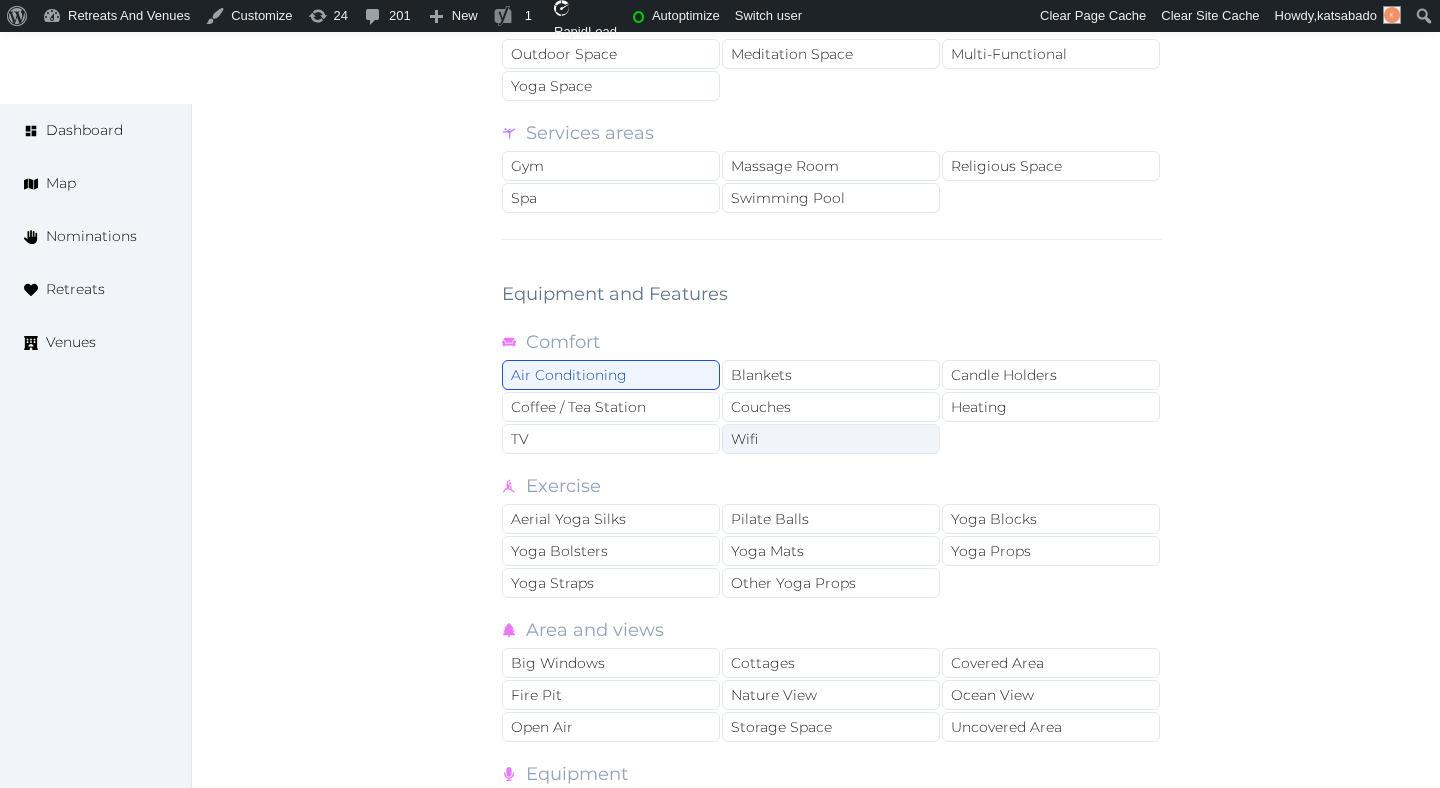 click on "Wifi" at bounding box center (831, 439) 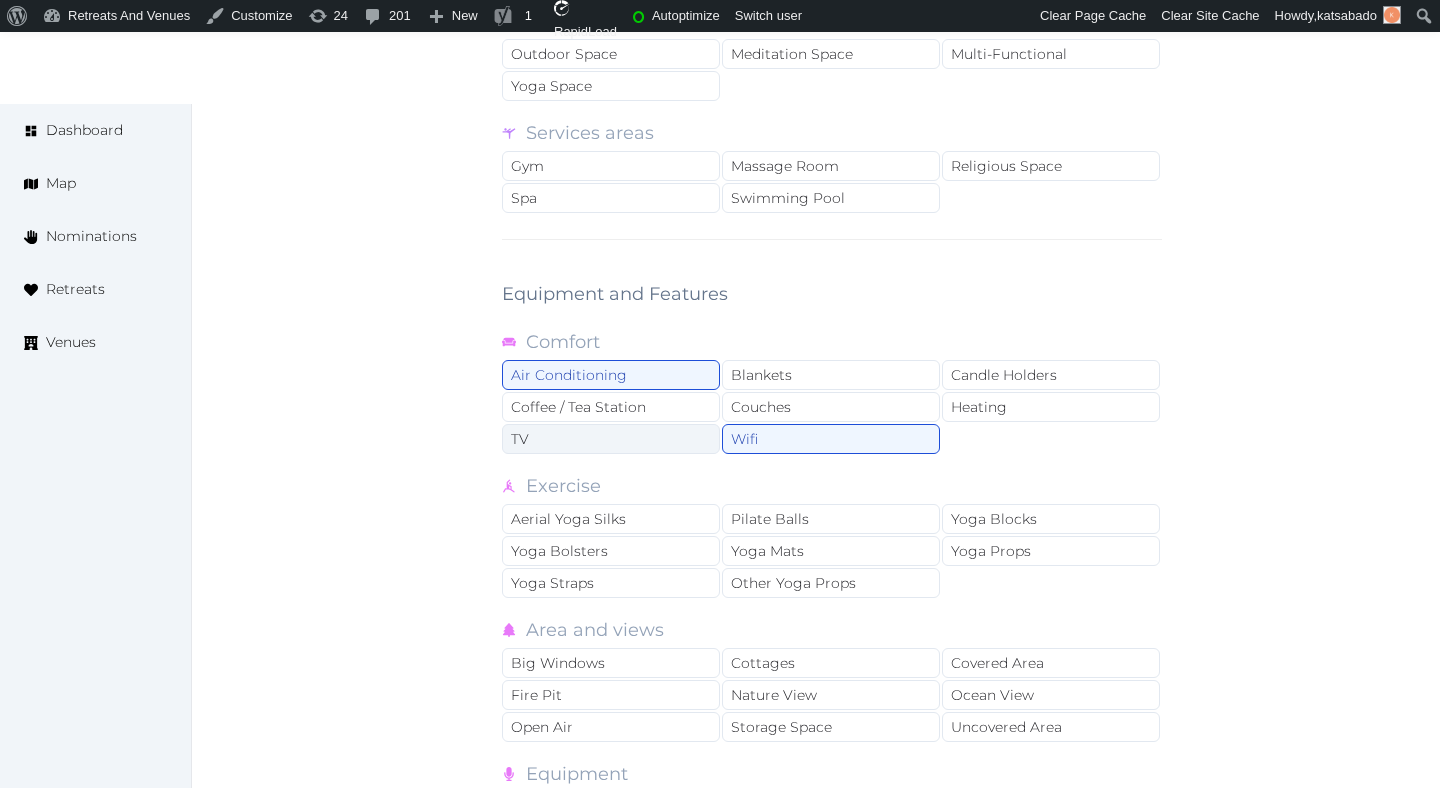 click on "TV" at bounding box center (611, 439) 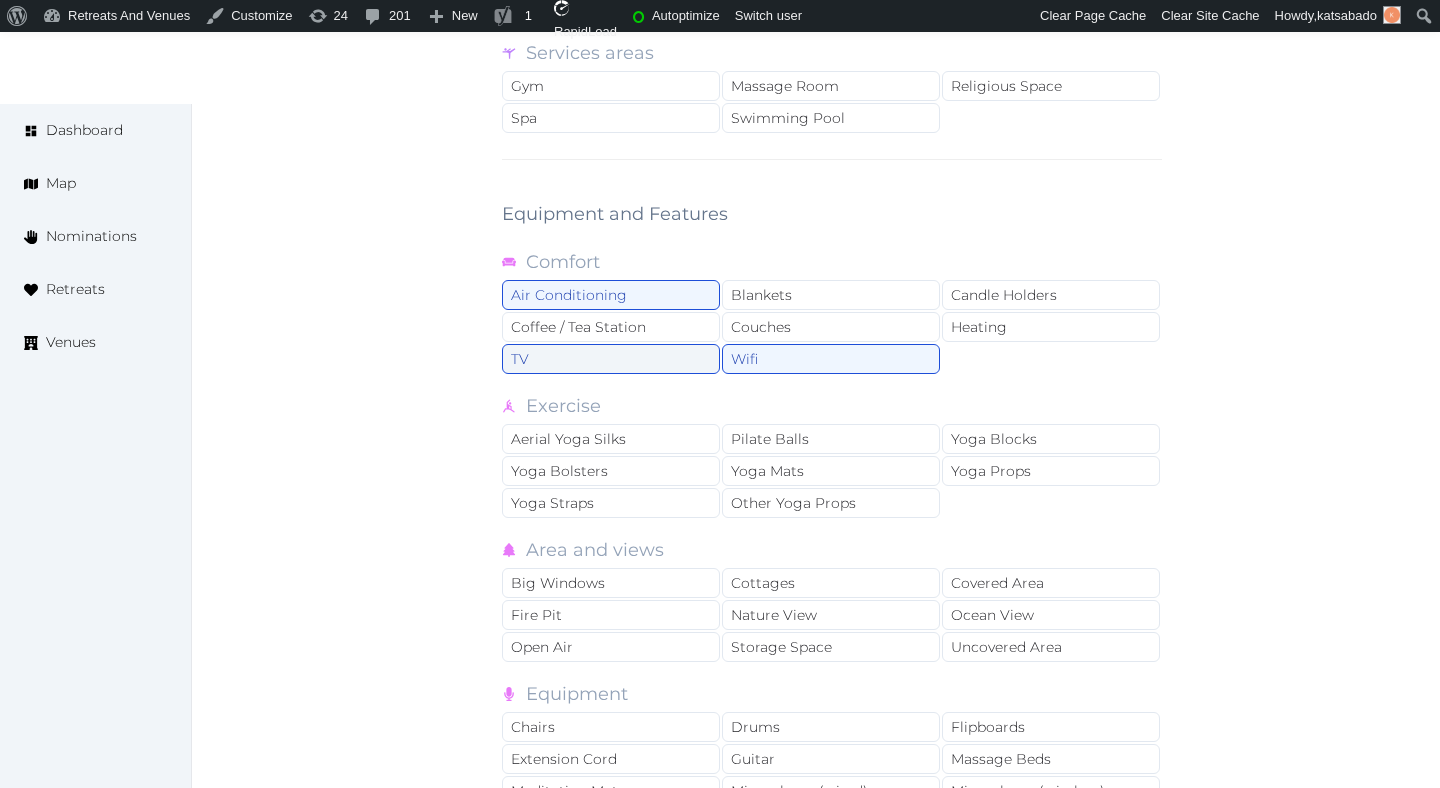 scroll, scrollTop: 2508, scrollLeft: 0, axis: vertical 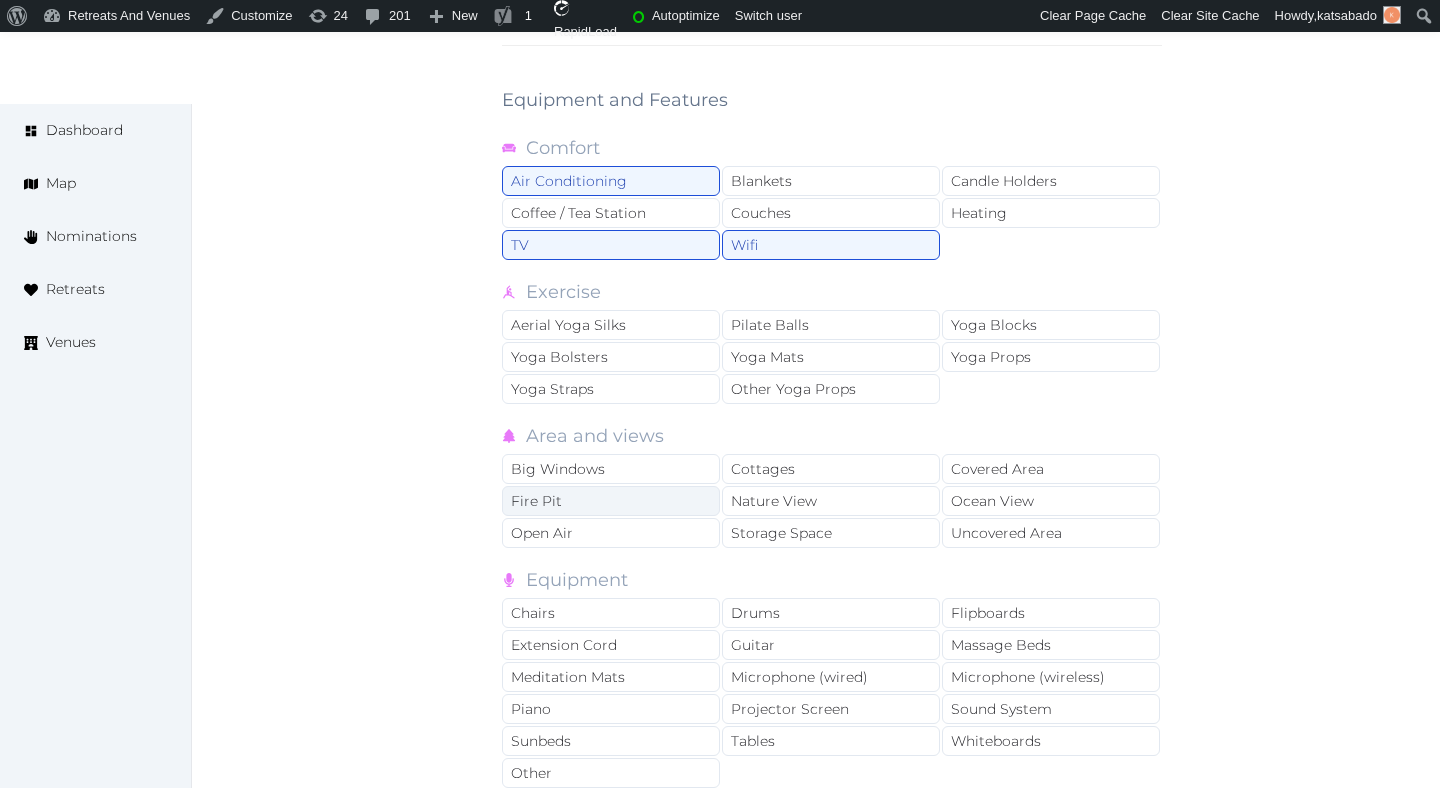 click on "Fire Pit" at bounding box center [611, 501] 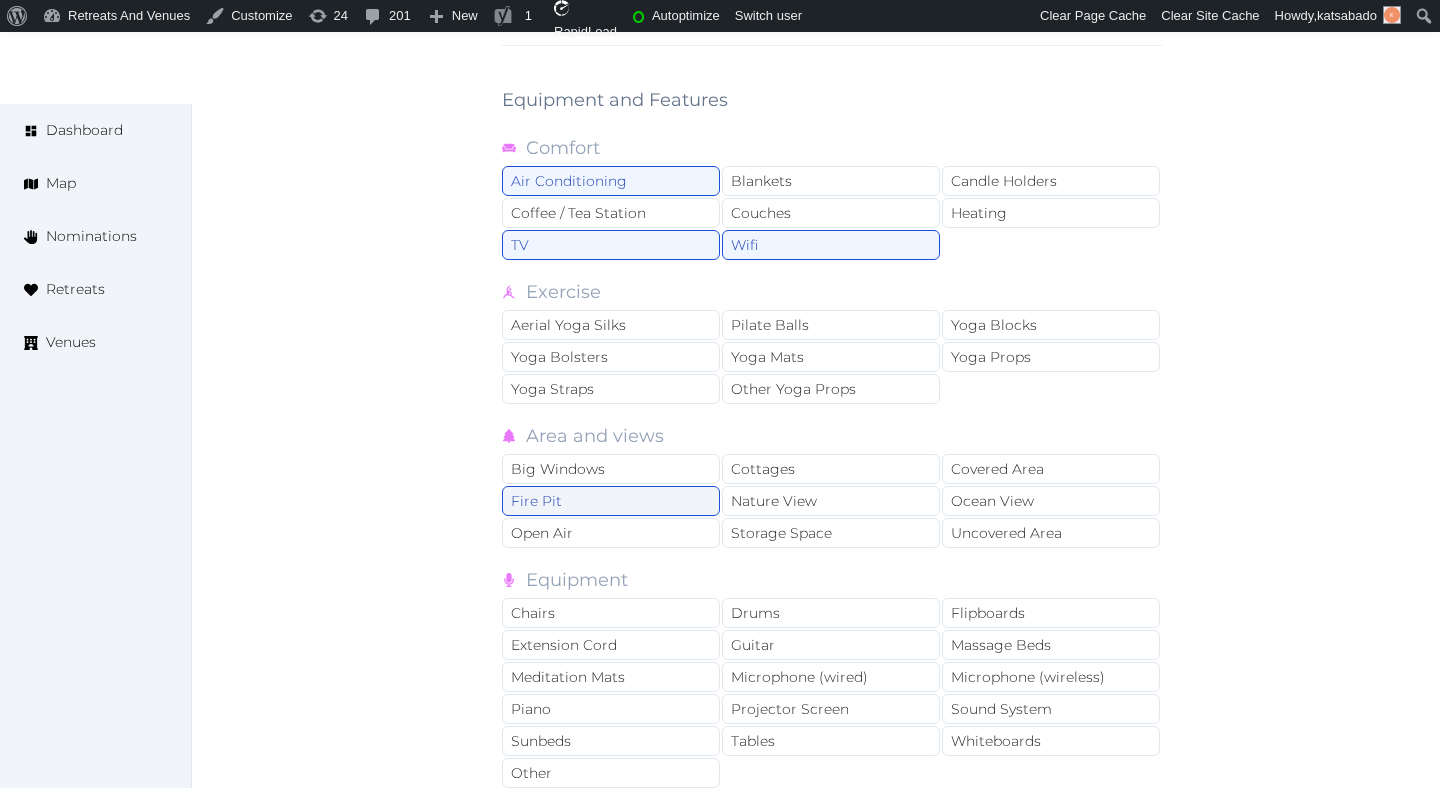 click on "Fire Pit" at bounding box center [611, 501] 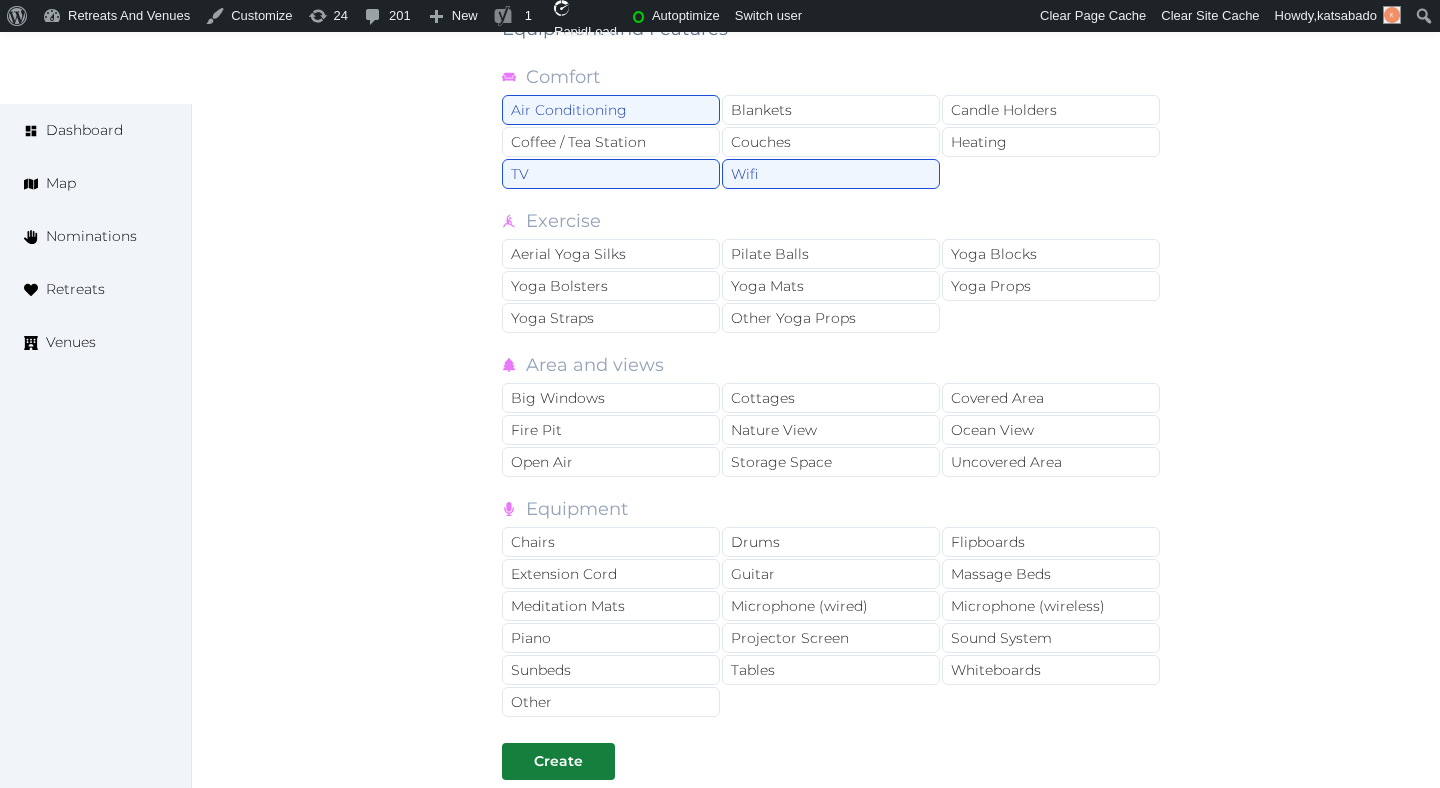 scroll, scrollTop: 2580, scrollLeft: 0, axis: vertical 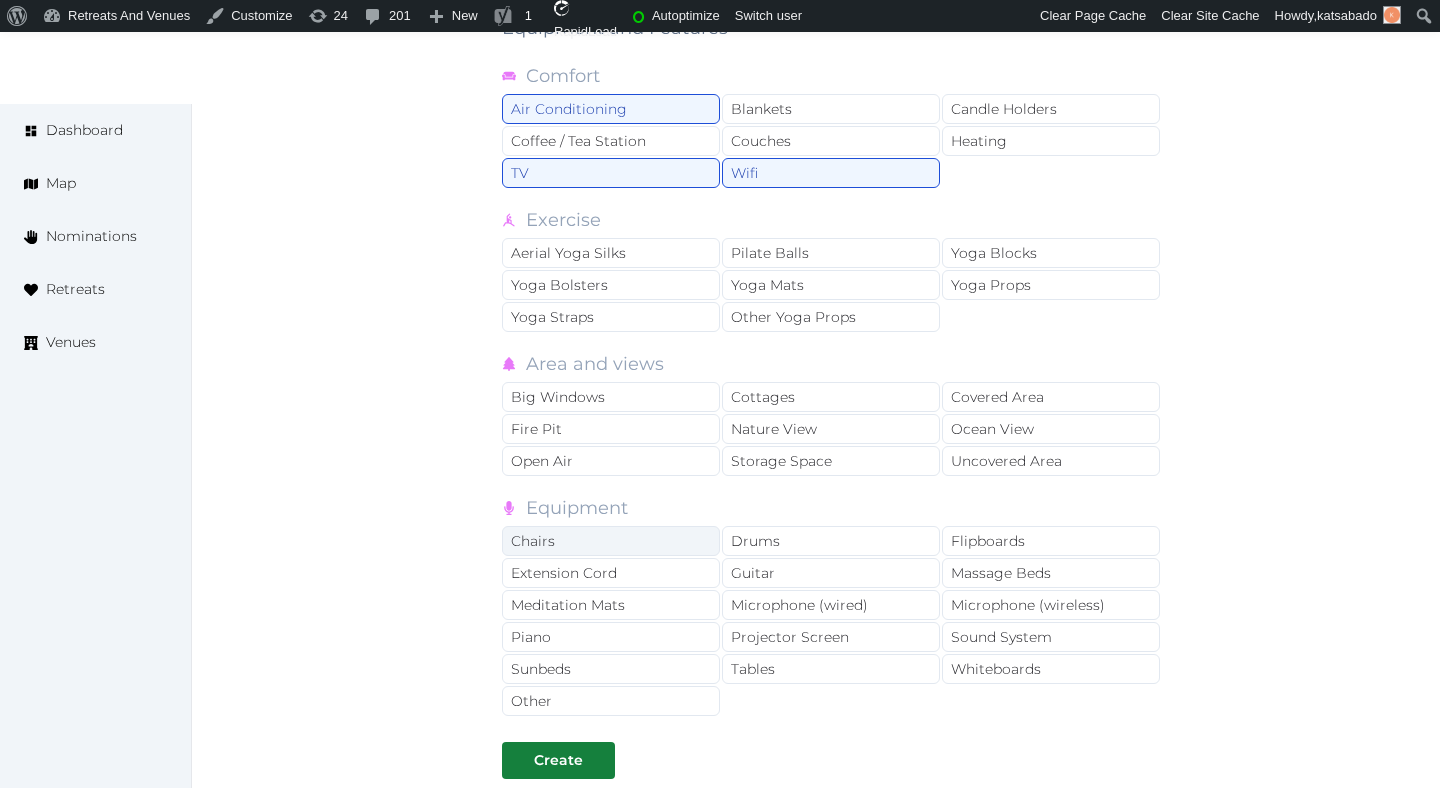 click on "Chairs" at bounding box center (611, 541) 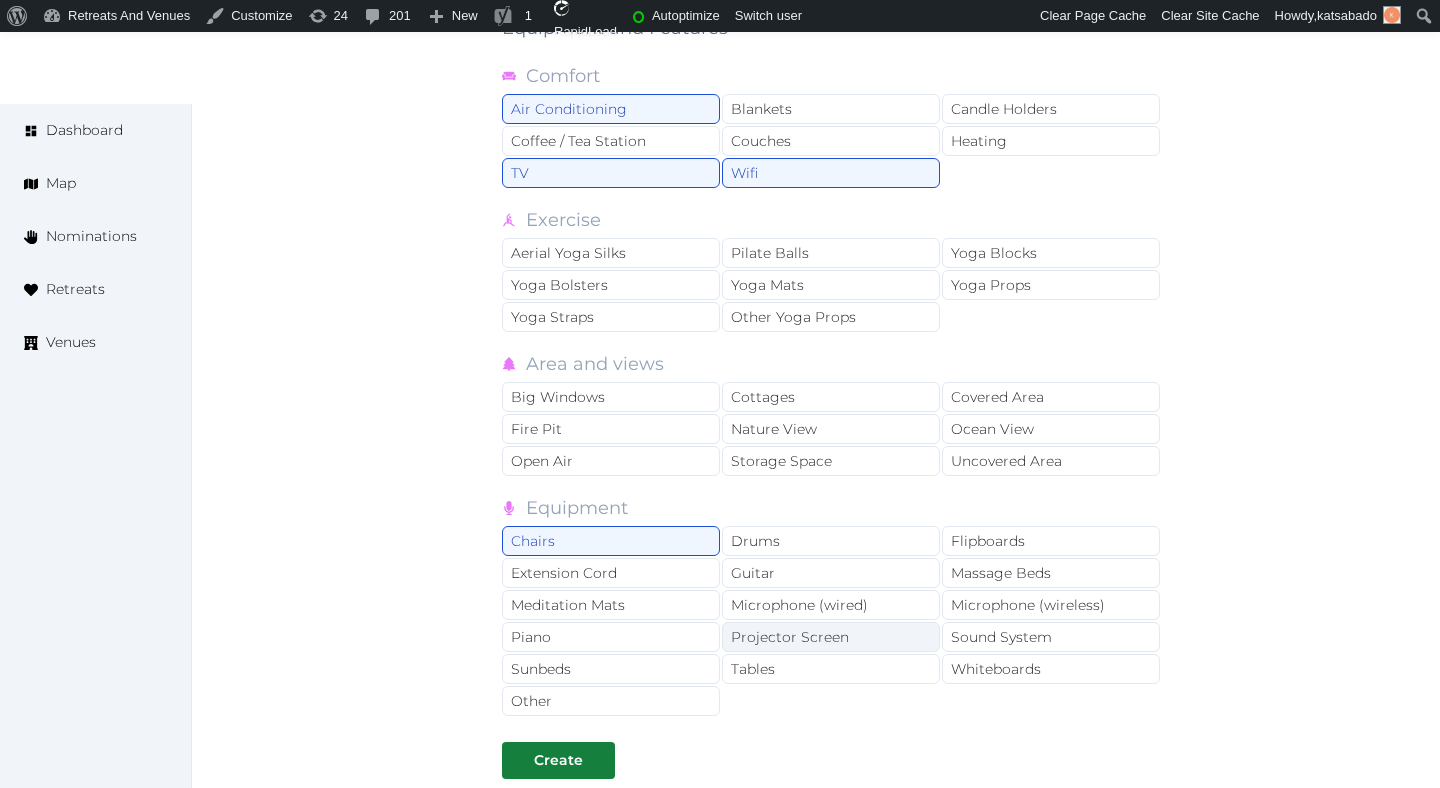 click on "Projector Screen" at bounding box center [831, 637] 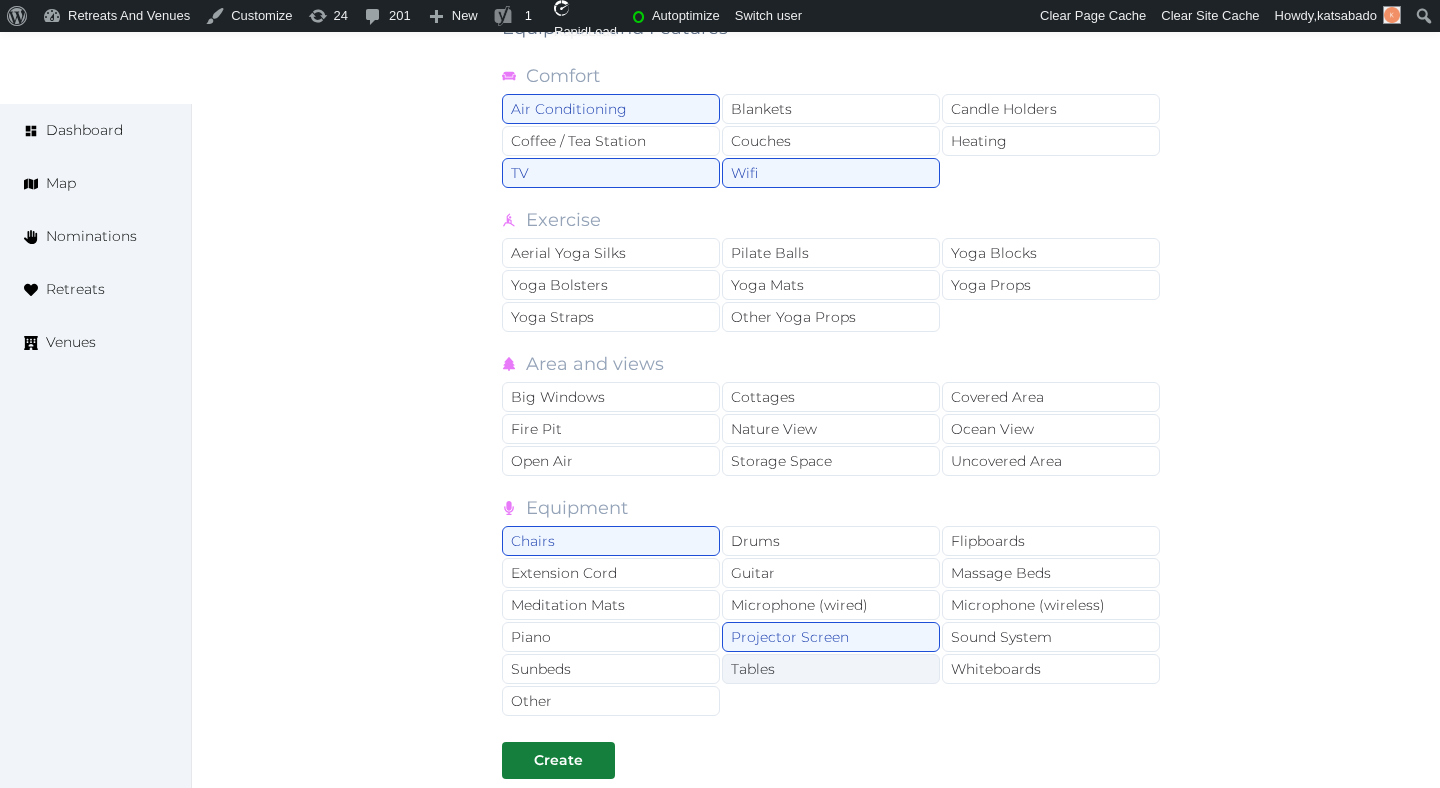 click on "Tables" at bounding box center [831, 669] 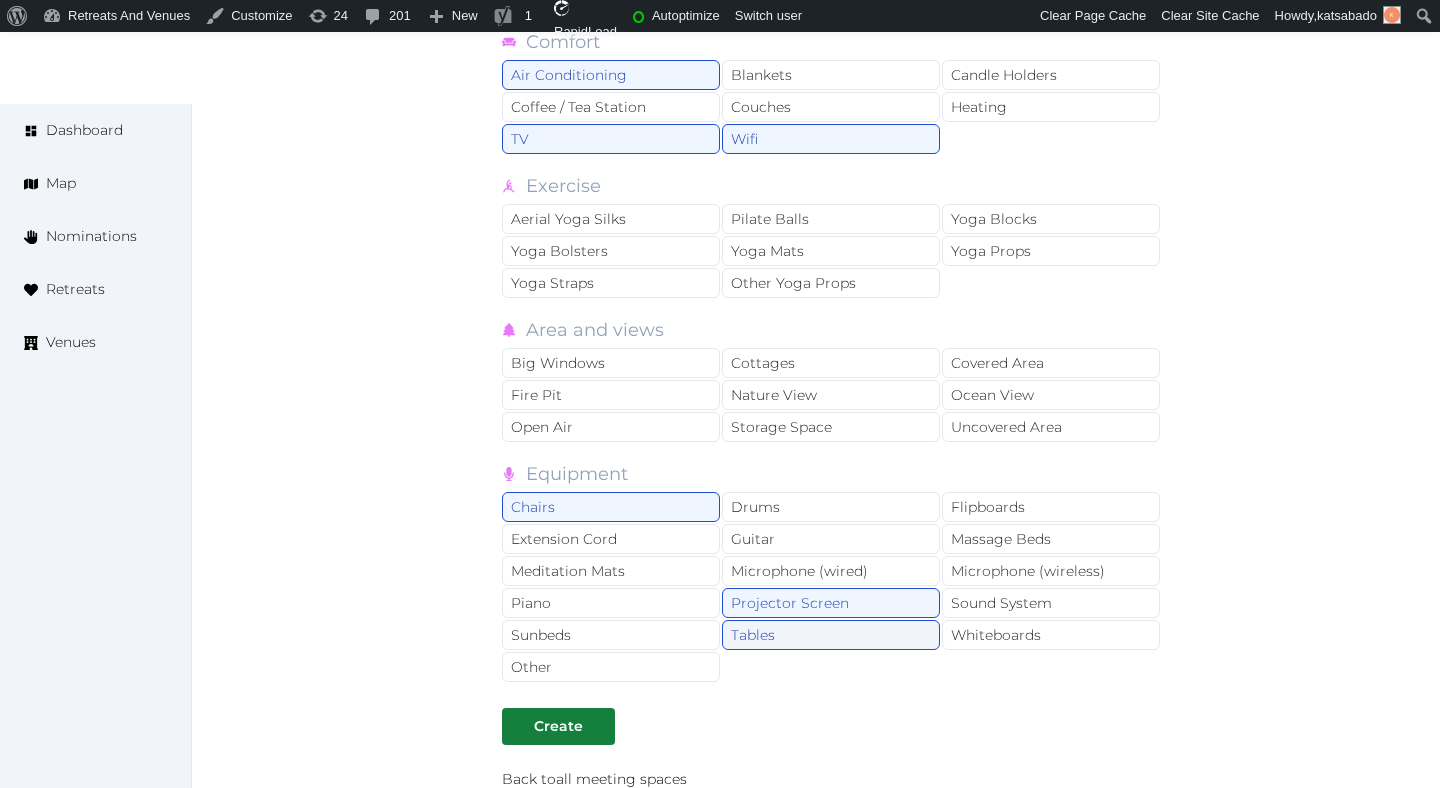 scroll, scrollTop: 2795, scrollLeft: 0, axis: vertical 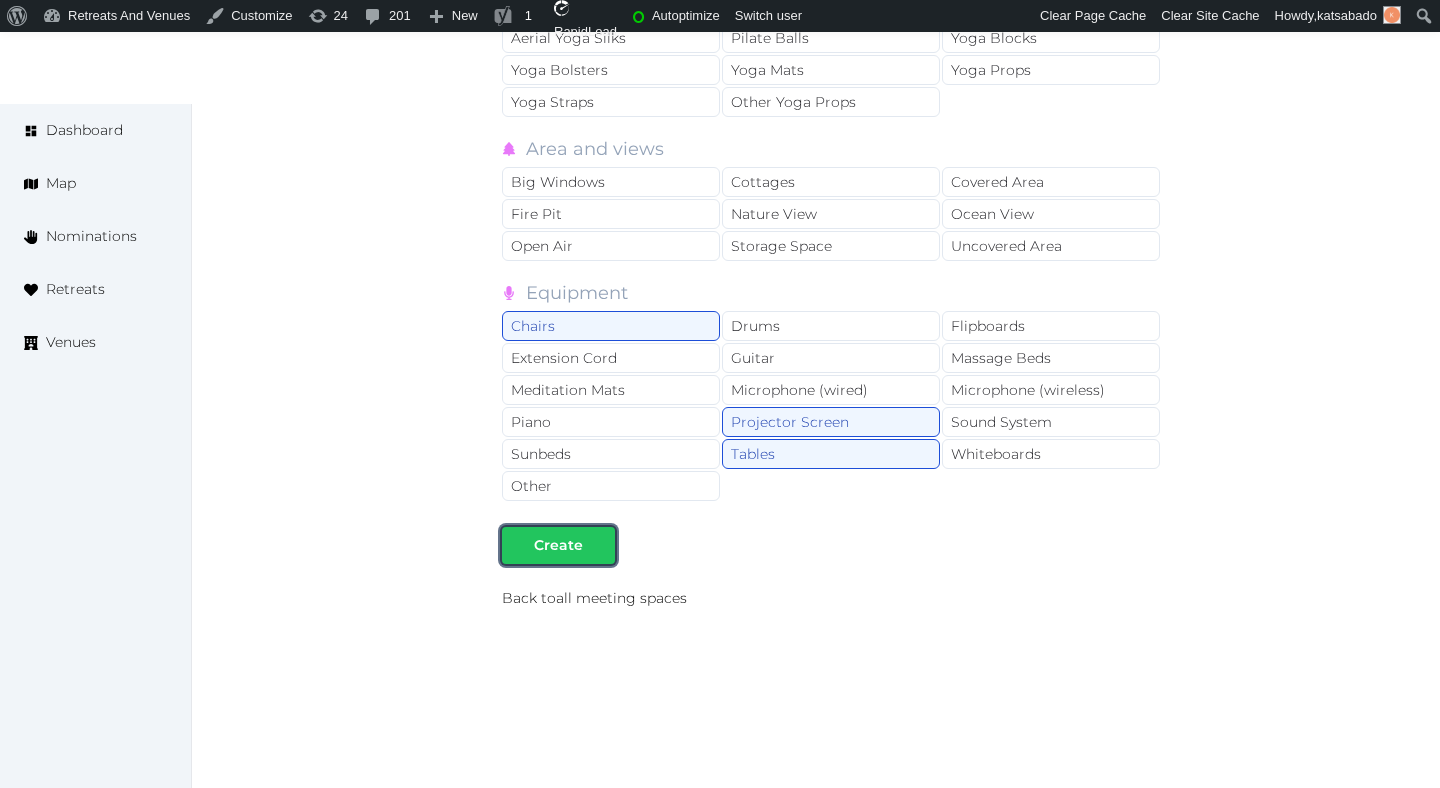 click at bounding box center (599, 545) 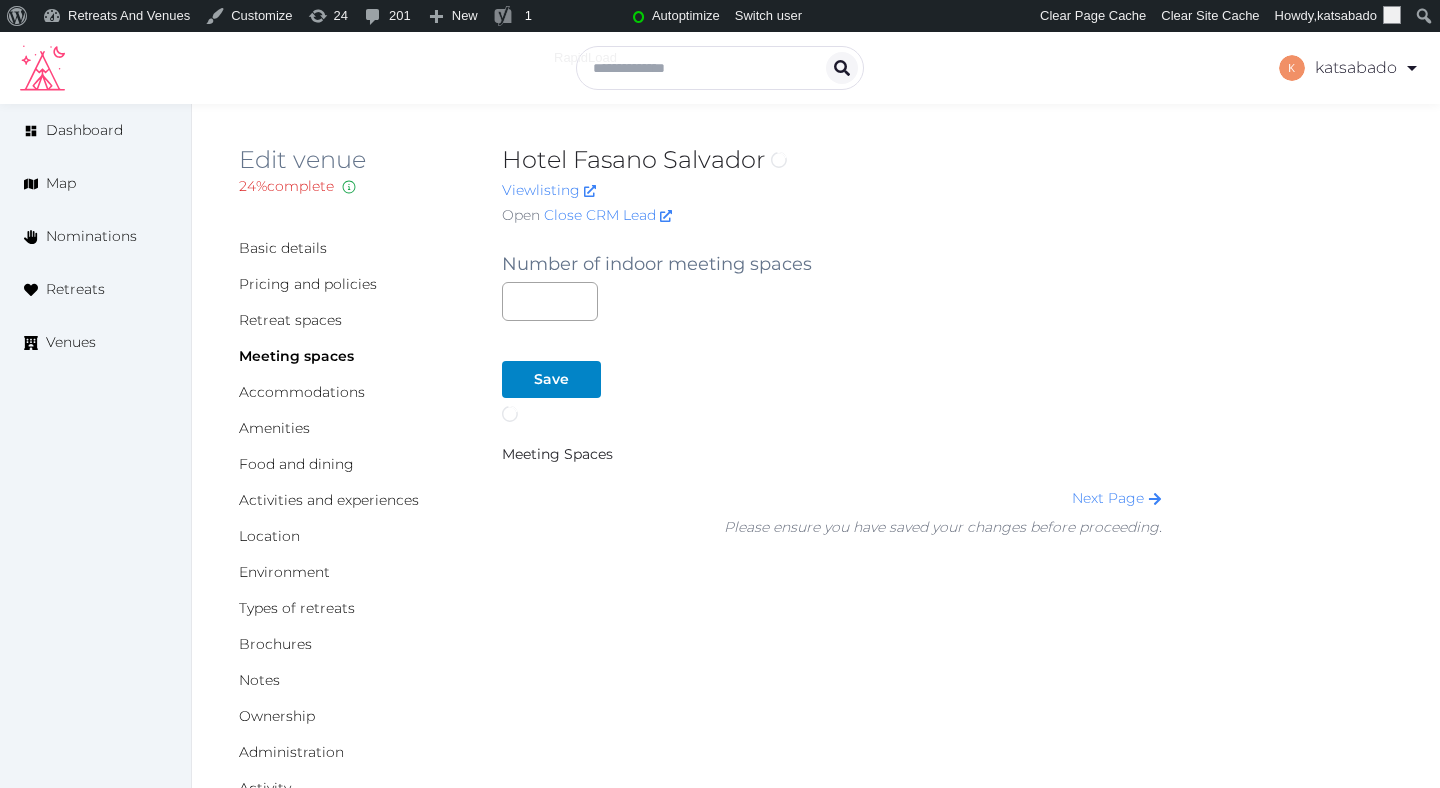 scroll, scrollTop: 0, scrollLeft: 0, axis: both 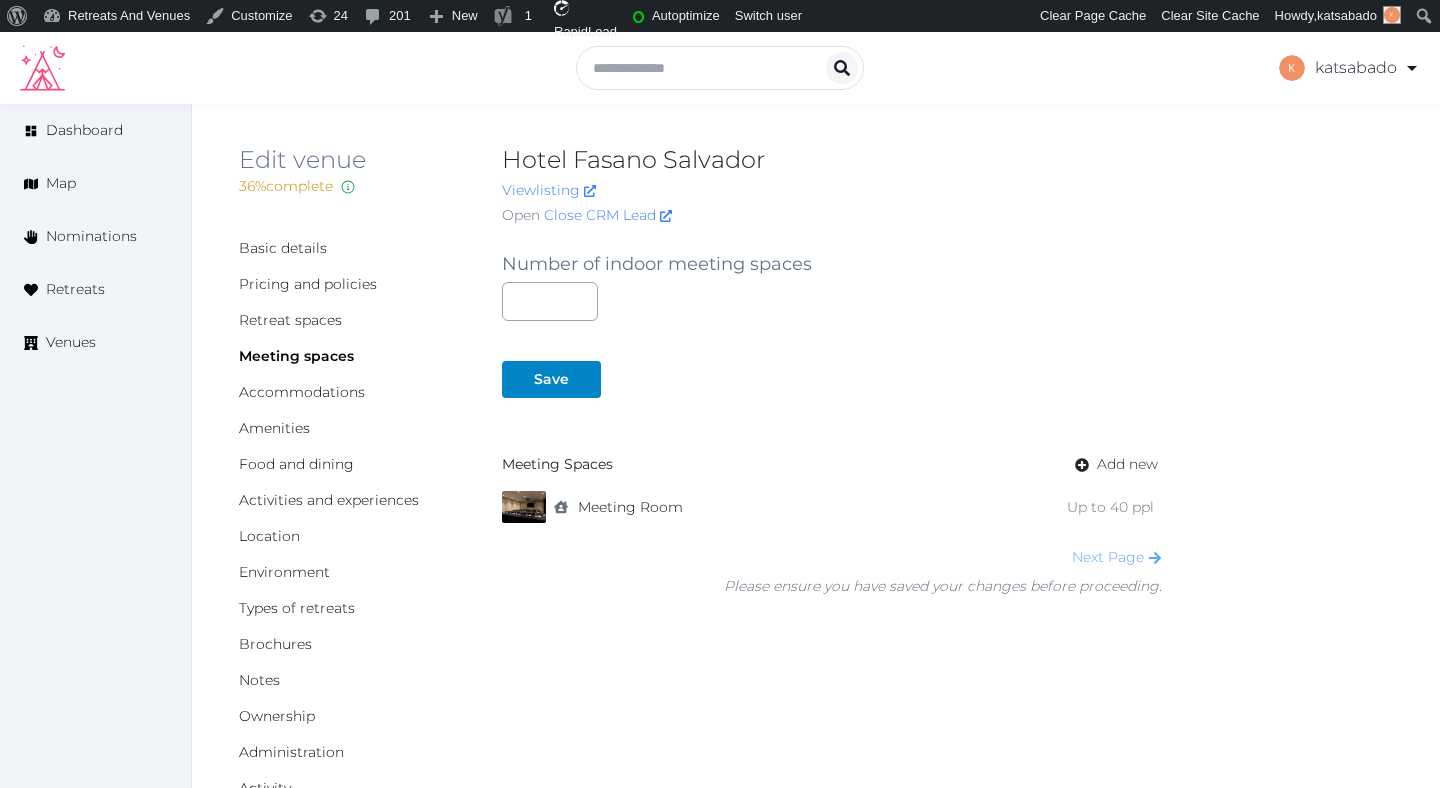 click on "Next Page" at bounding box center (1117, 557) 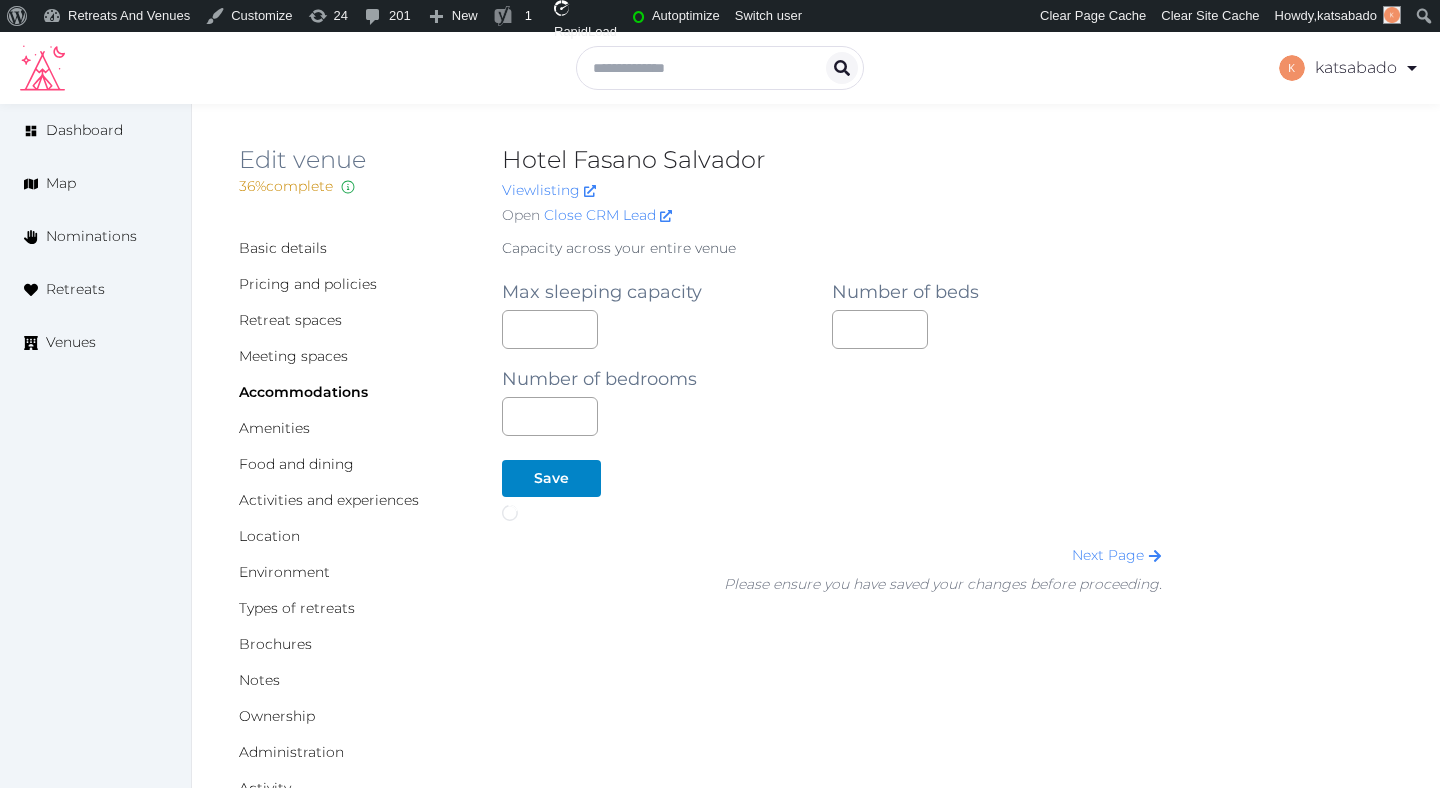 scroll, scrollTop: 0, scrollLeft: 0, axis: both 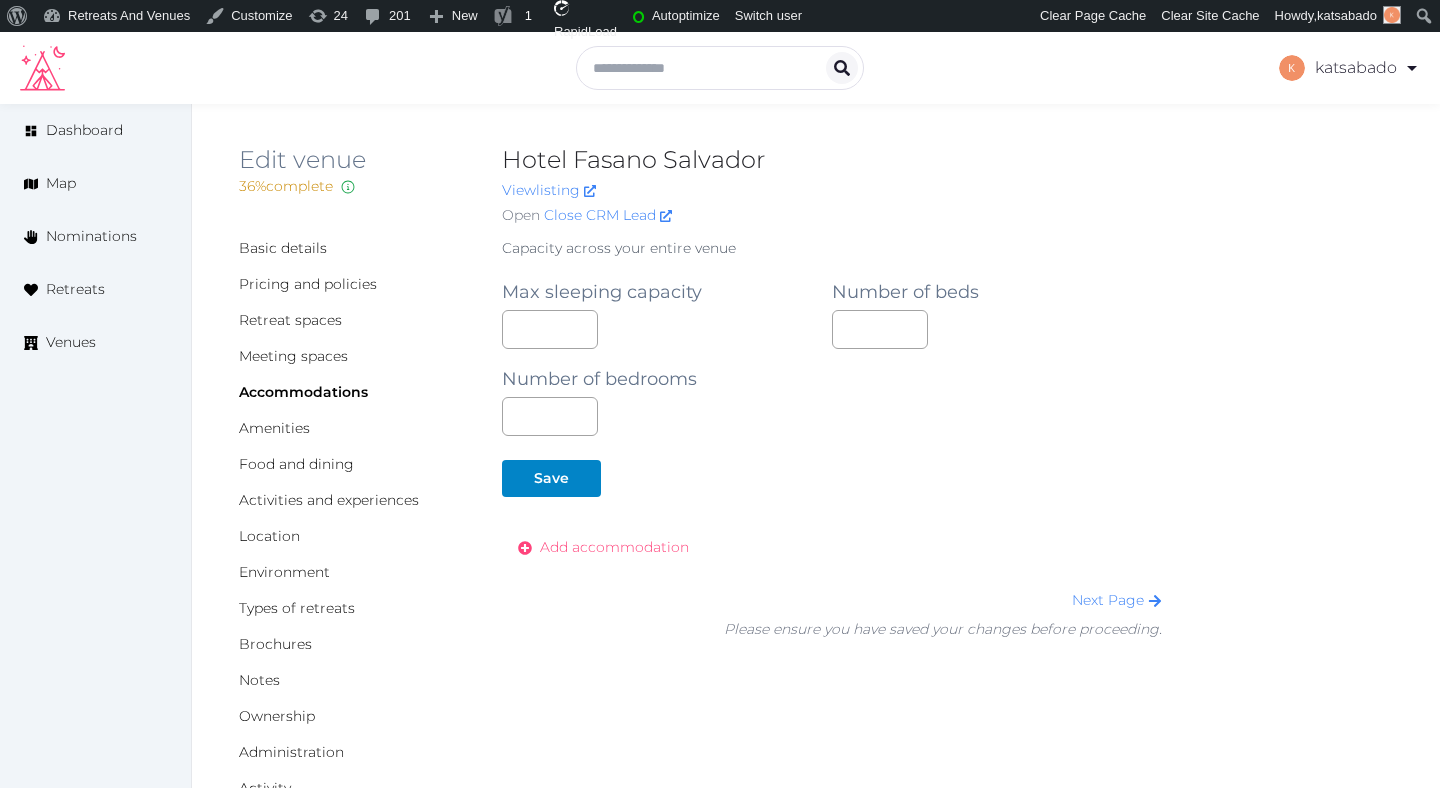 click on "Add accommodation" at bounding box center (614, 547) 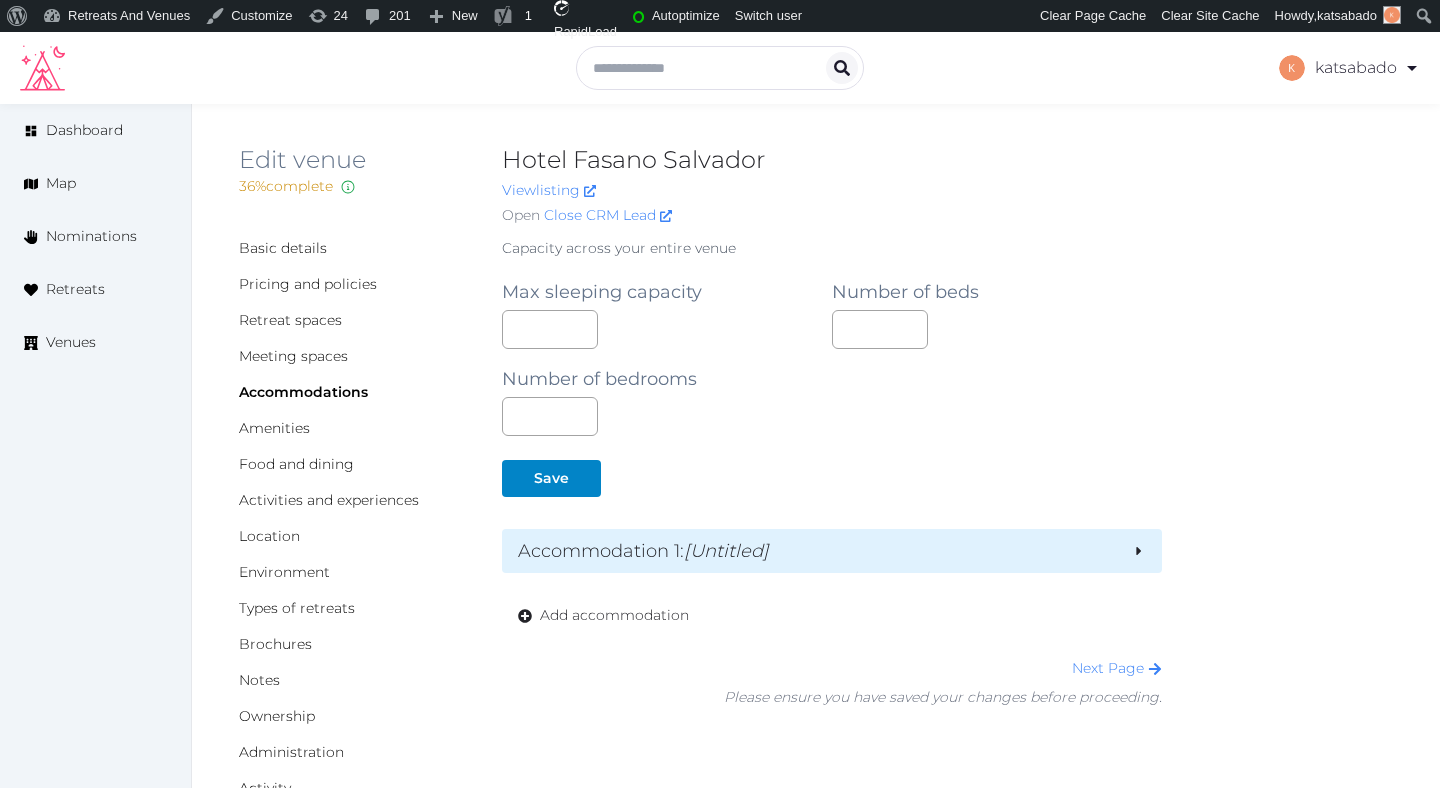 click on "Accommodation 1 :  [Untitled]" at bounding box center (817, 551) 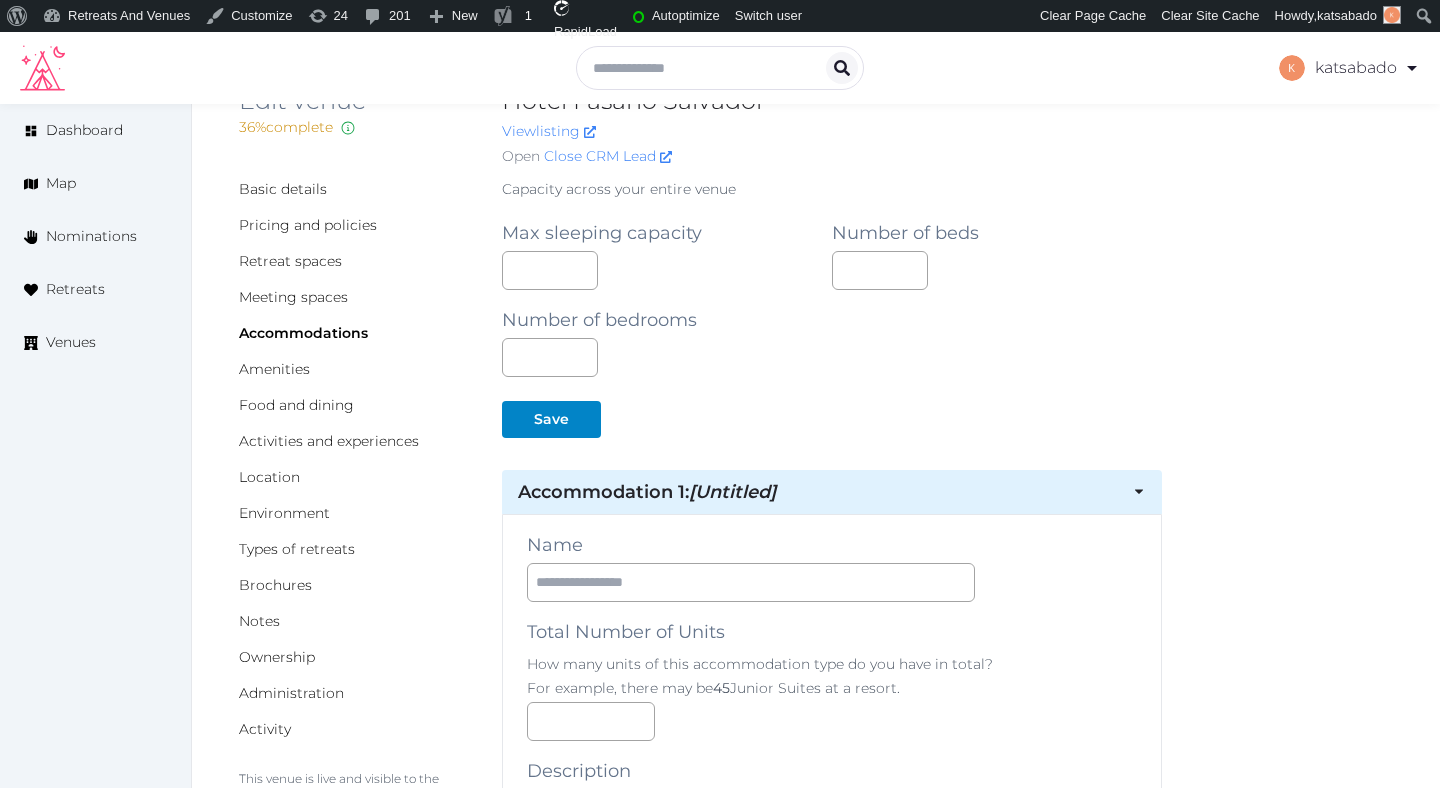 scroll, scrollTop: 146, scrollLeft: 0, axis: vertical 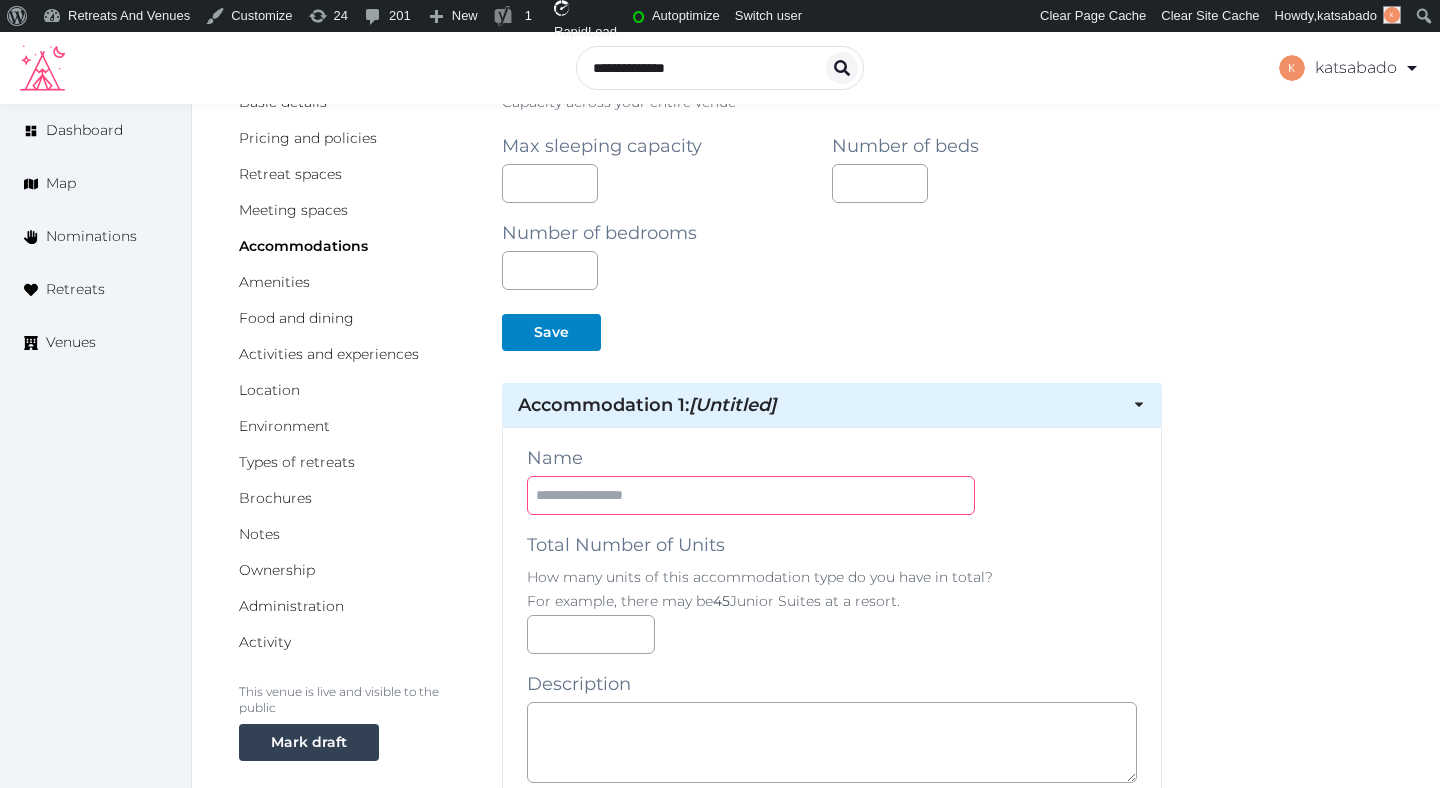 click at bounding box center [751, 495] 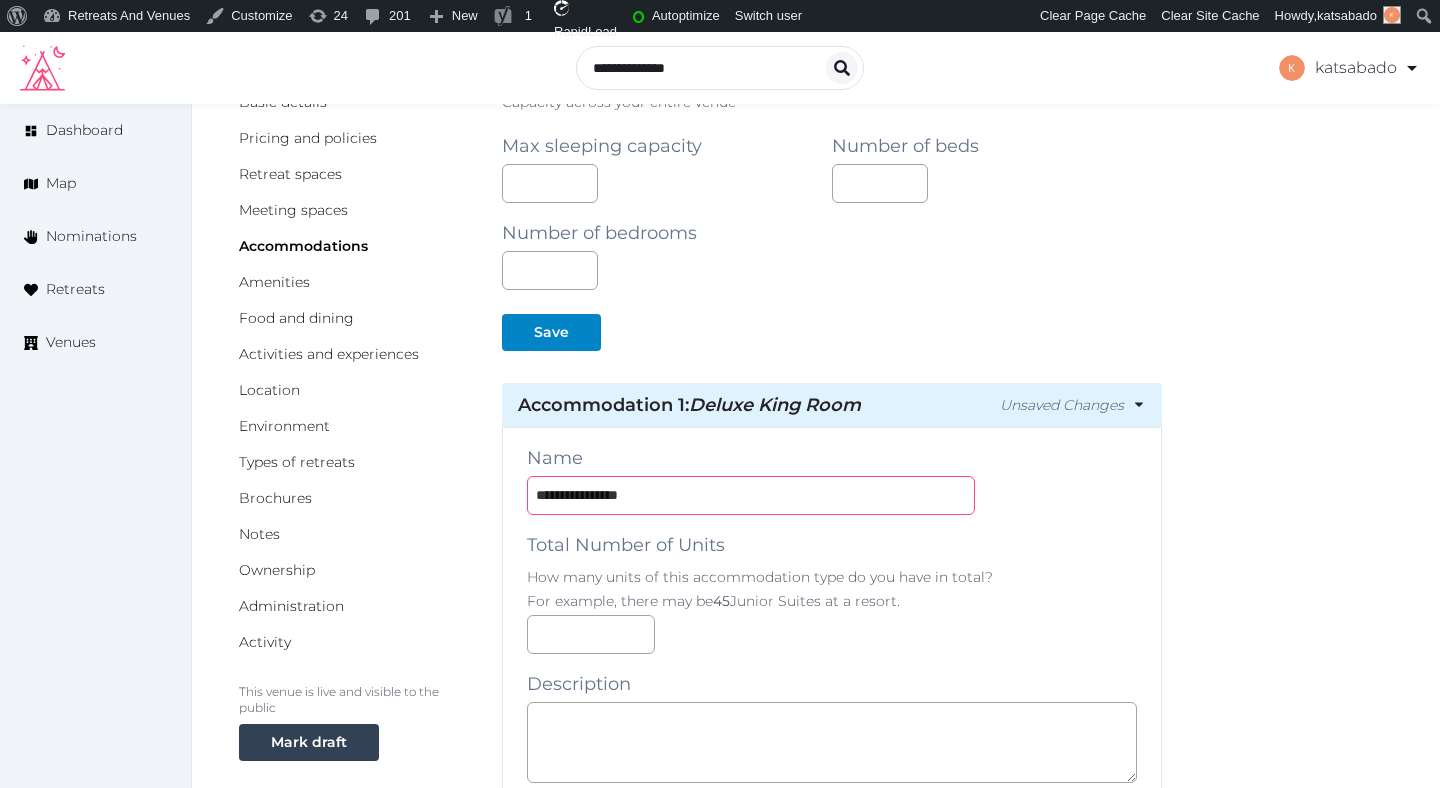 type on "**********" 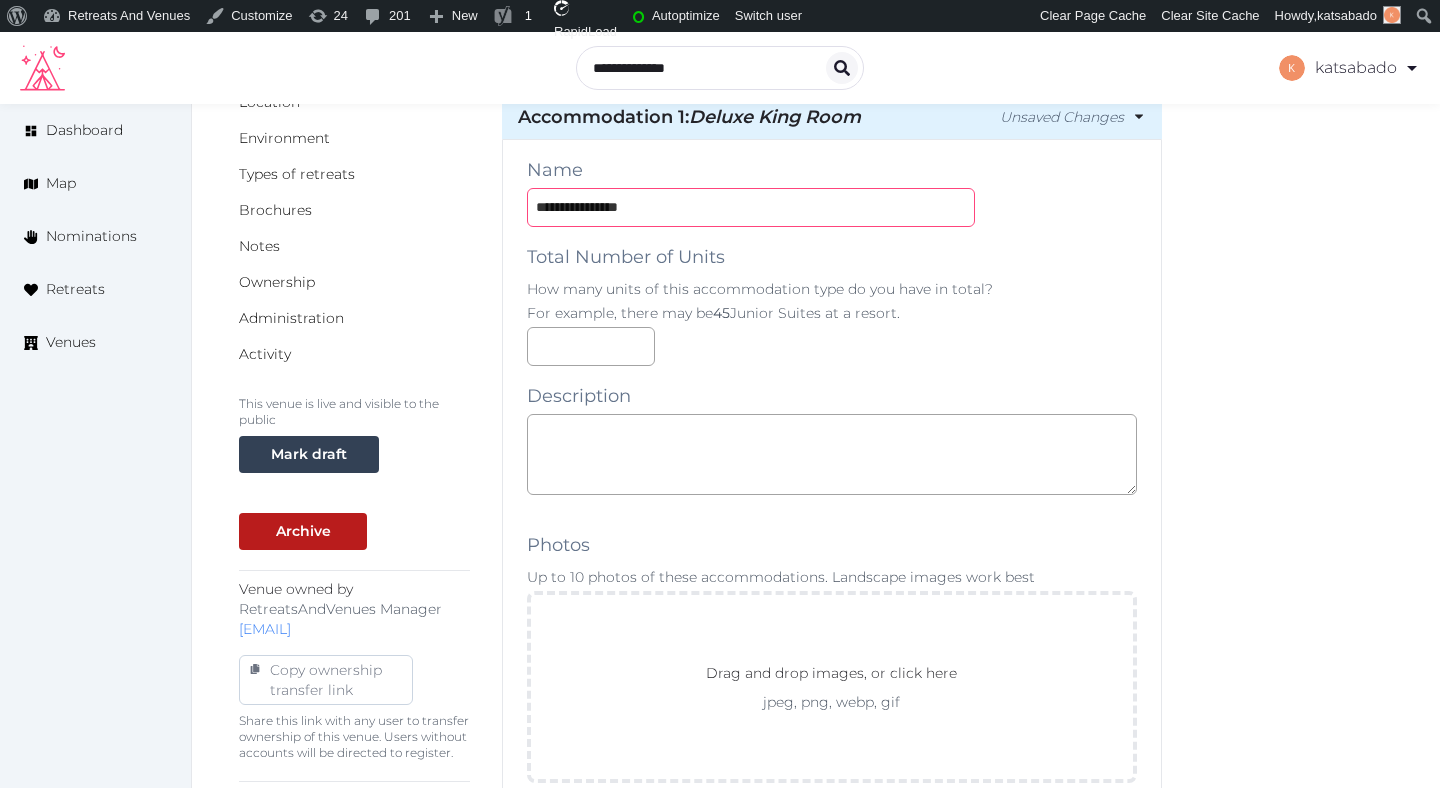 scroll, scrollTop: 483, scrollLeft: 0, axis: vertical 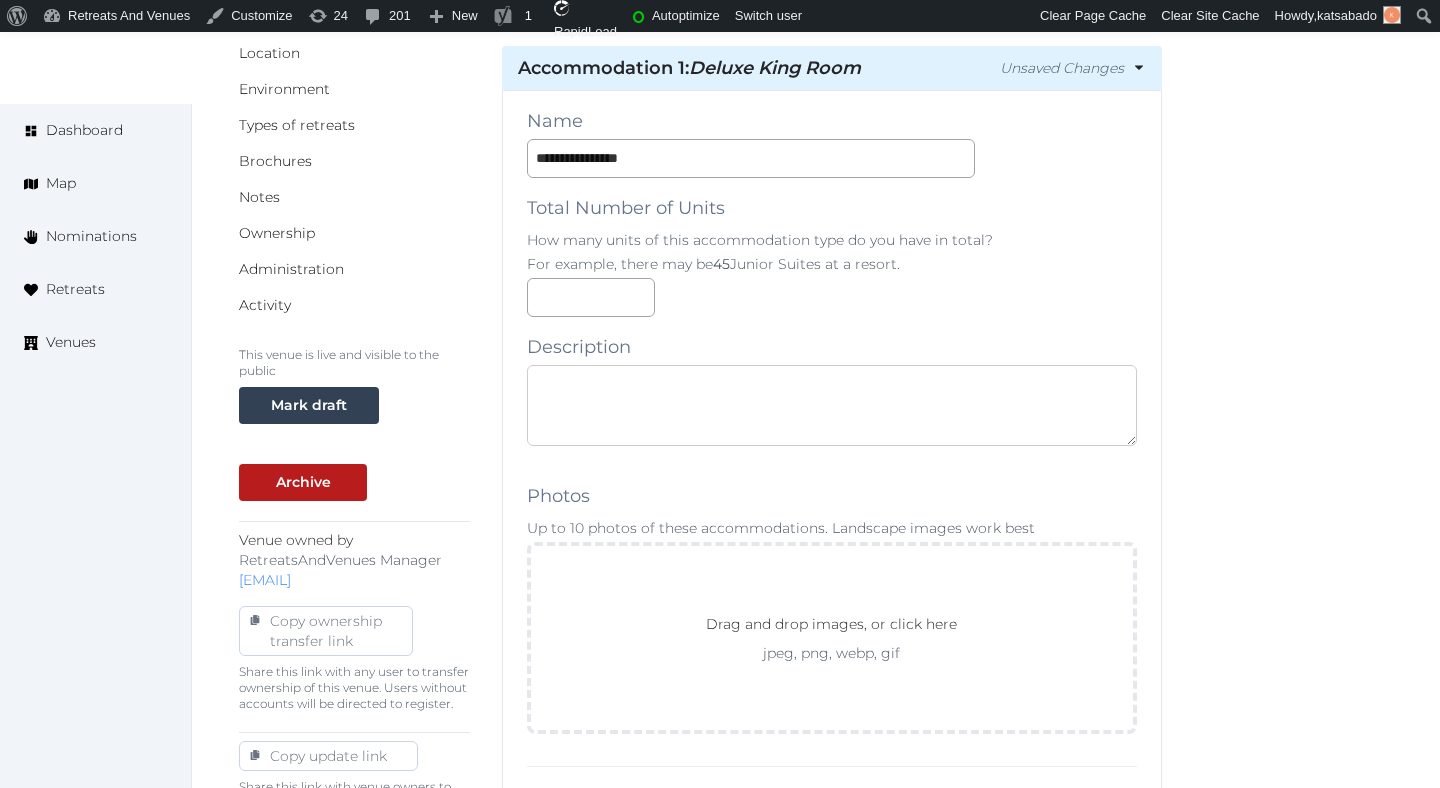 click at bounding box center [832, 405] 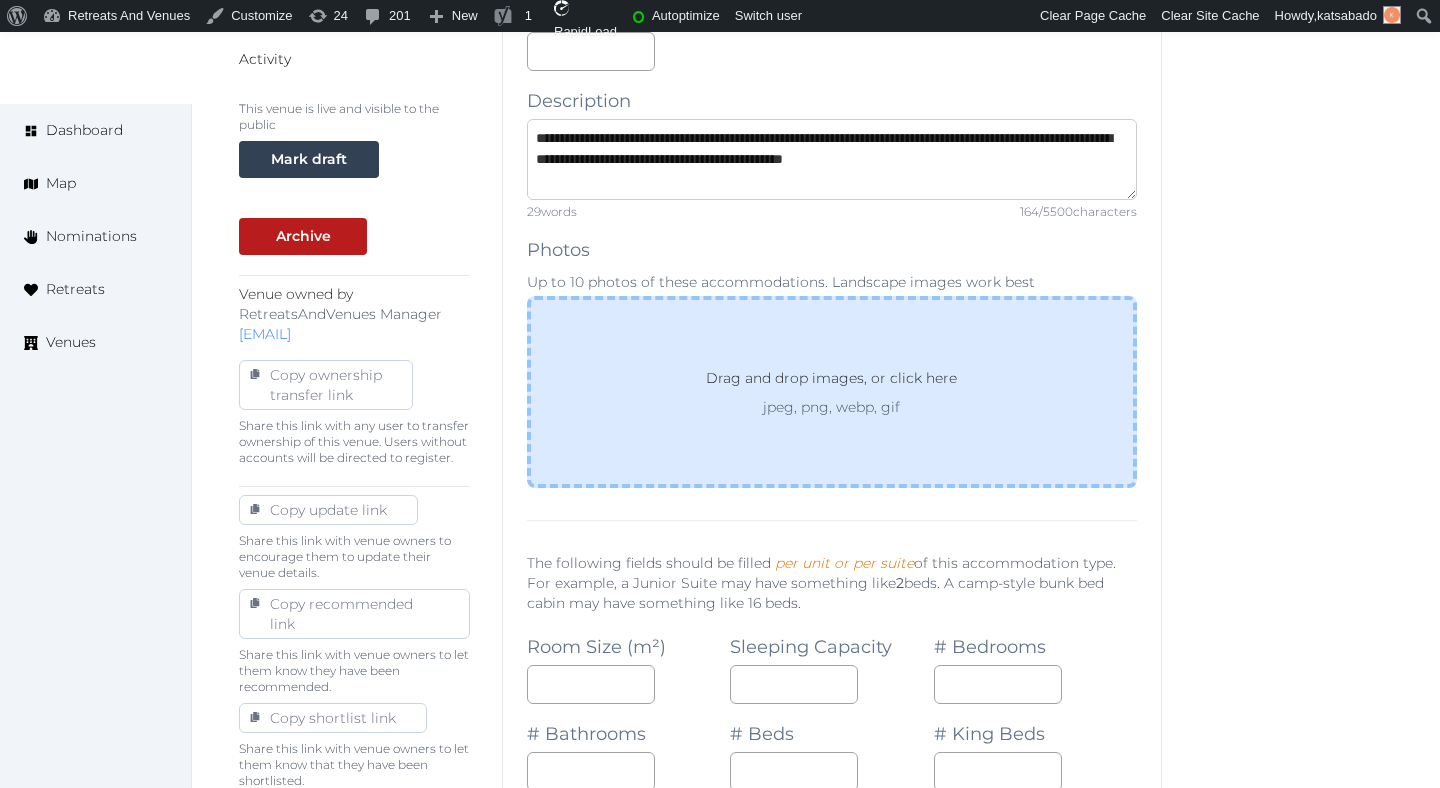 scroll, scrollTop: 741, scrollLeft: 0, axis: vertical 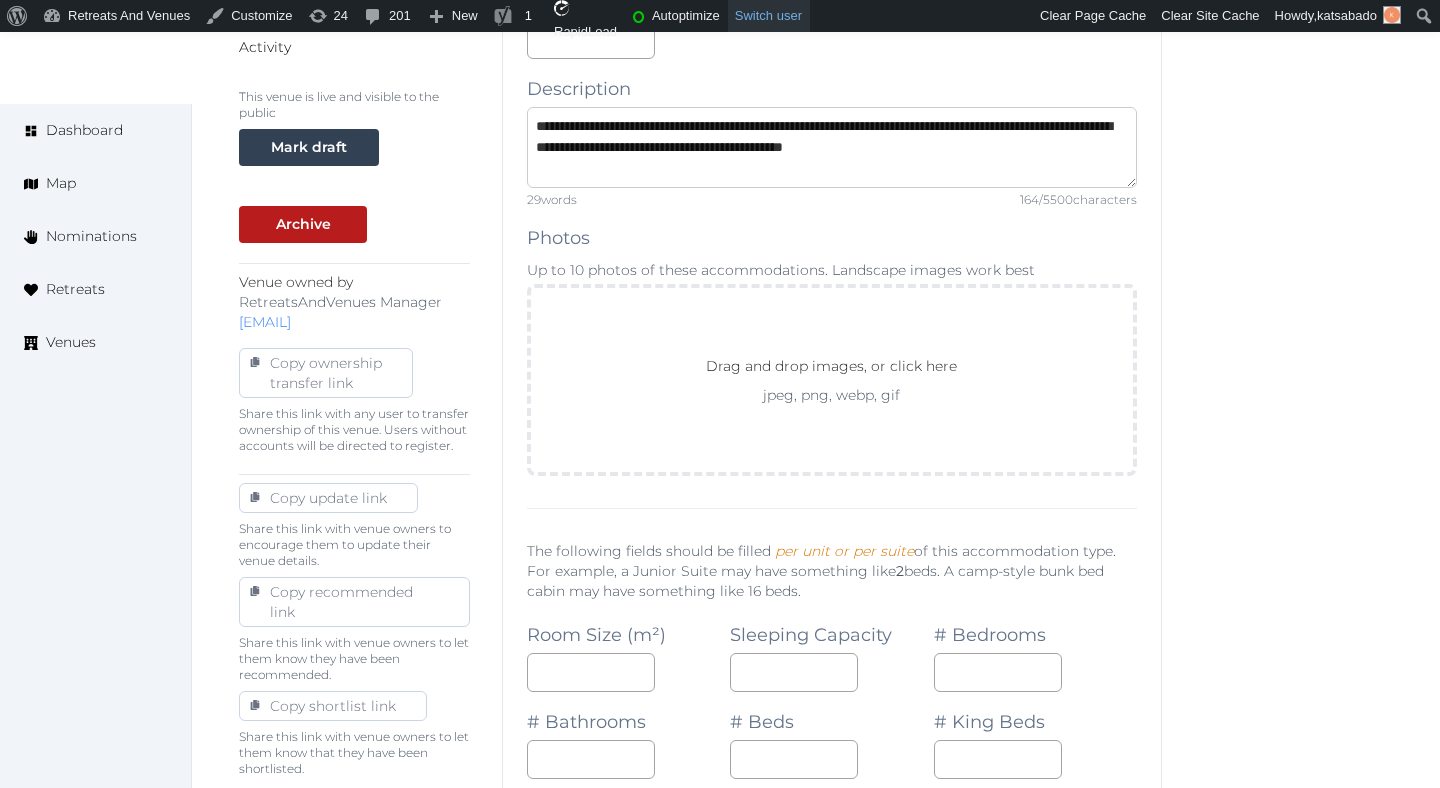 type on "**********" 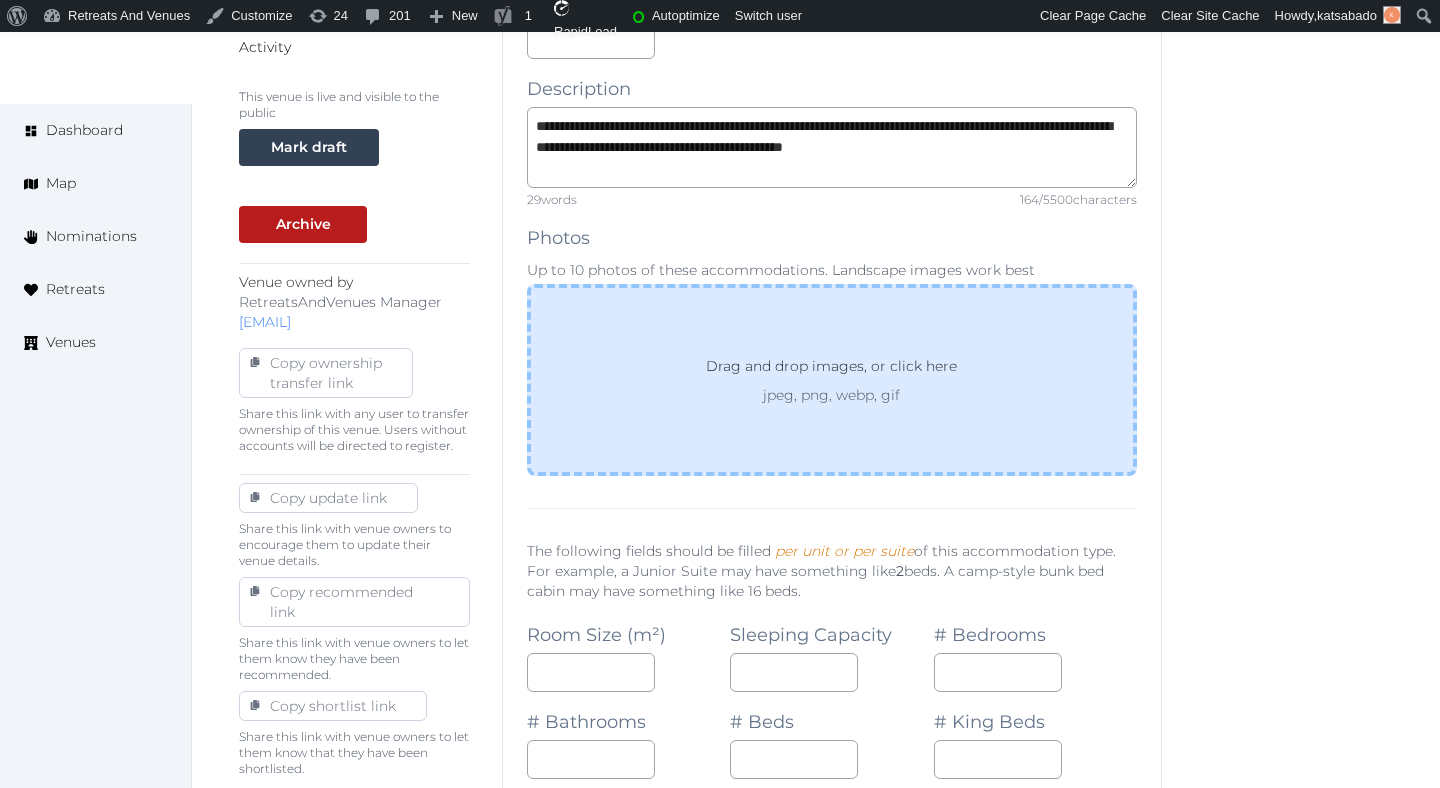 click on "jpeg, png, webp, gif" at bounding box center [831, 395] 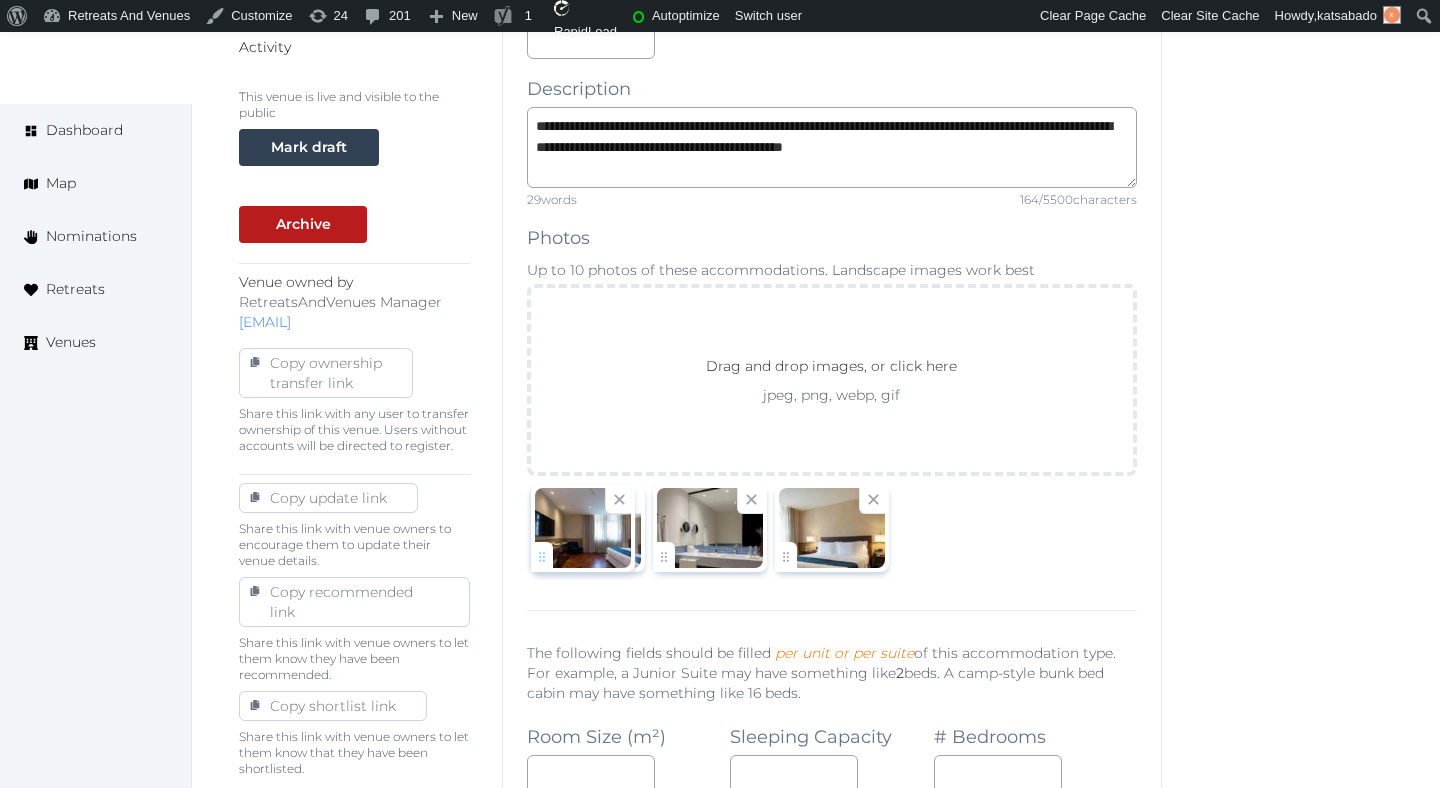 drag, startPoint x: 779, startPoint y: 560, endPoint x: 528, endPoint y: 522, distance: 253.8602 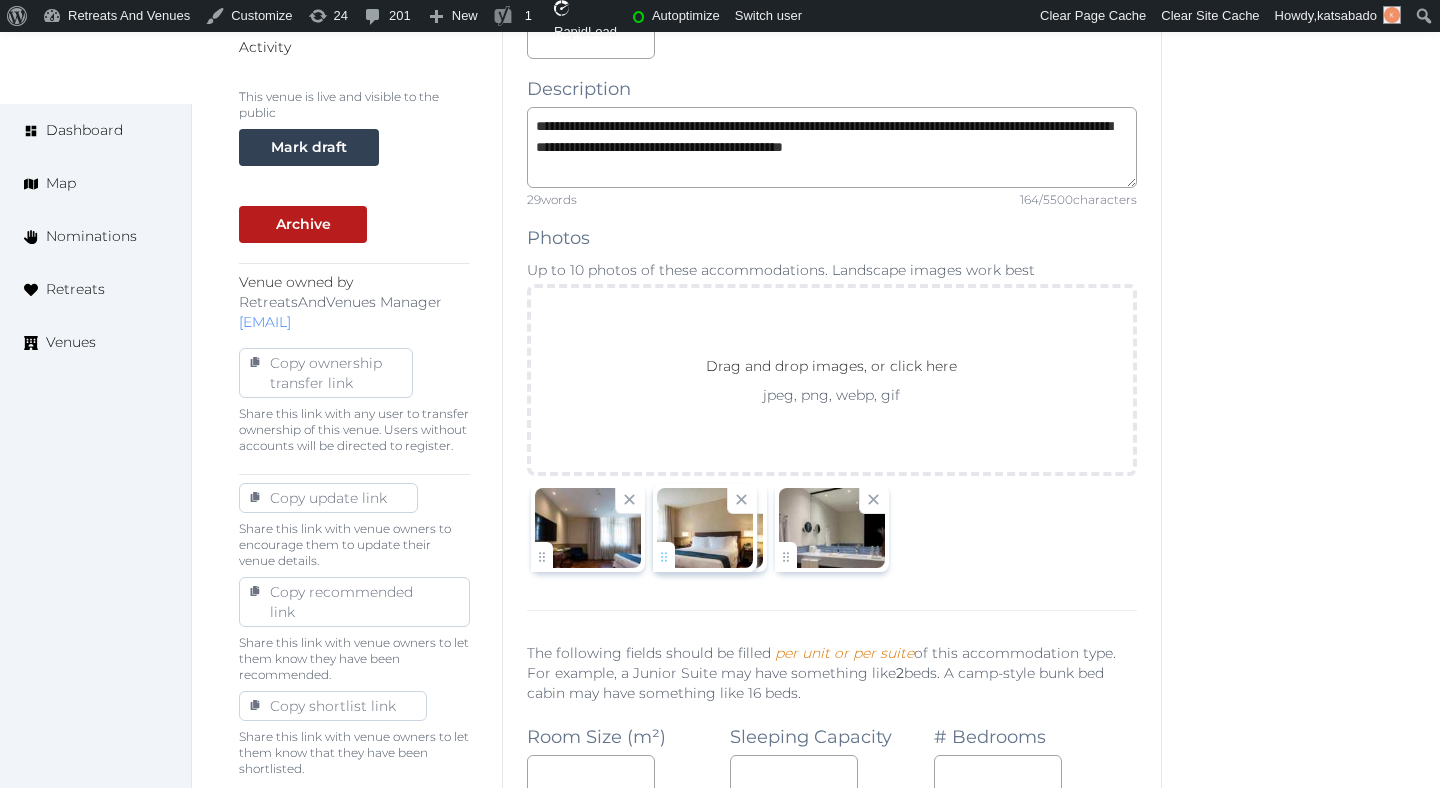 drag, startPoint x: 790, startPoint y: 559, endPoint x: 658, endPoint y: 557, distance: 132.01515 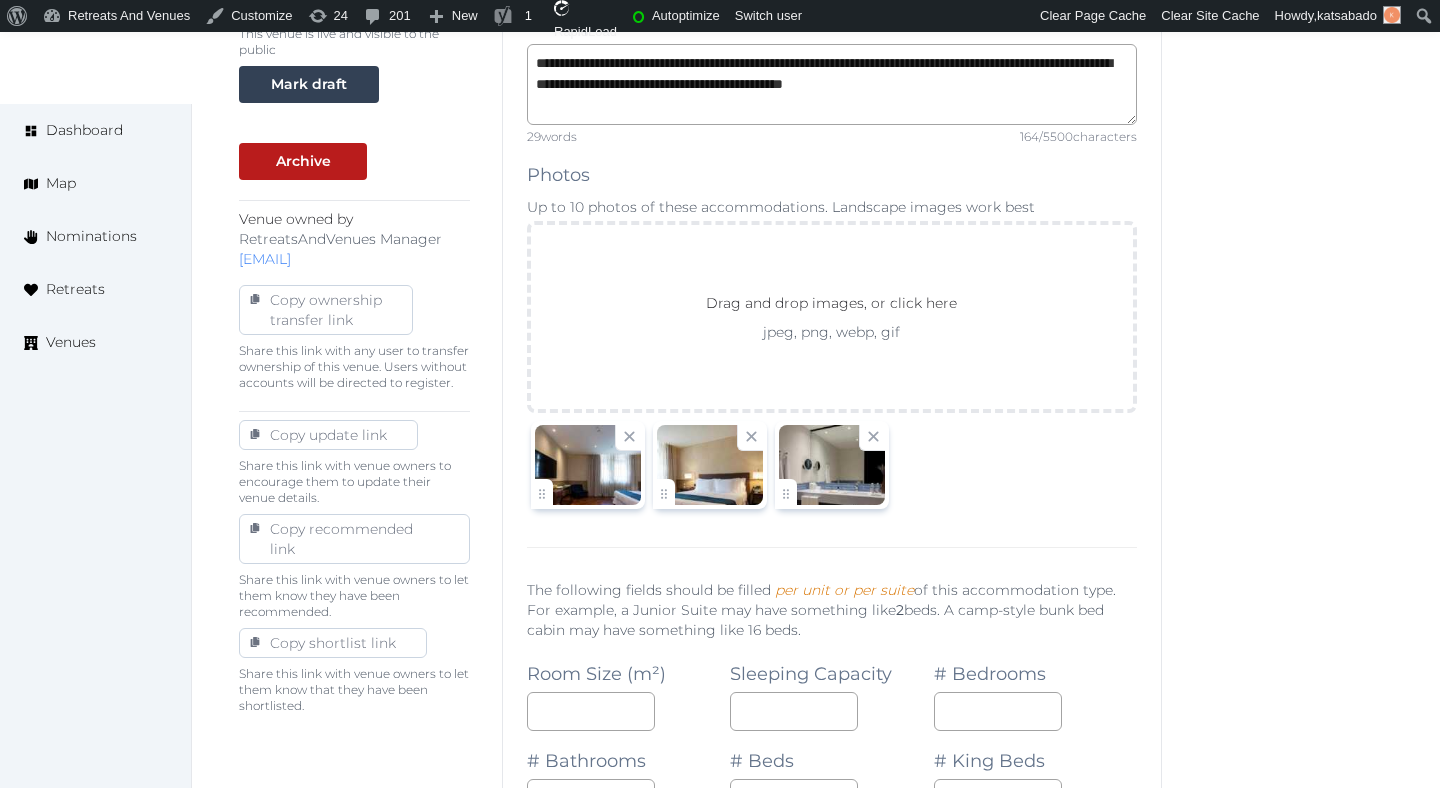 scroll, scrollTop: 822, scrollLeft: 0, axis: vertical 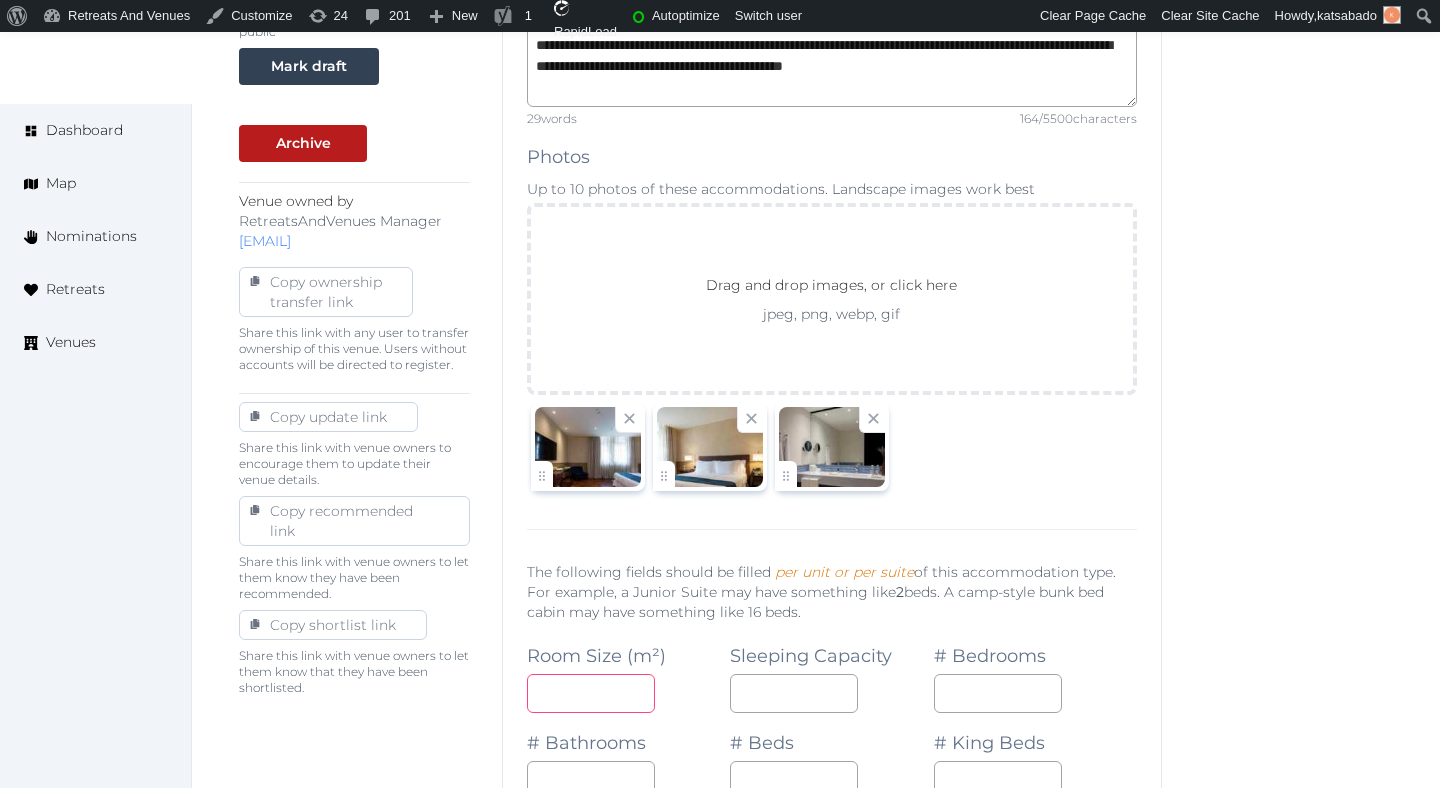 click at bounding box center [591, 693] 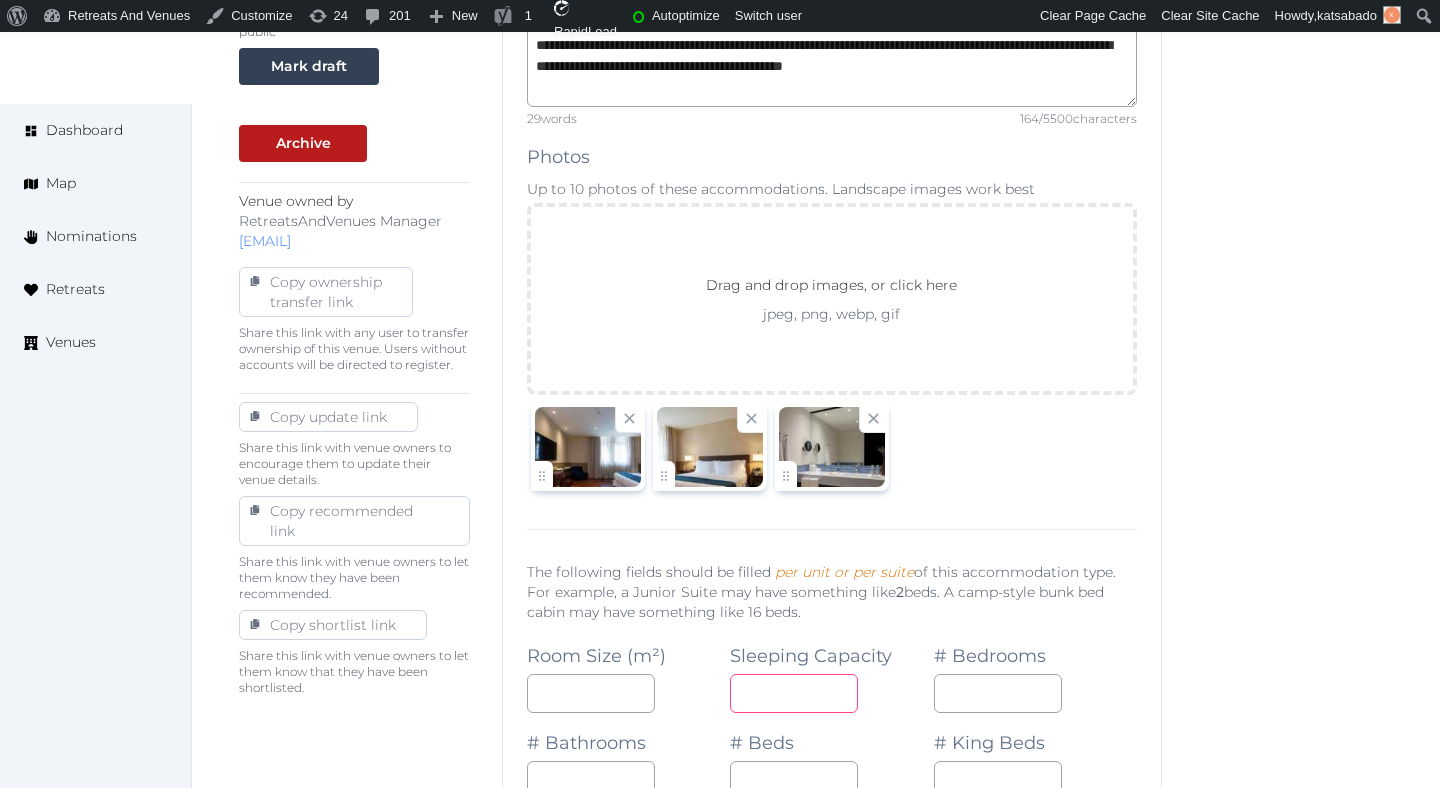 type on "*" 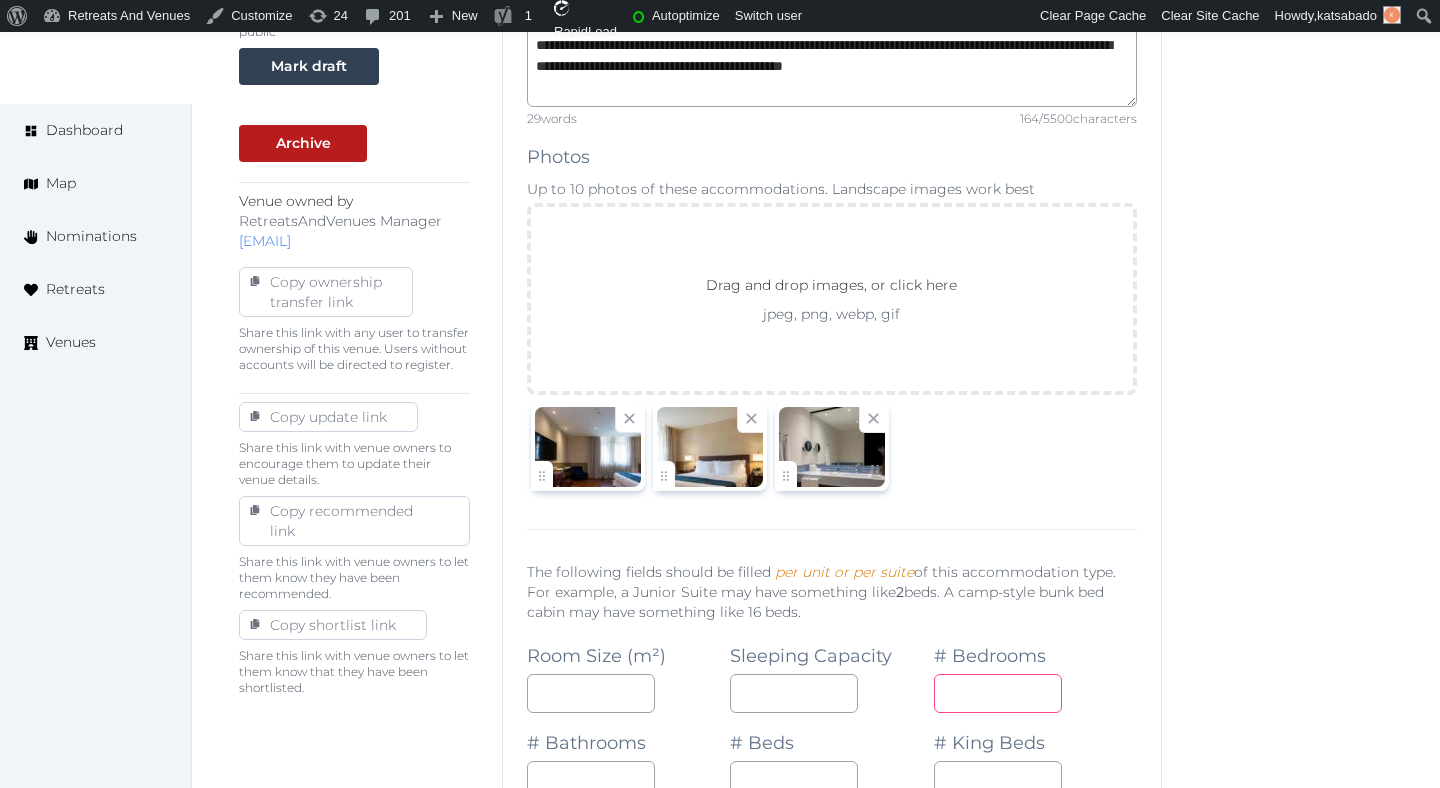 type on "*" 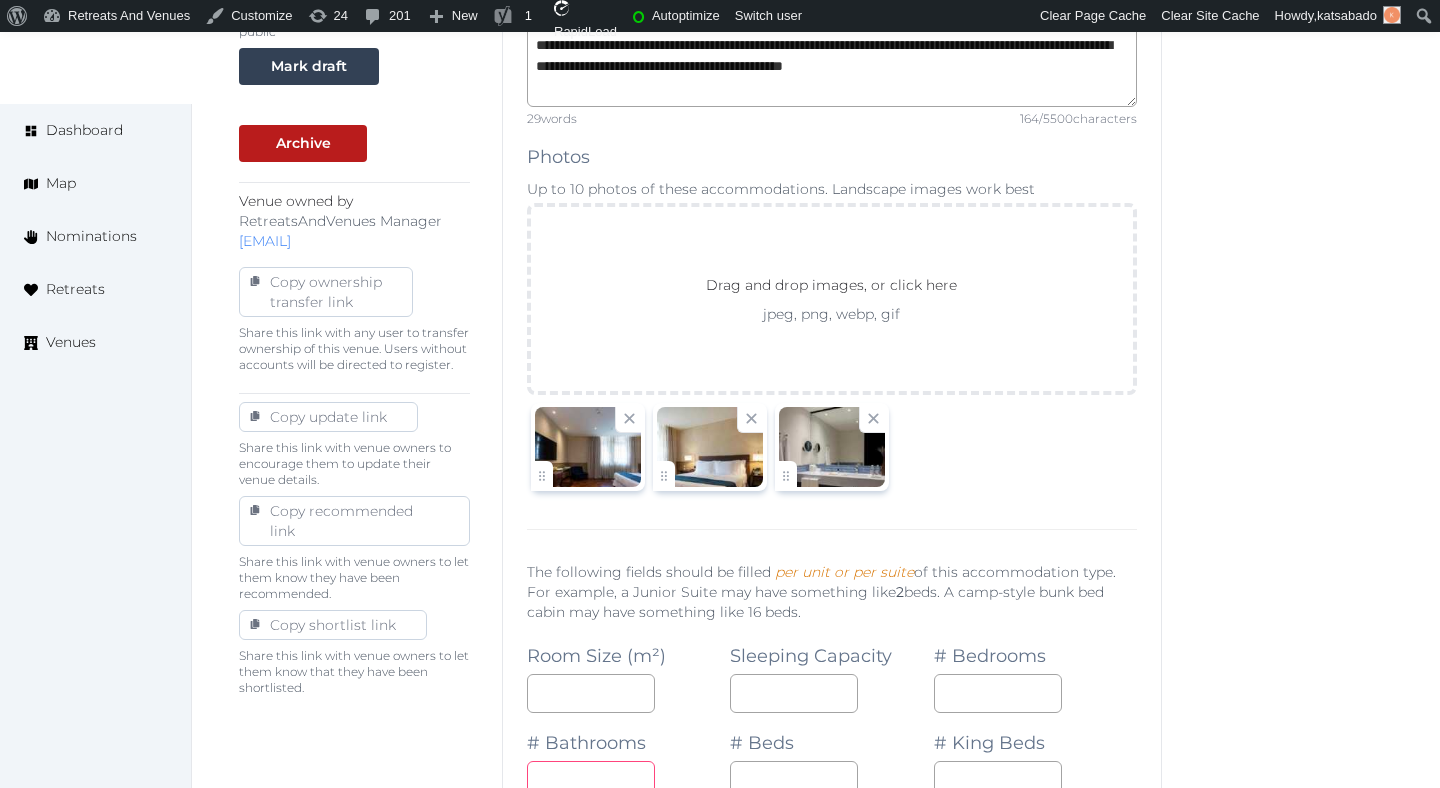 scroll, scrollTop: 833, scrollLeft: 0, axis: vertical 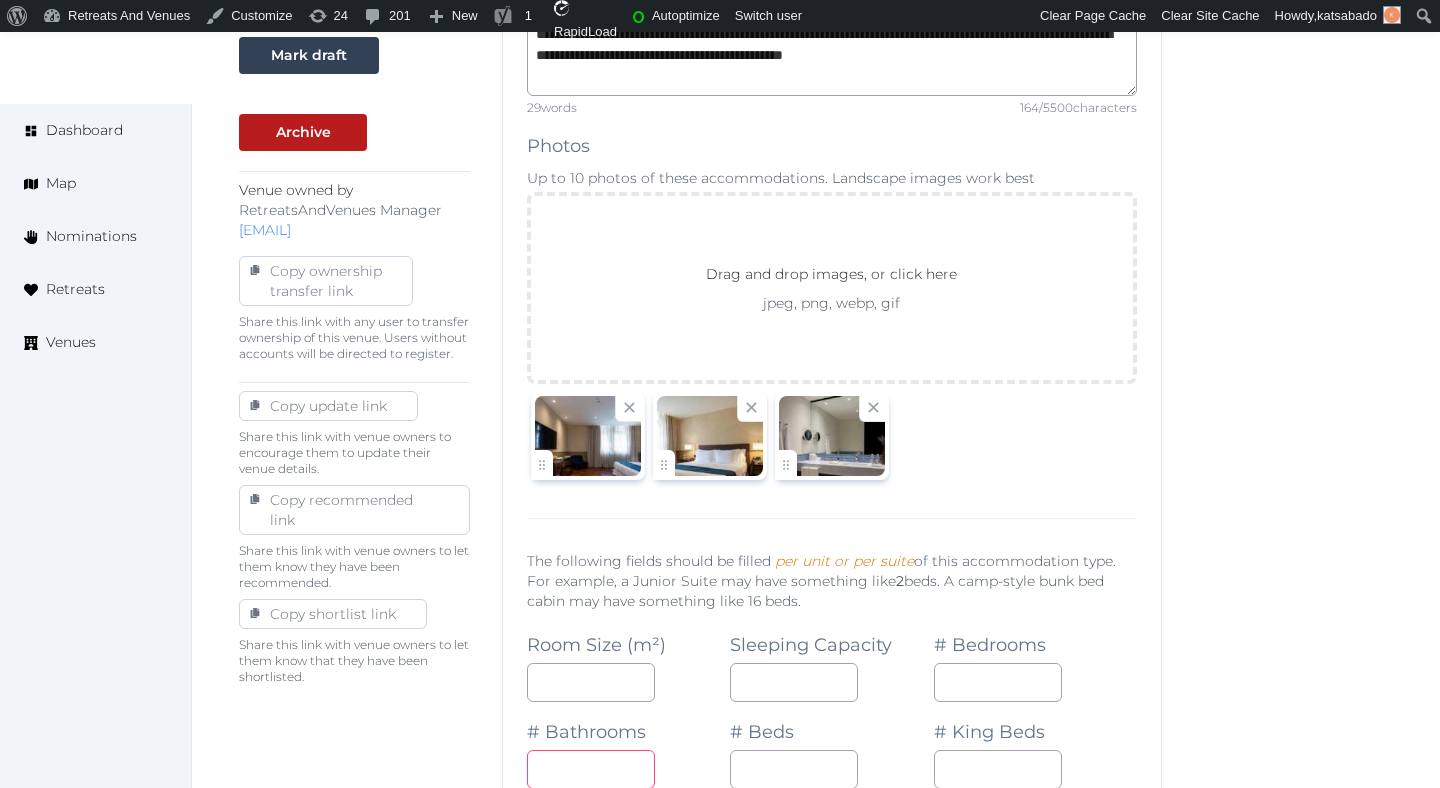 type on "*" 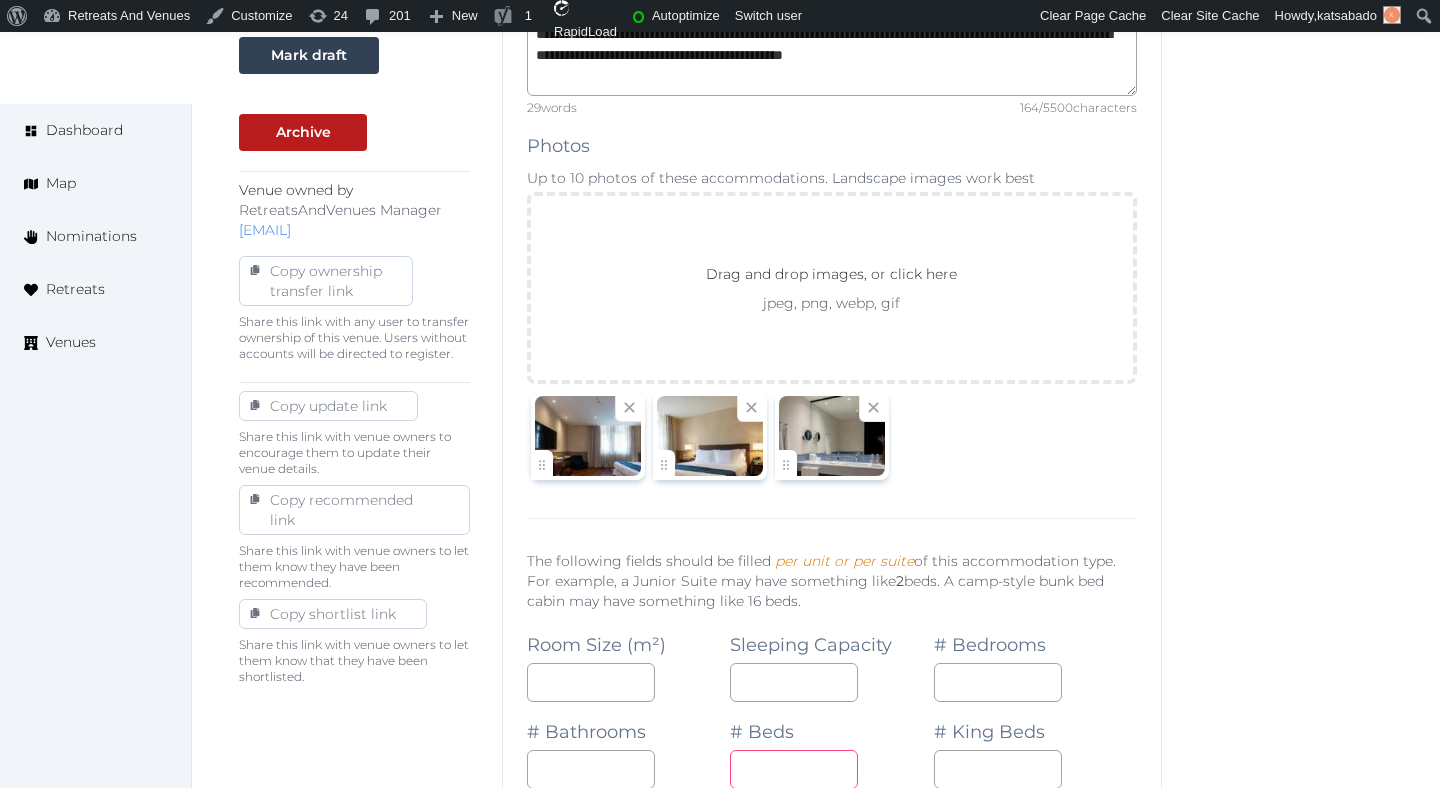 type on "*" 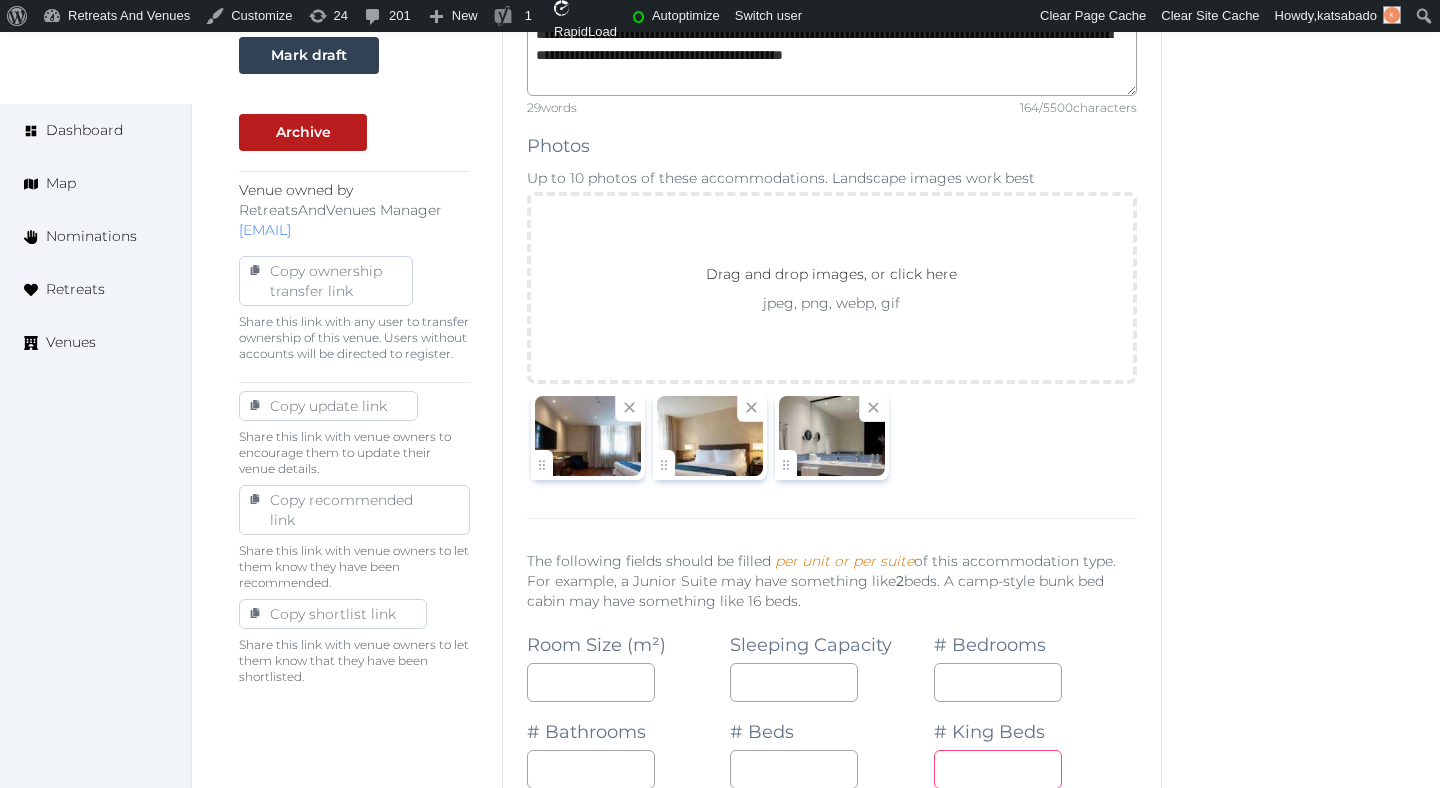 type on "*" 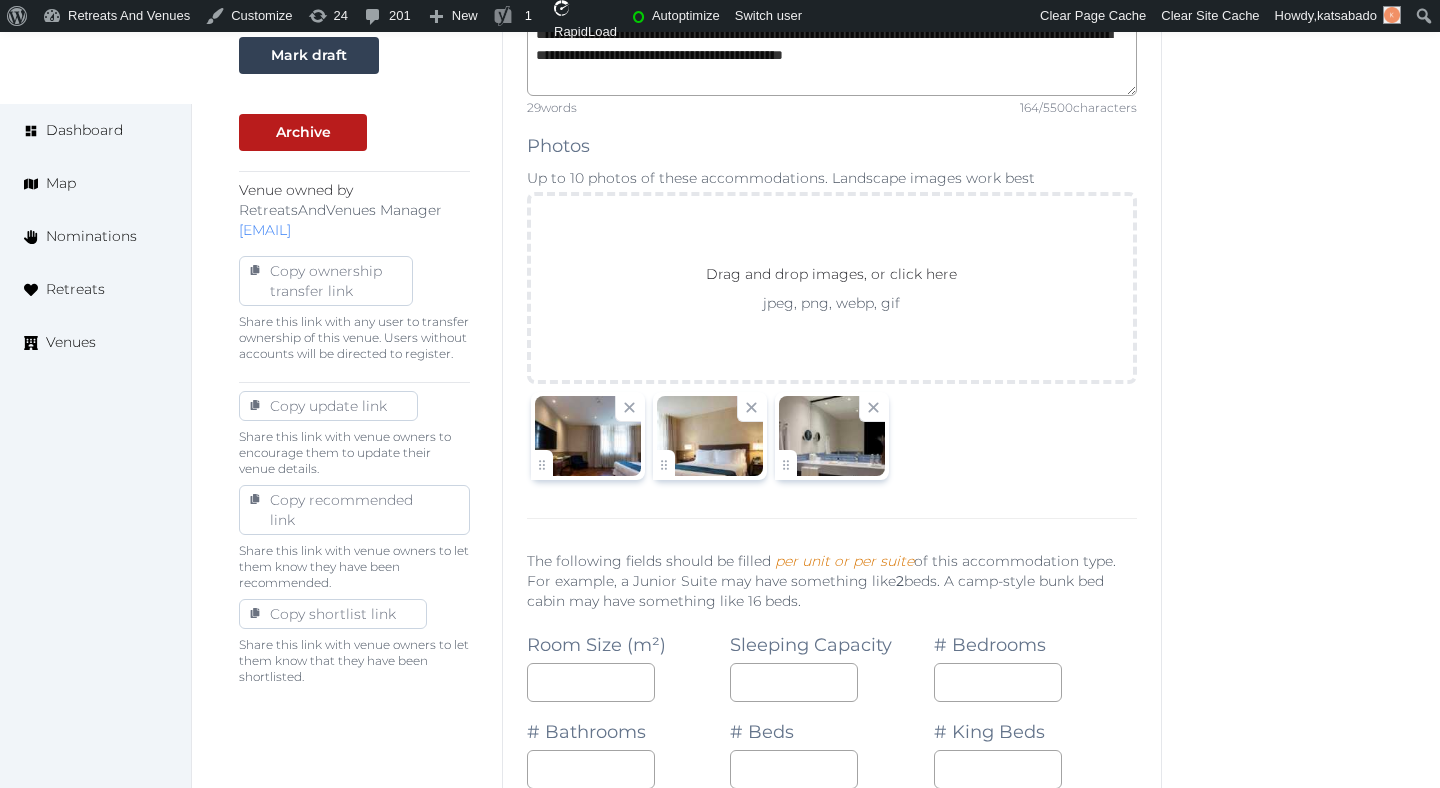 scroll, scrollTop: 1279, scrollLeft: 0, axis: vertical 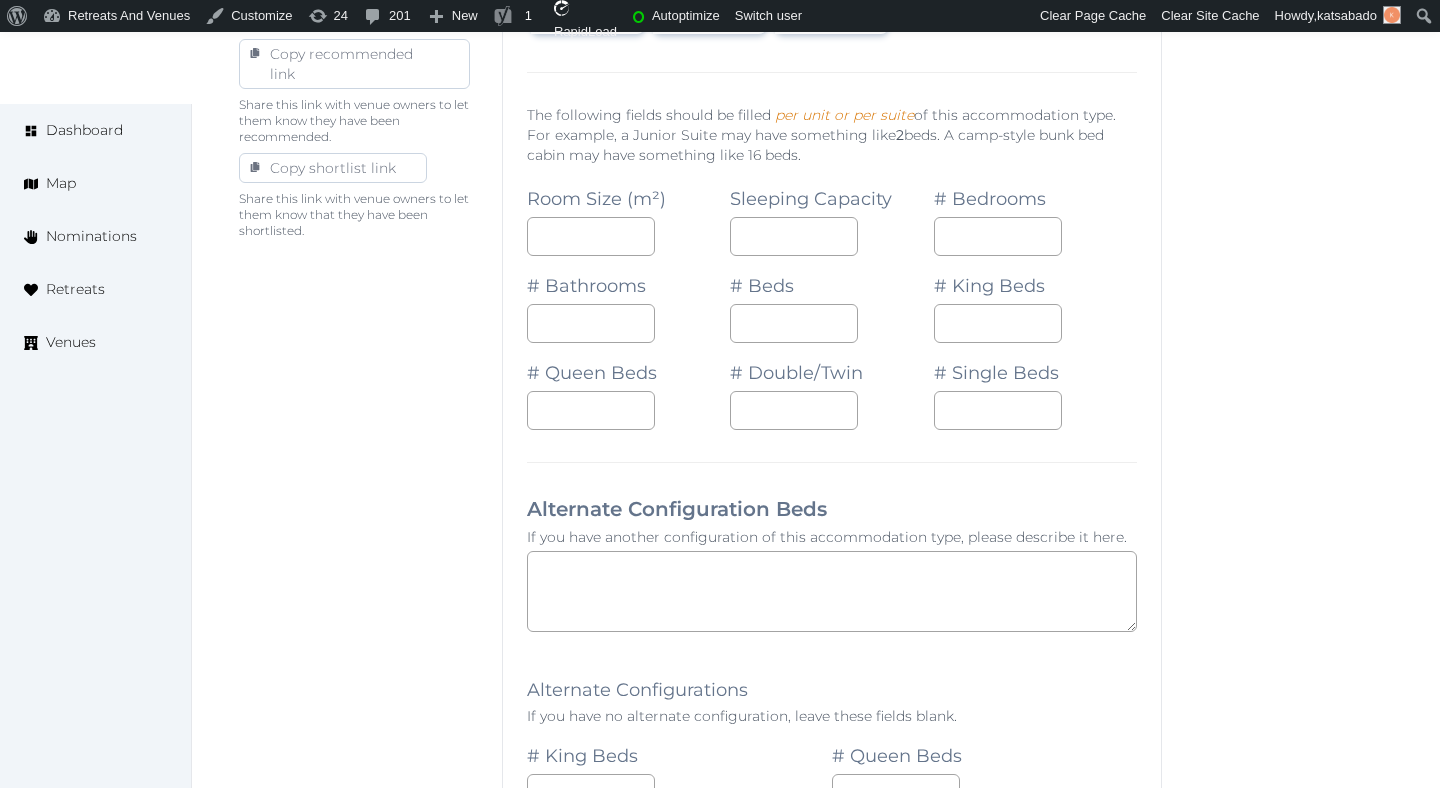 click on "Basic details Pricing and policies Retreat spaces Meeting spaces Accommodations Amenities Food and dining Activities and experiences Location Environment Types of retreats Brochures Notes Ownership Administration Activity This venue is live and visible to the public Mark draft Archive Venue owned by RetreatsAndVenues Manager c.o.r.e.y.sanford@retreatsandvenues.com Copy ownership transfer link Share this link with any user to transfer ownership of this venue. Users without accounts will be directed to register. Copy update link Share this link with venue owners to encourage them to update their venue details. Copy recommended link Share this link with venue owners to let them know they have been recommended. Copy shortlist link Share this link with venue owners to let them know that they have been shortlisted." at bounding box center [354, 633] 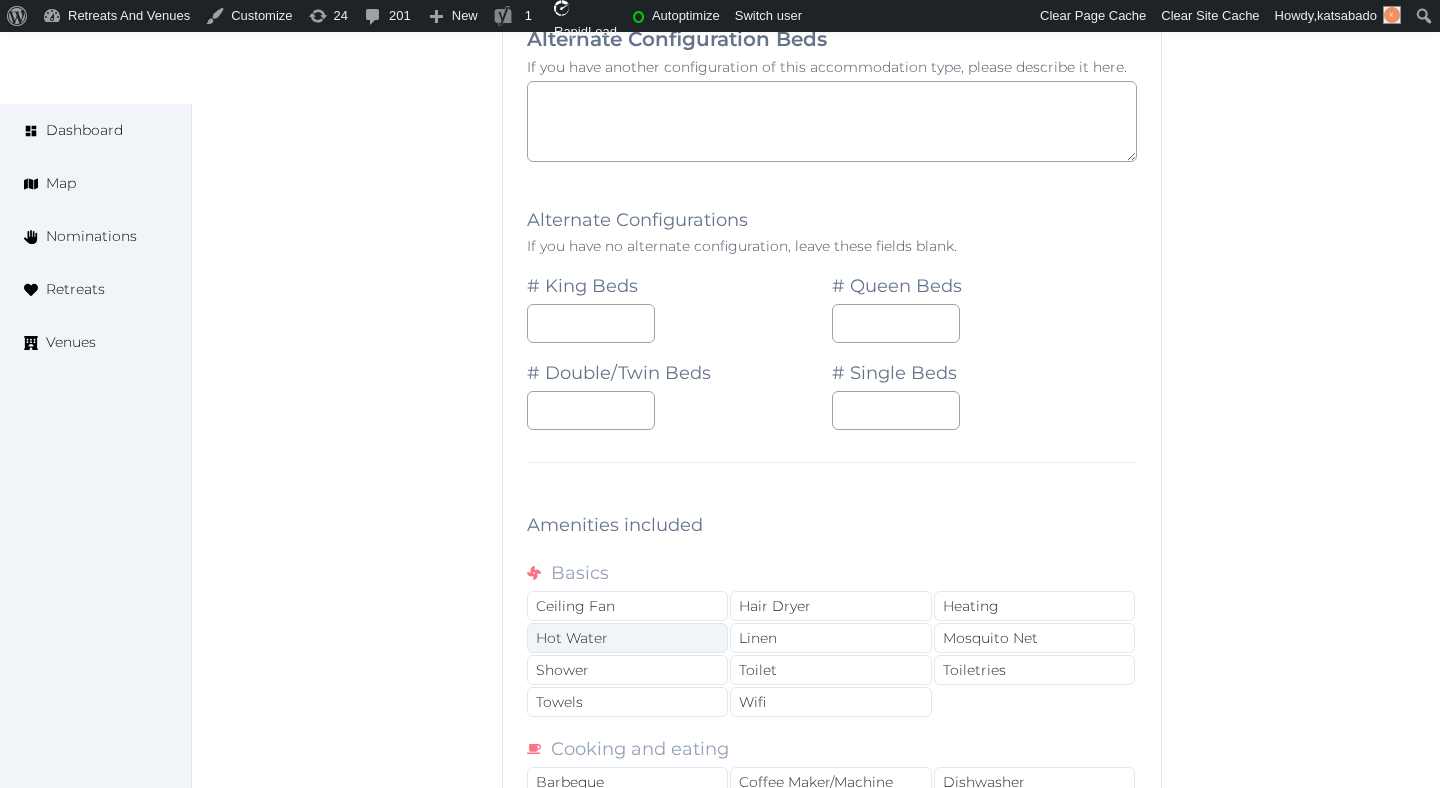 scroll, scrollTop: 1756, scrollLeft: 0, axis: vertical 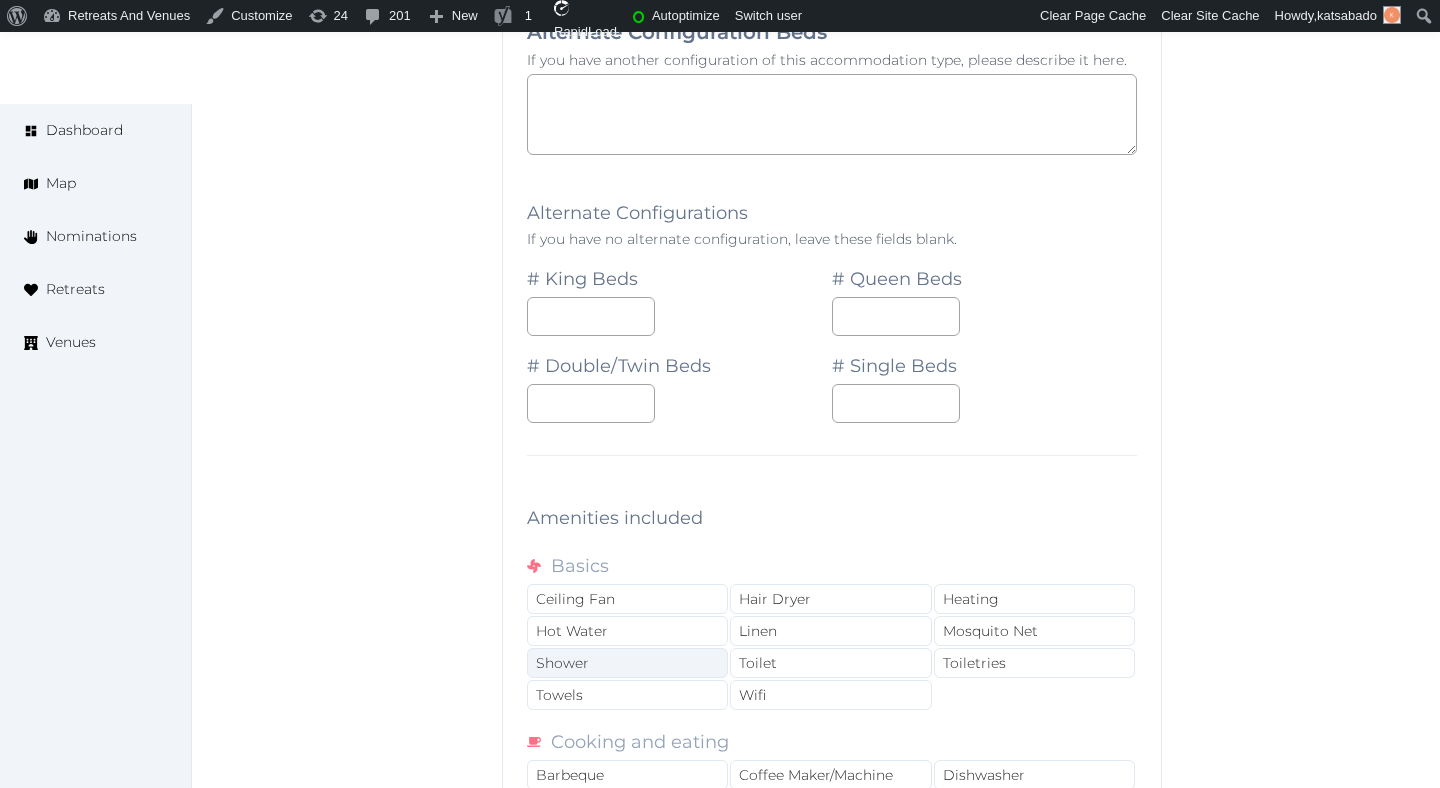 click on "Shower" at bounding box center [627, 663] 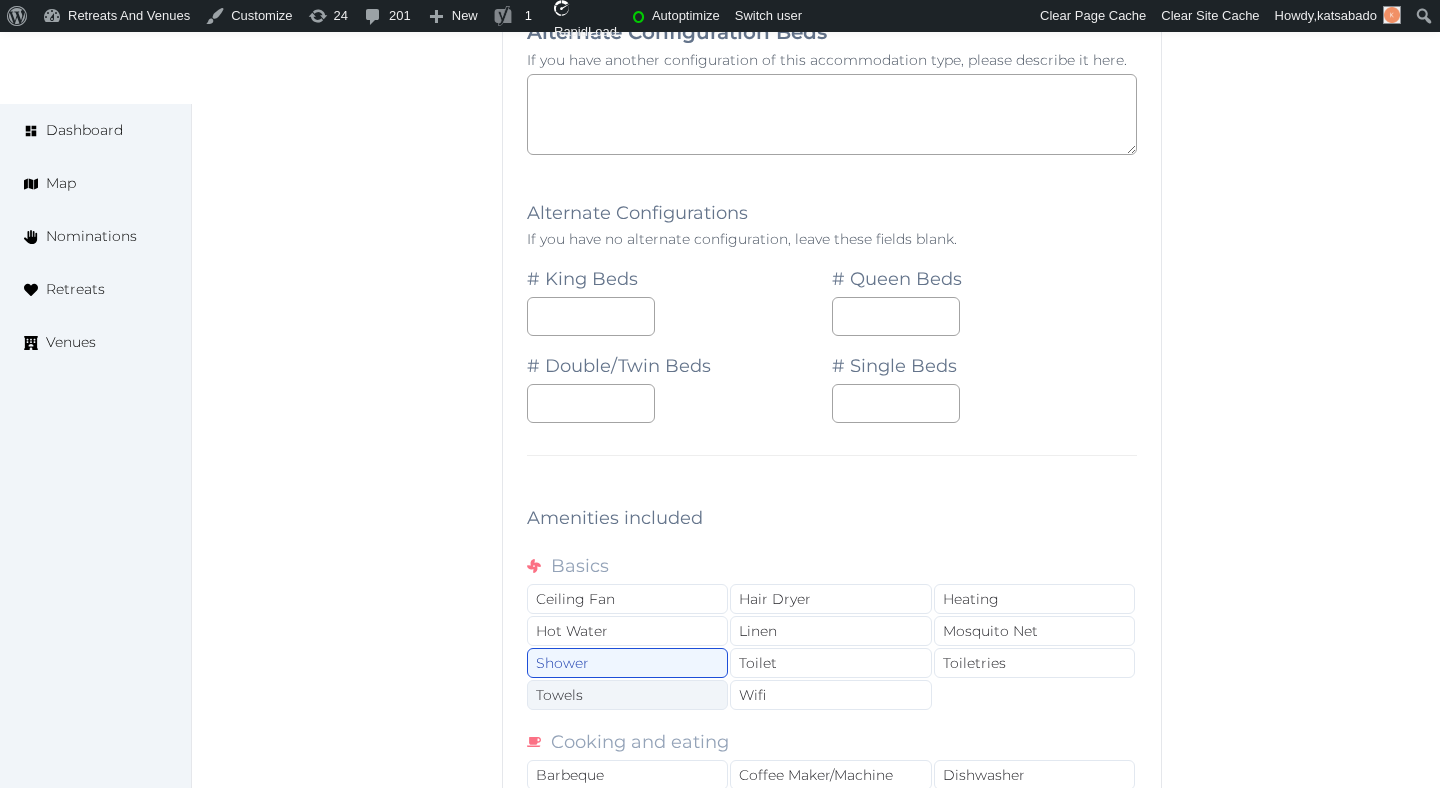 click on "Towels" at bounding box center (627, 695) 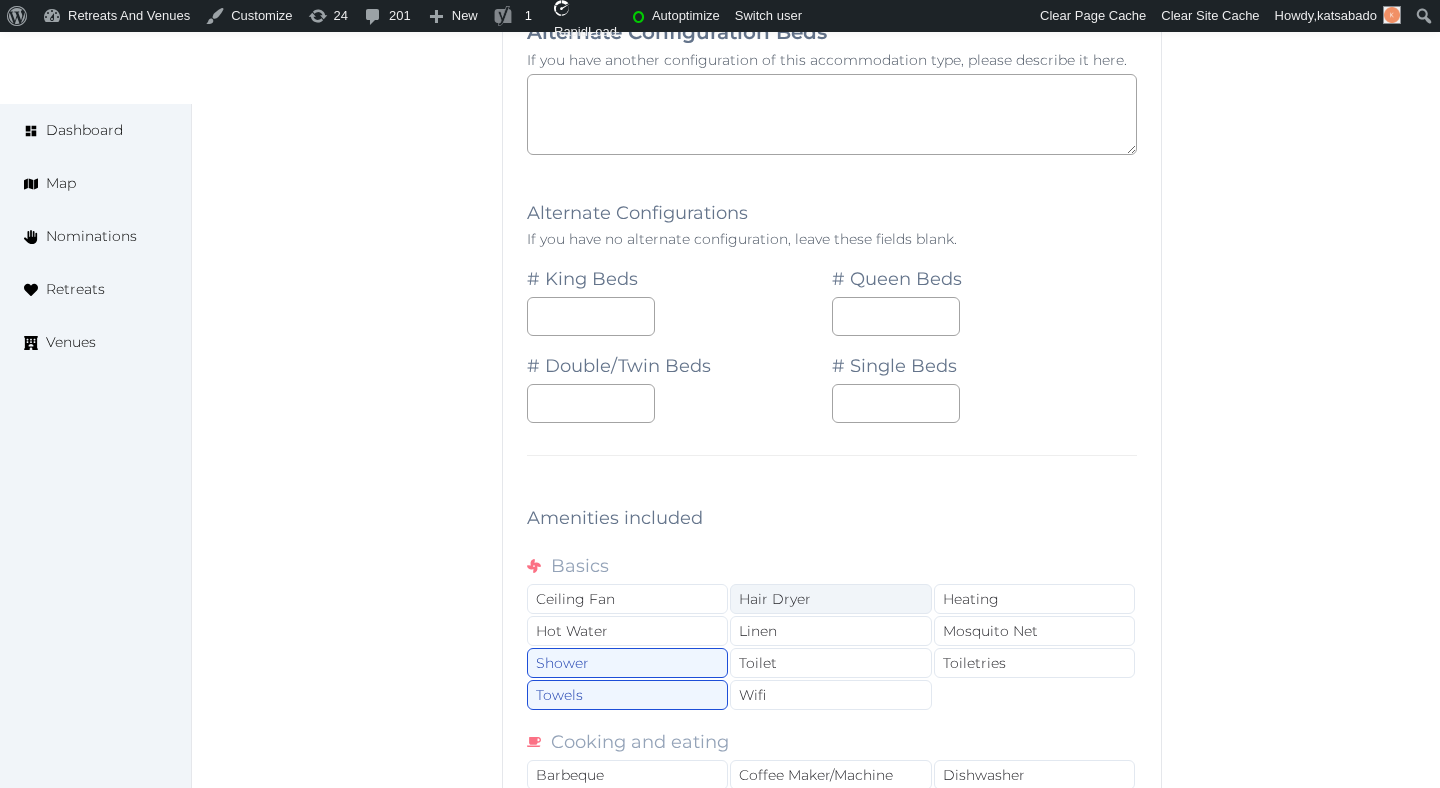 click on "Hair Dryer" at bounding box center (830, 599) 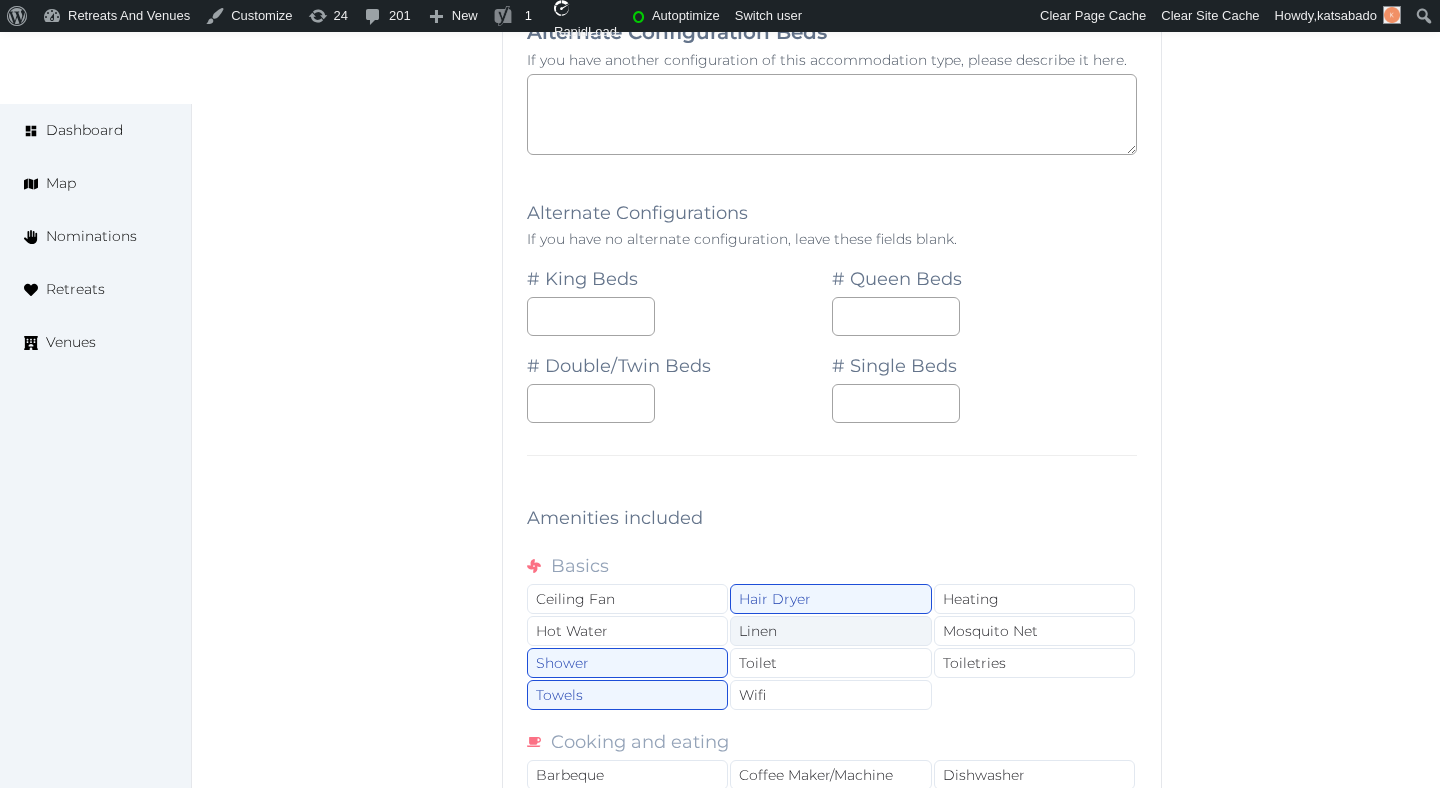 click on "Linen" at bounding box center [830, 631] 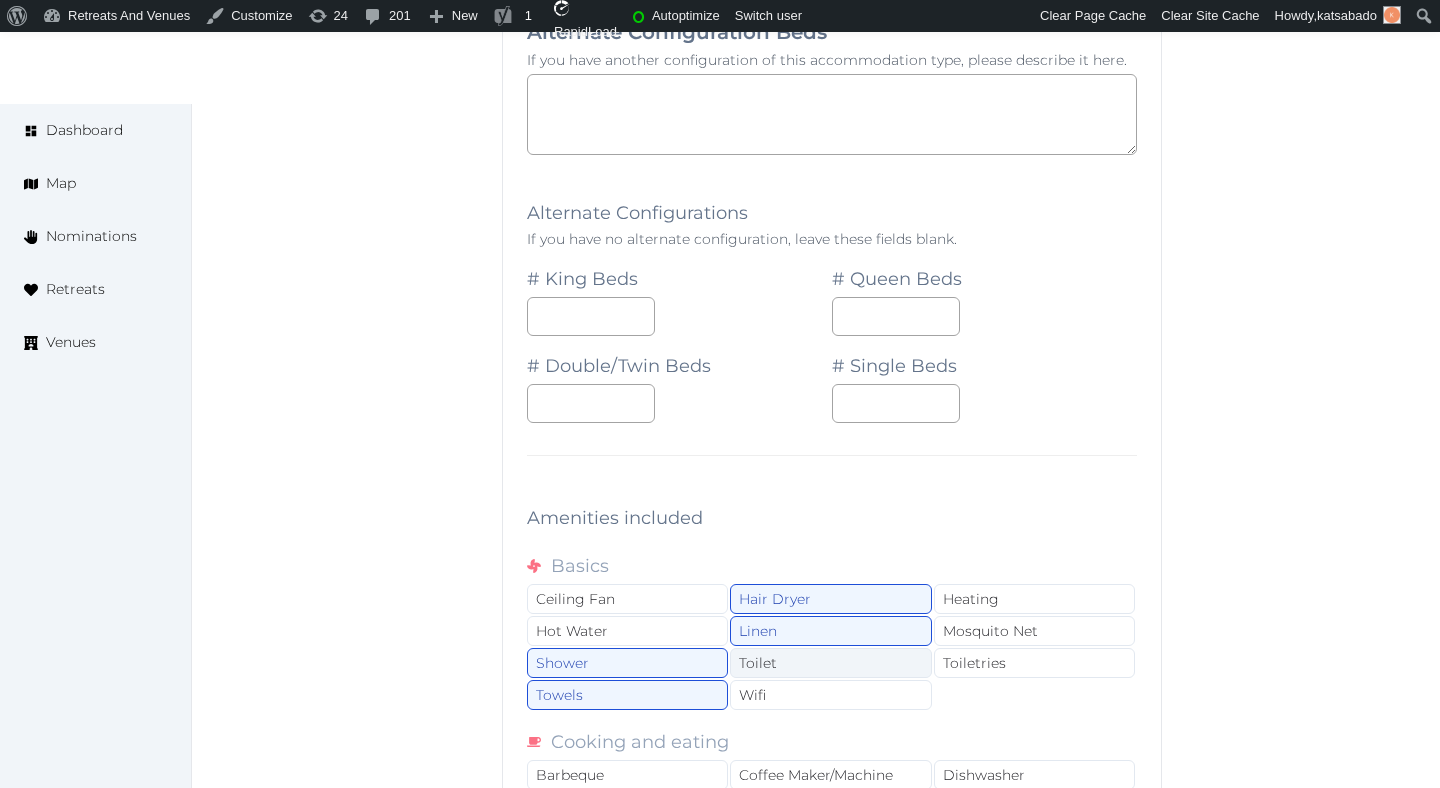 click on "Toilet" at bounding box center [830, 663] 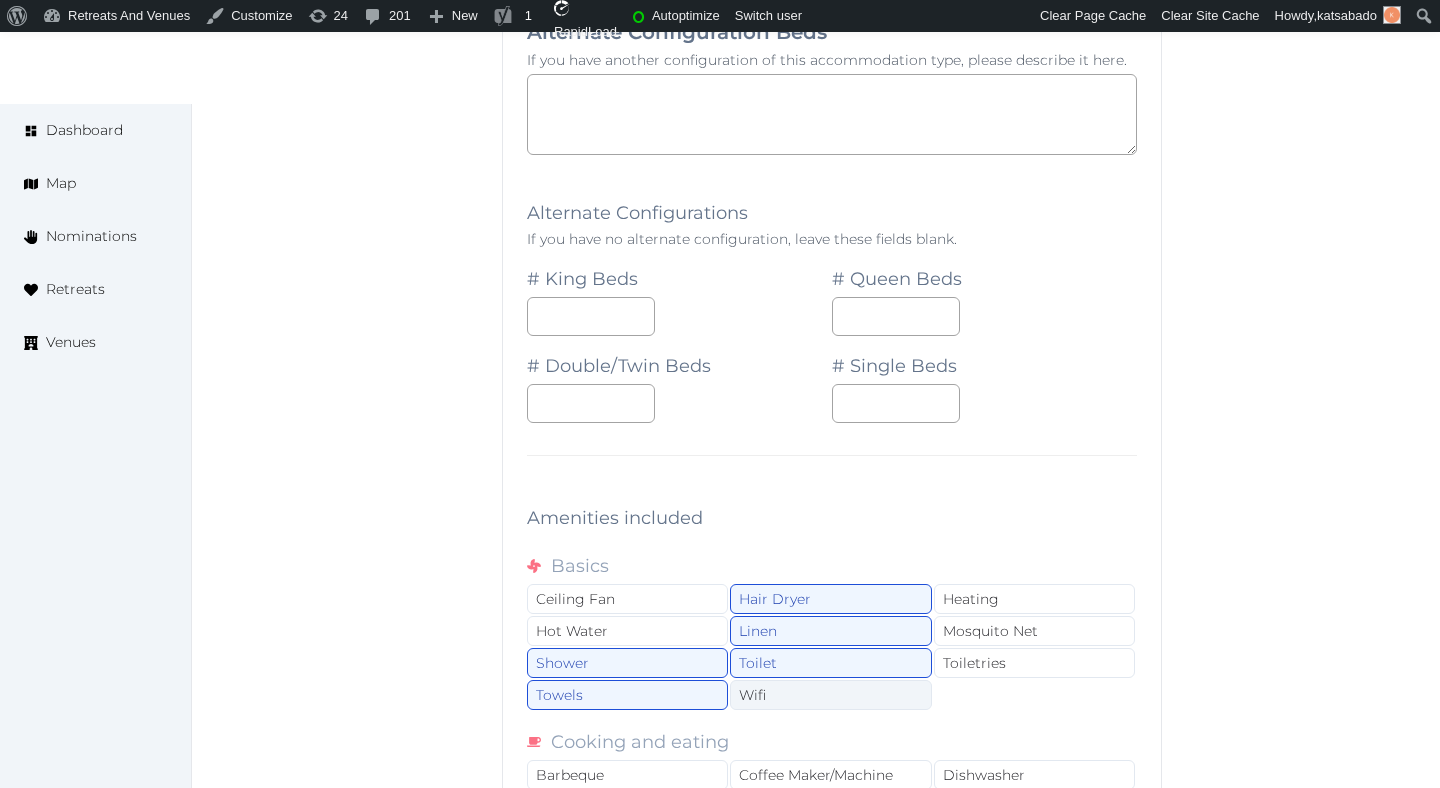 click on "Wifi" at bounding box center (830, 695) 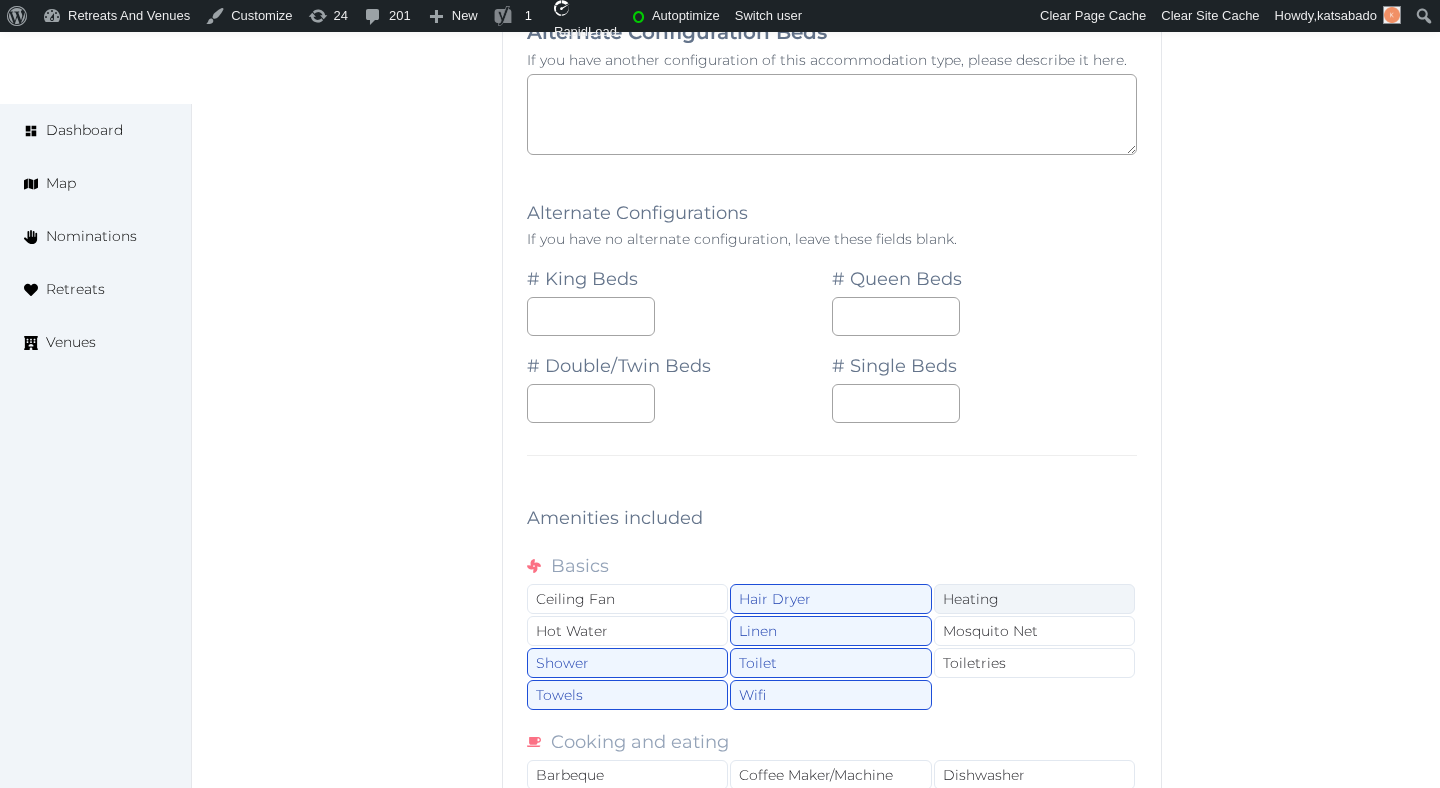 click on "Heating" at bounding box center (1034, 599) 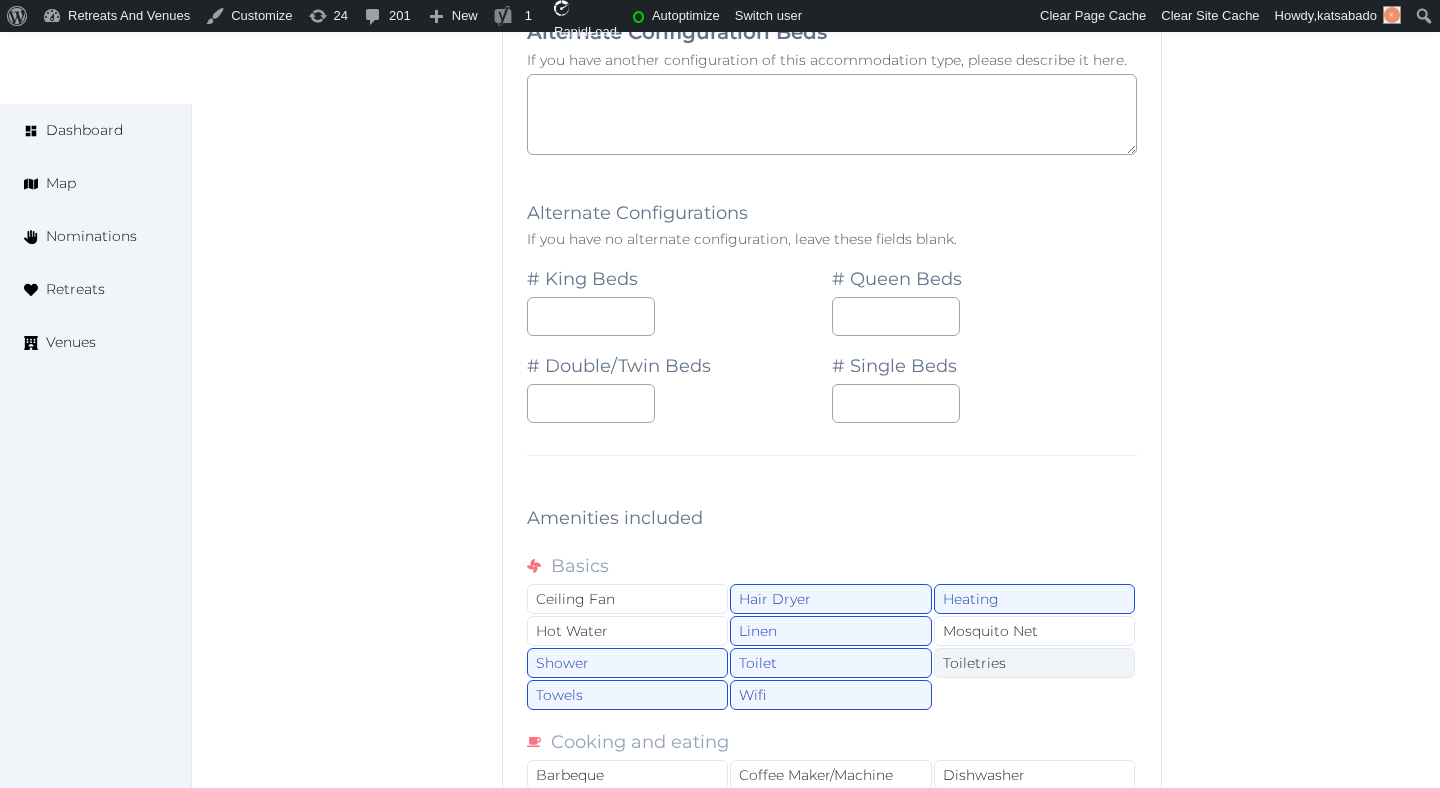 click on "Toiletries" at bounding box center (1034, 663) 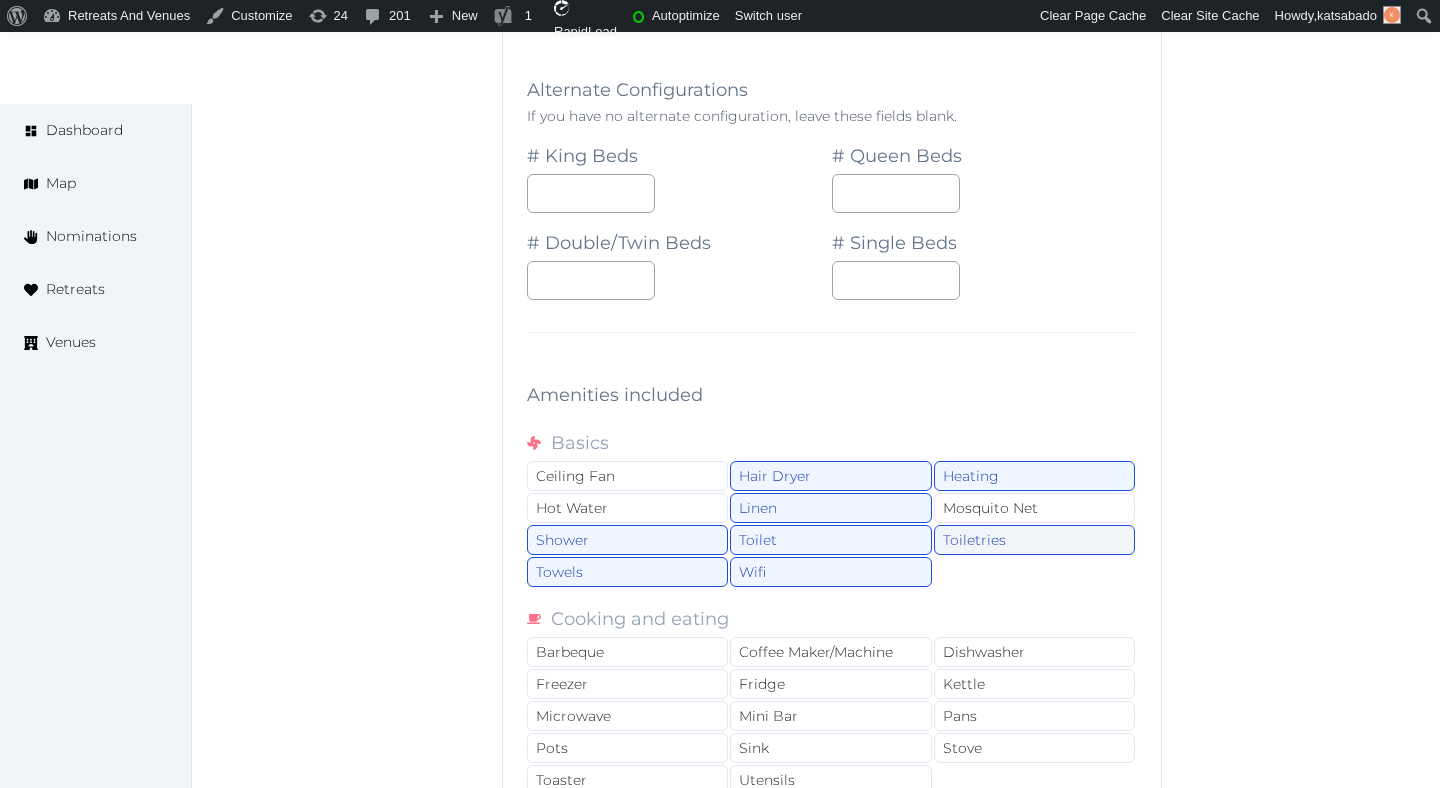 scroll, scrollTop: 2021, scrollLeft: 0, axis: vertical 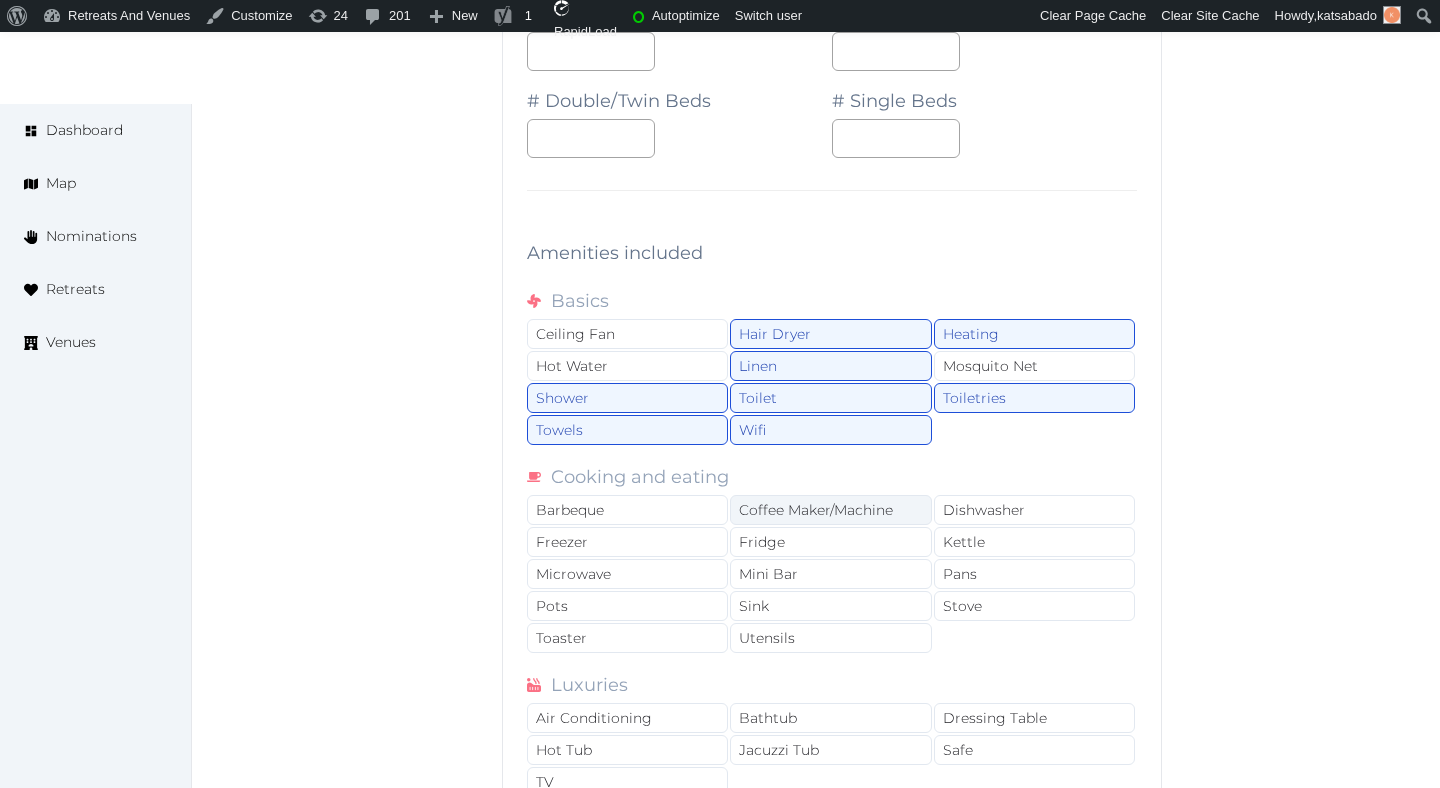 click on "Coffee Maker/Machine" at bounding box center (830, 510) 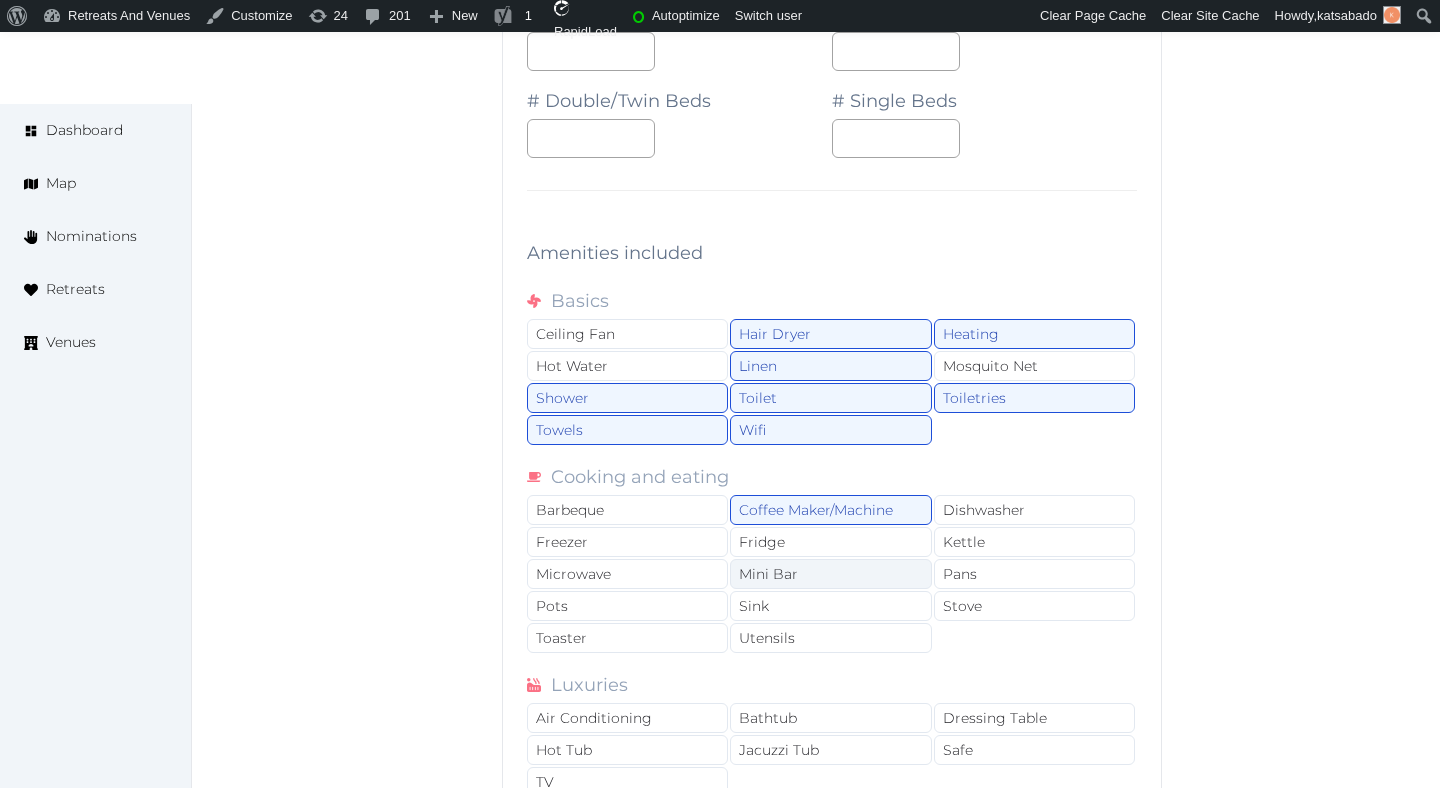 click on "Mini Bar" at bounding box center [830, 574] 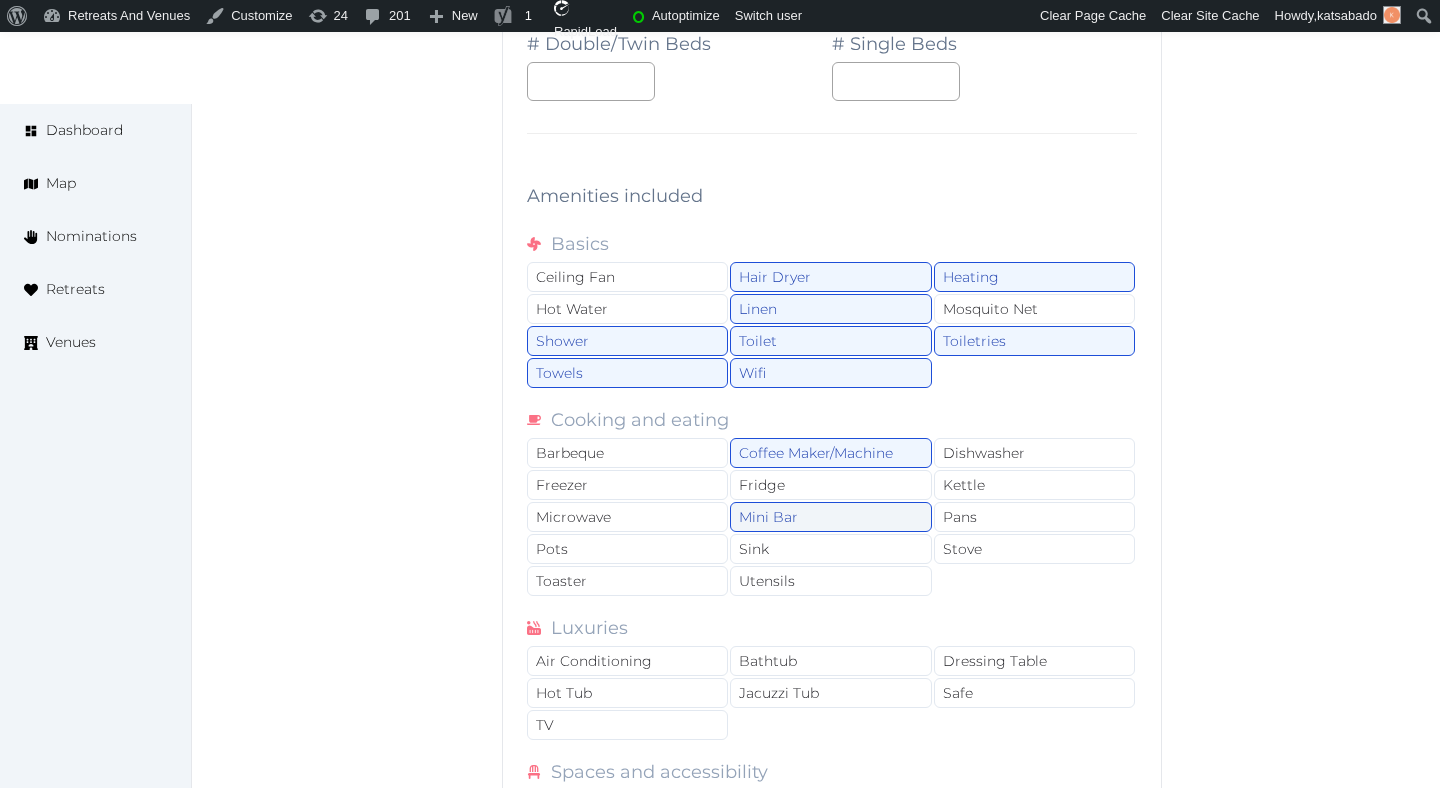 scroll, scrollTop: 2151, scrollLeft: 0, axis: vertical 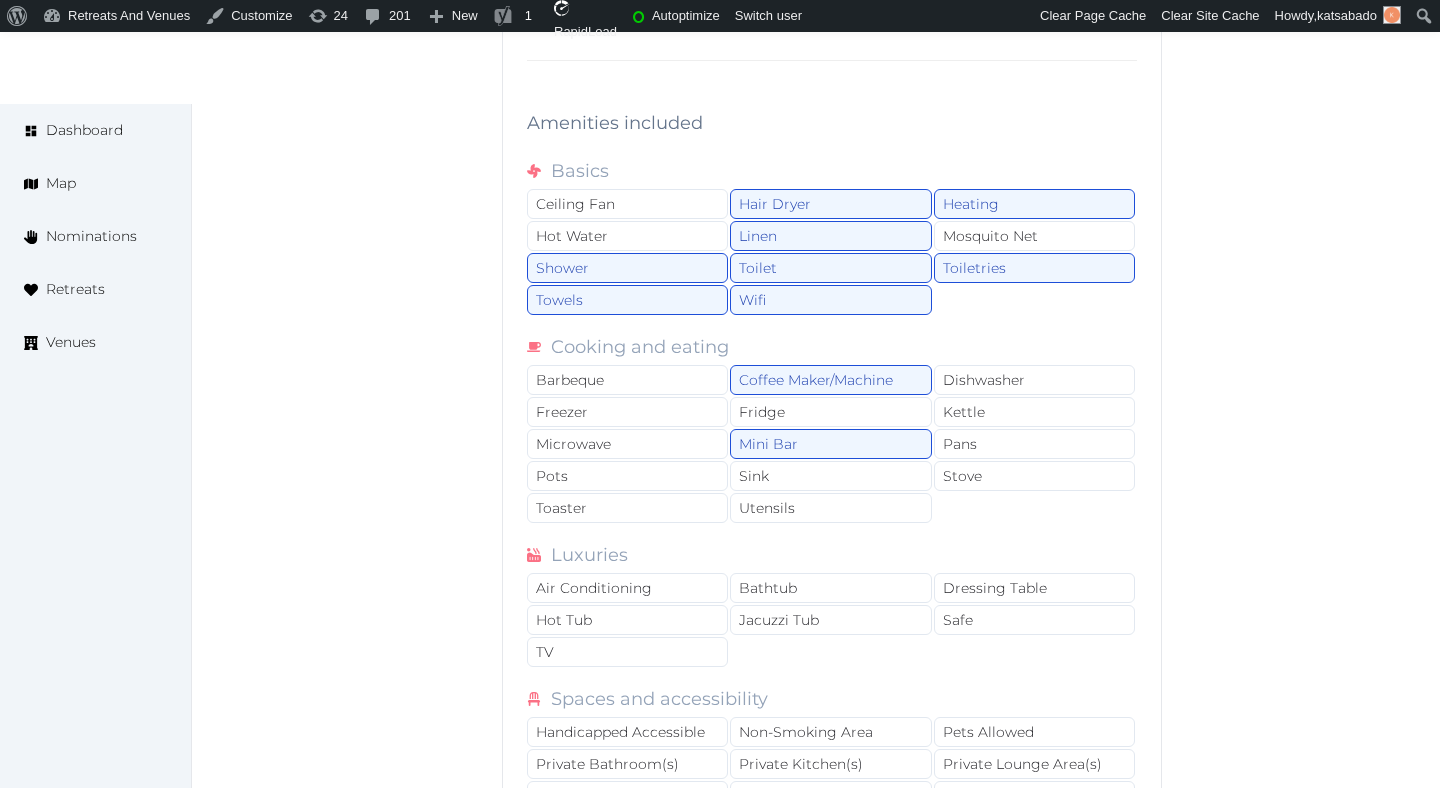 click on "Luxuries Air Conditioning Bathtub Dressing Table Hot Tub Jacuzzi Tub Safe TV" at bounding box center [832, 605] 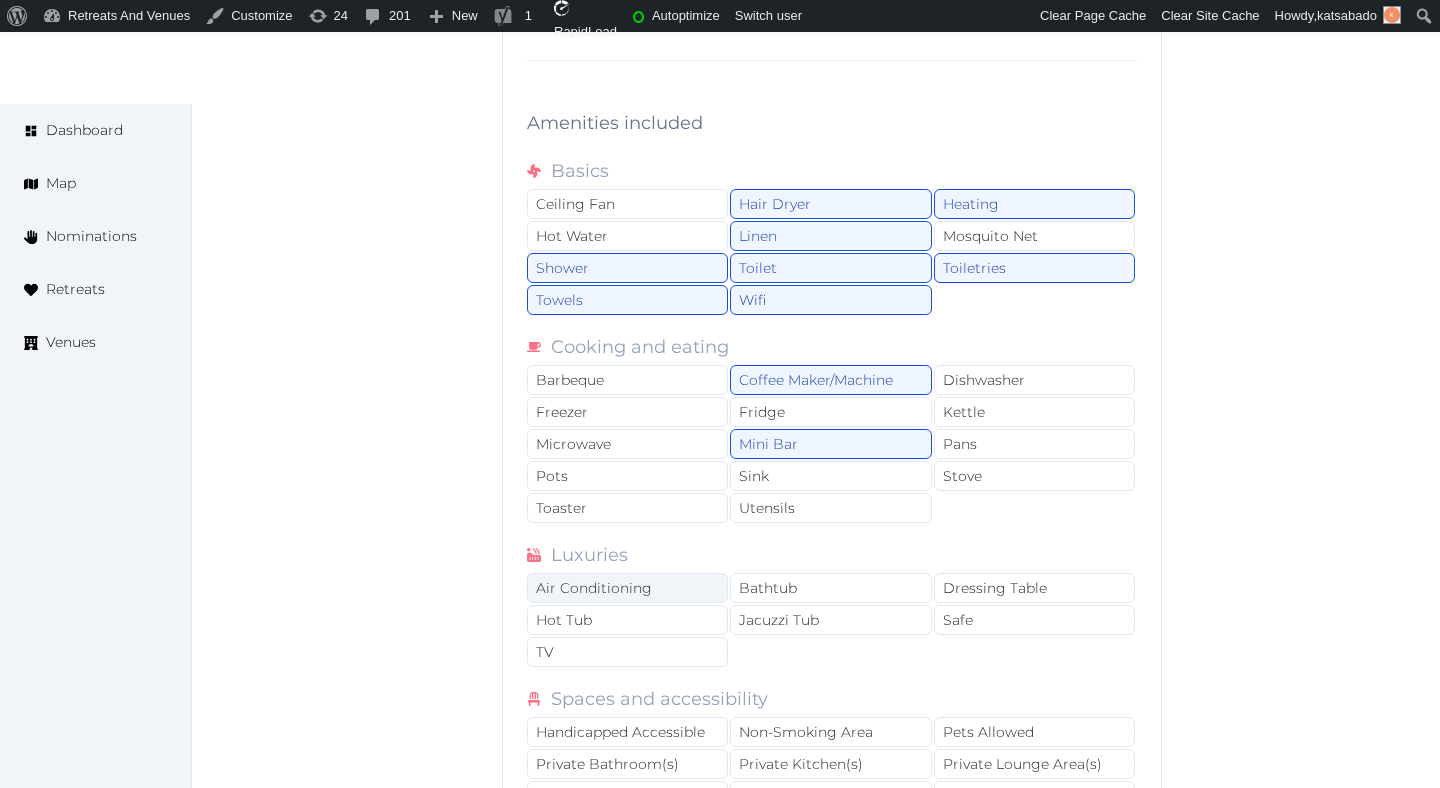 click on "Air Conditioning" at bounding box center [627, 588] 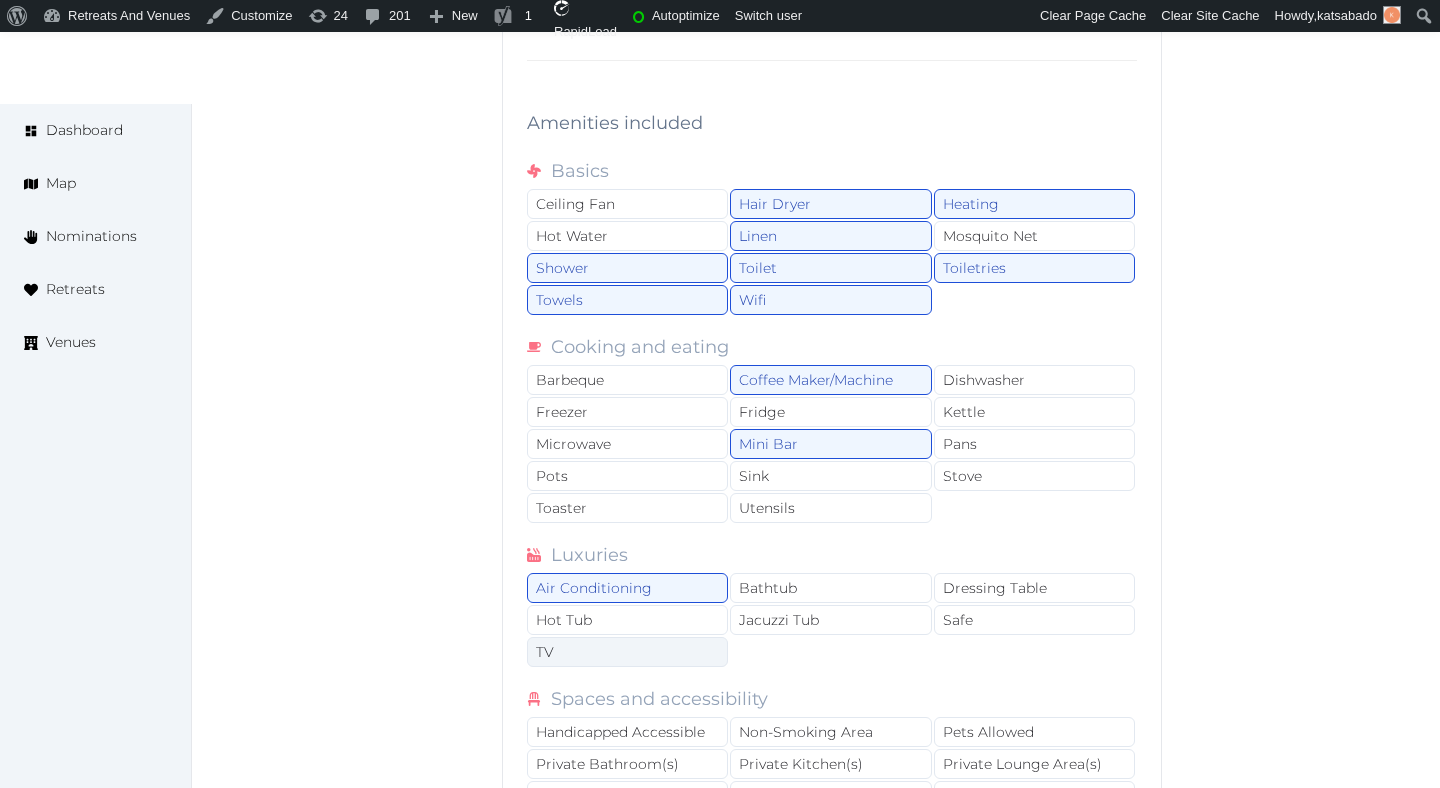 click on "TV" at bounding box center [627, 652] 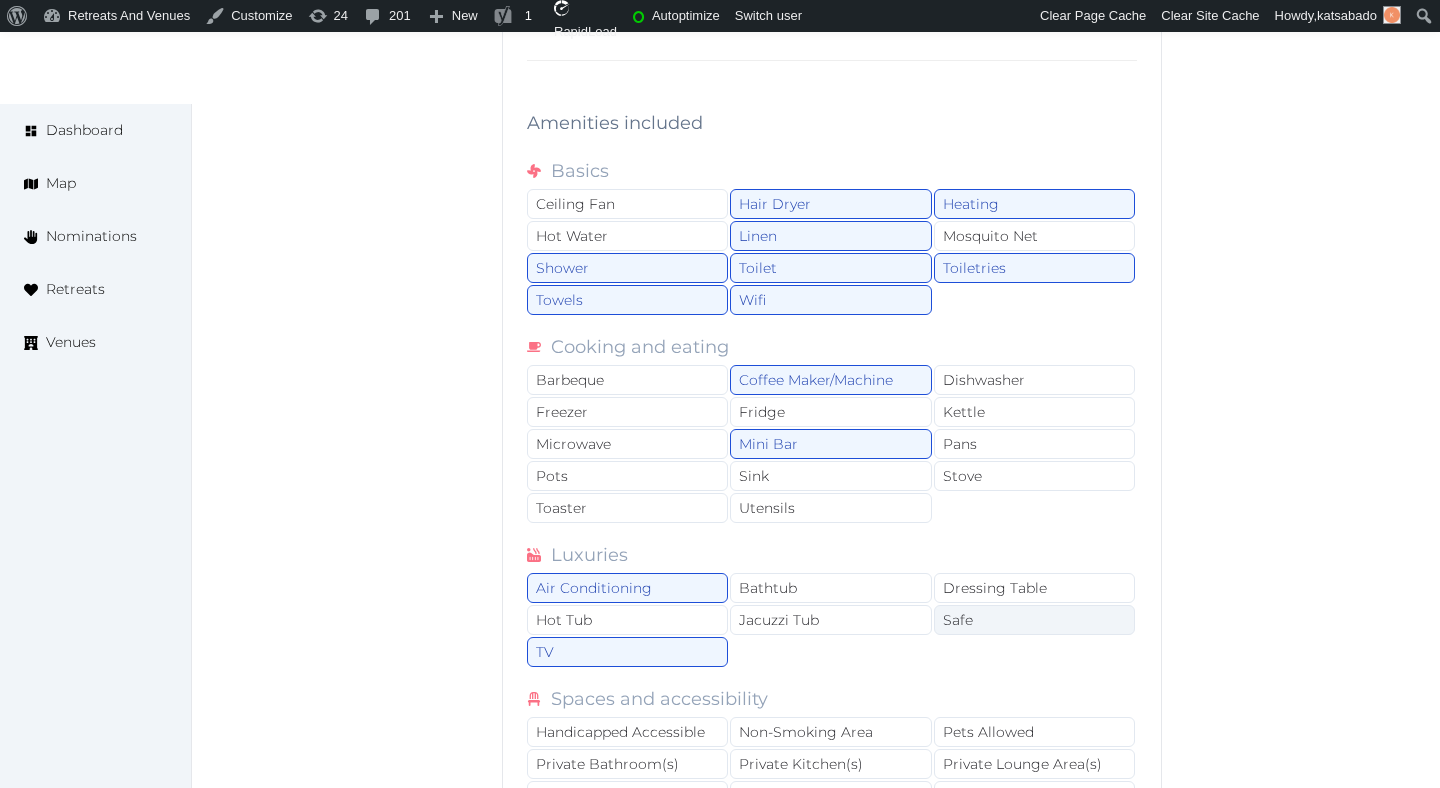 click on "Safe" at bounding box center (1034, 620) 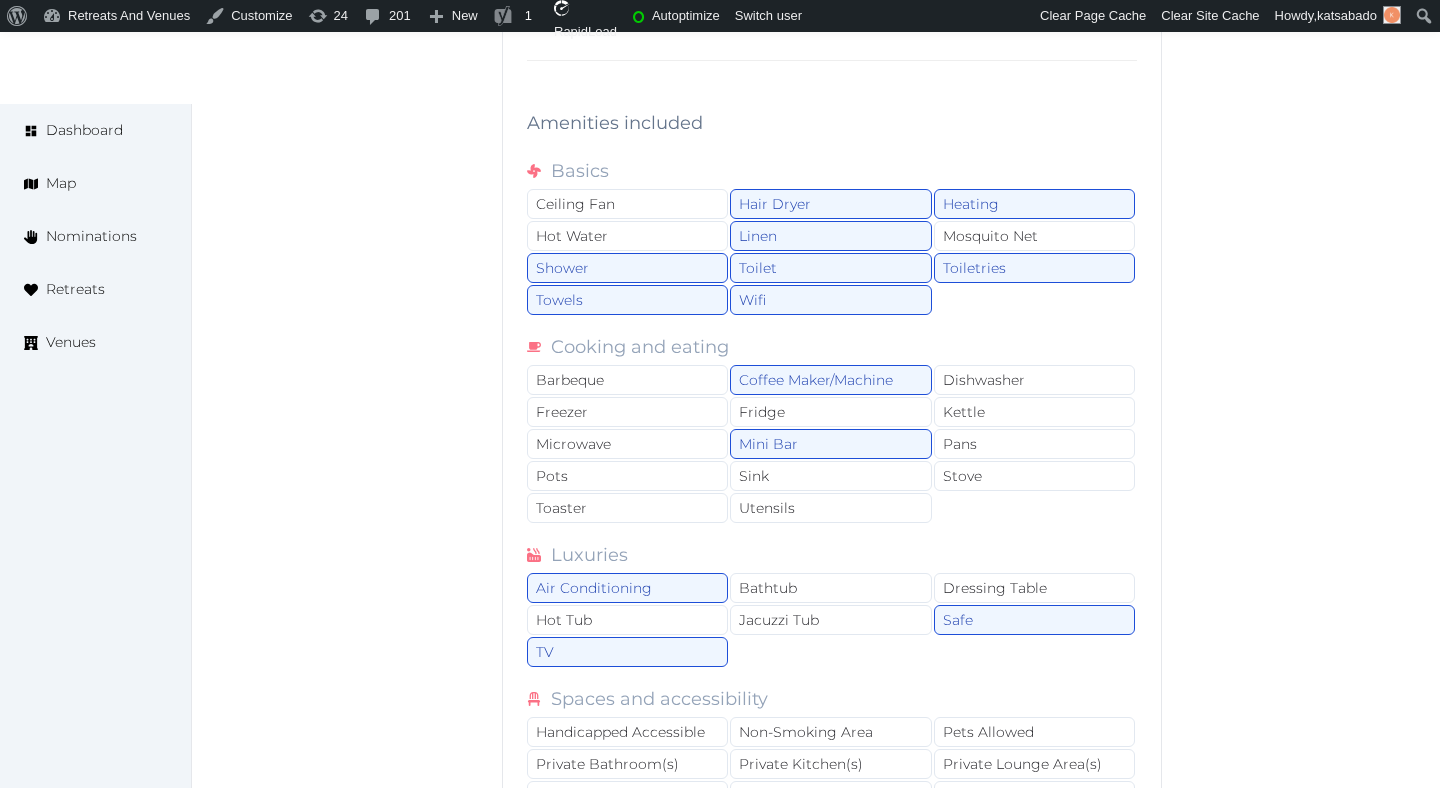 scroll, scrollTop: 2279, scrollLeft: 0, axis: vertical 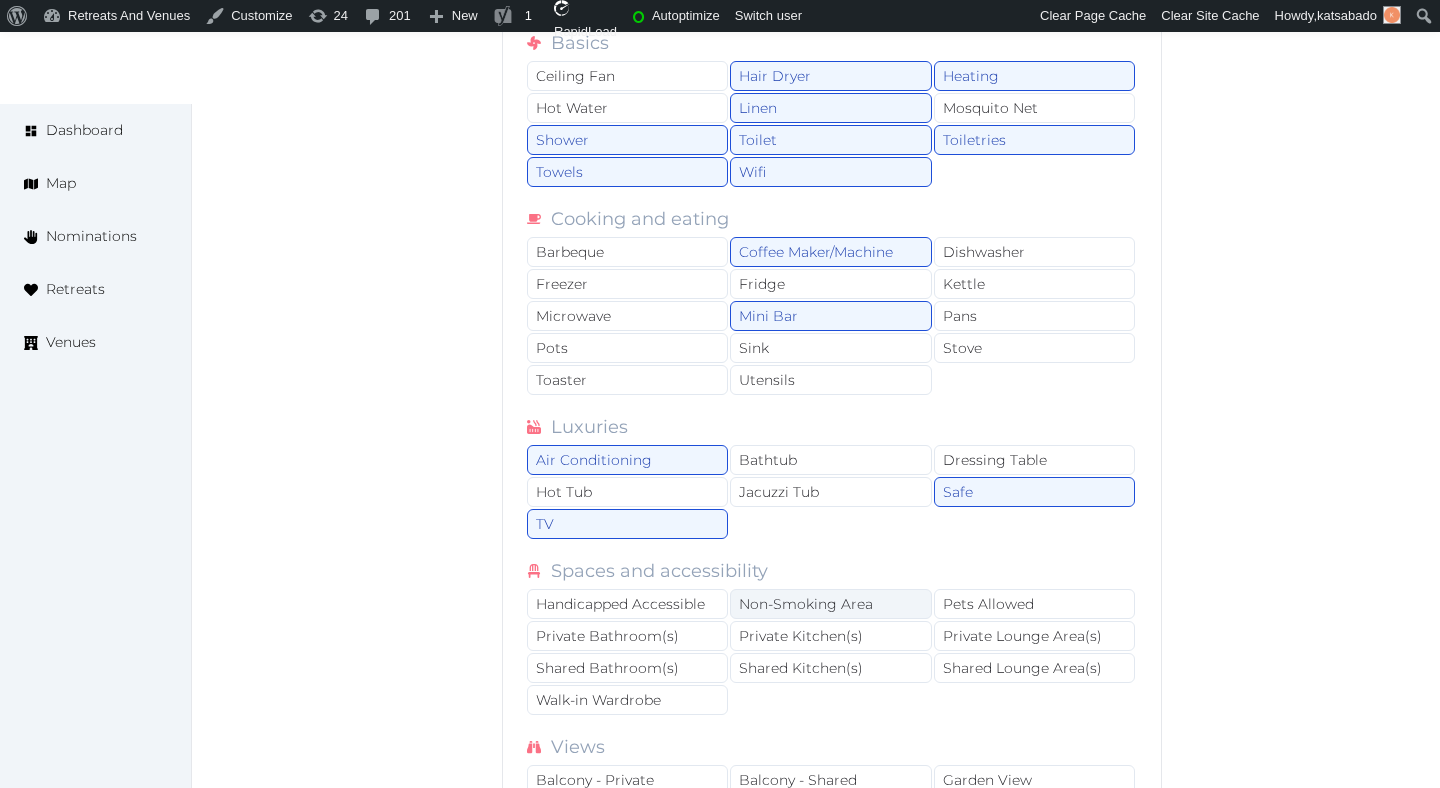 click on "Non-Smoking Area" at bounding box center [830, 604] 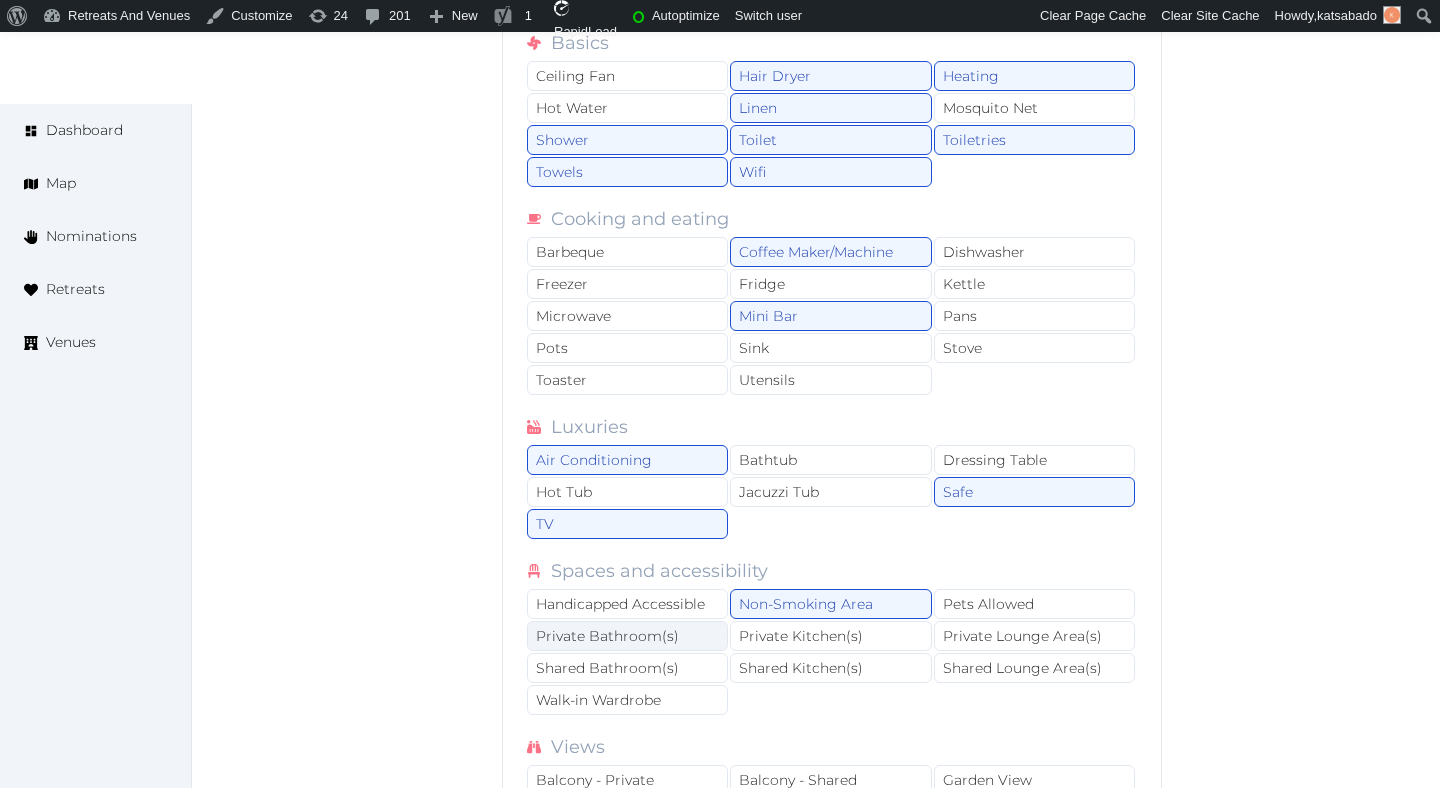 click on "Private Bathroom(s)" at bounding box center [627, 636] 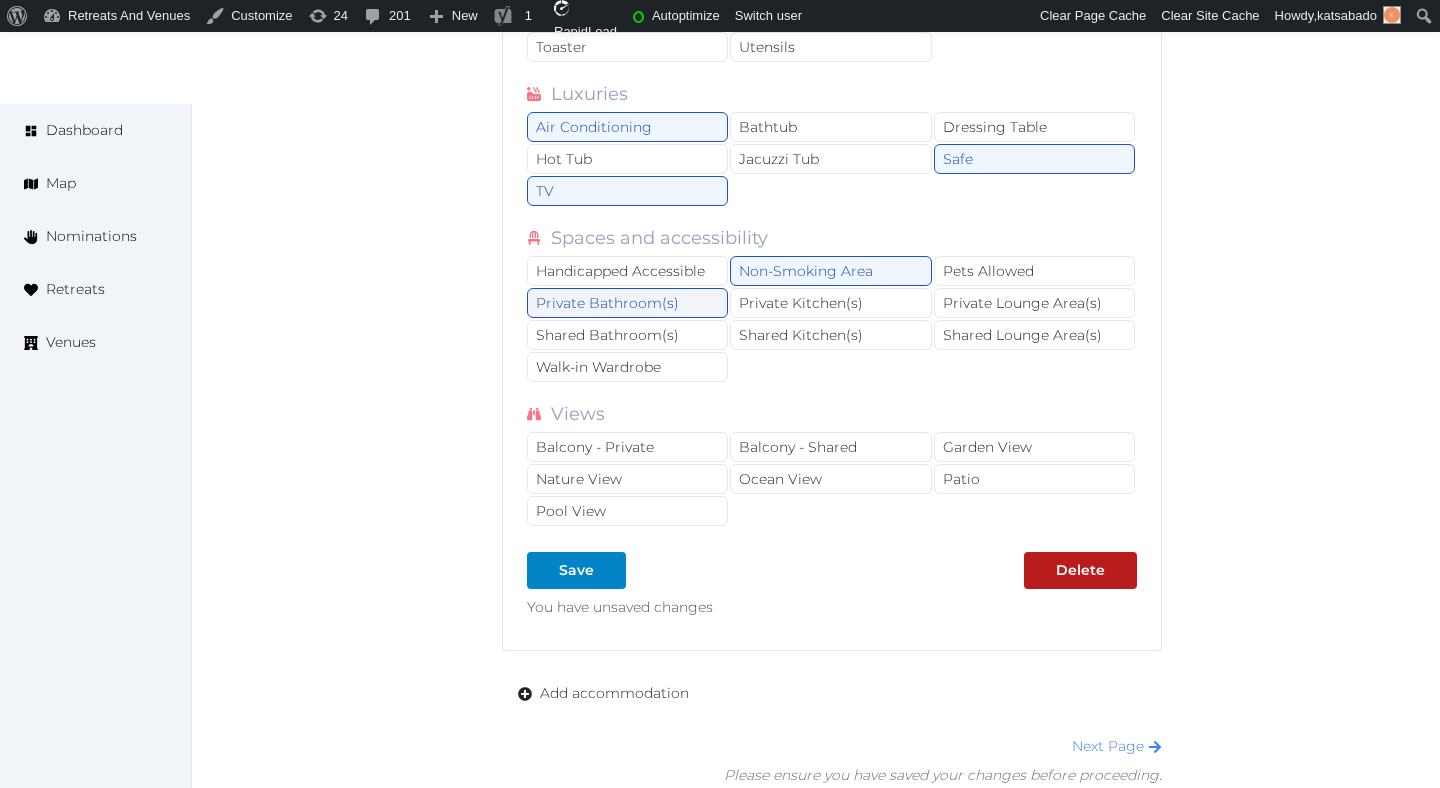 scroll, scrollTop: 2626, scrollLeft: 0, axis: vertical 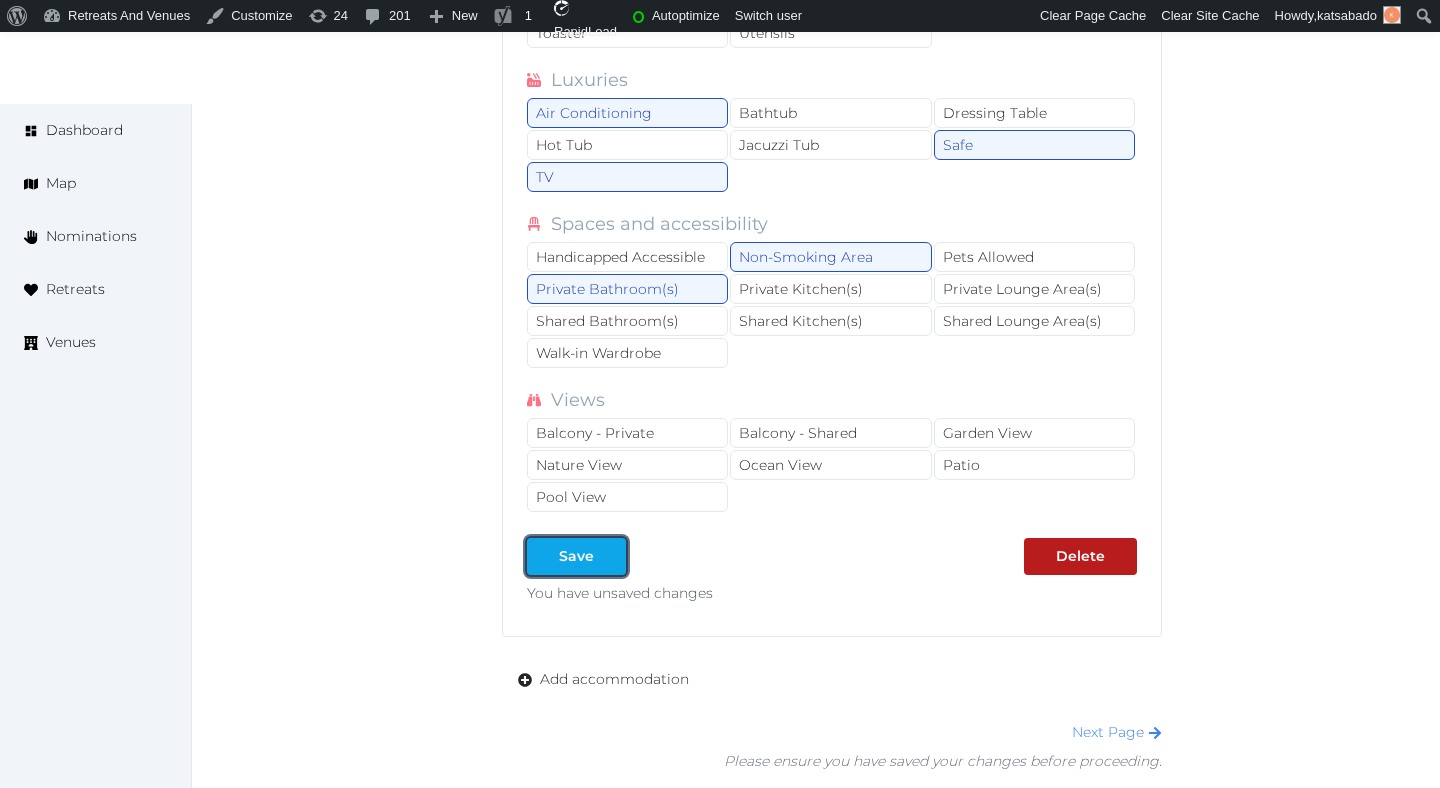click on "Save" at bounding box center (576, 556) 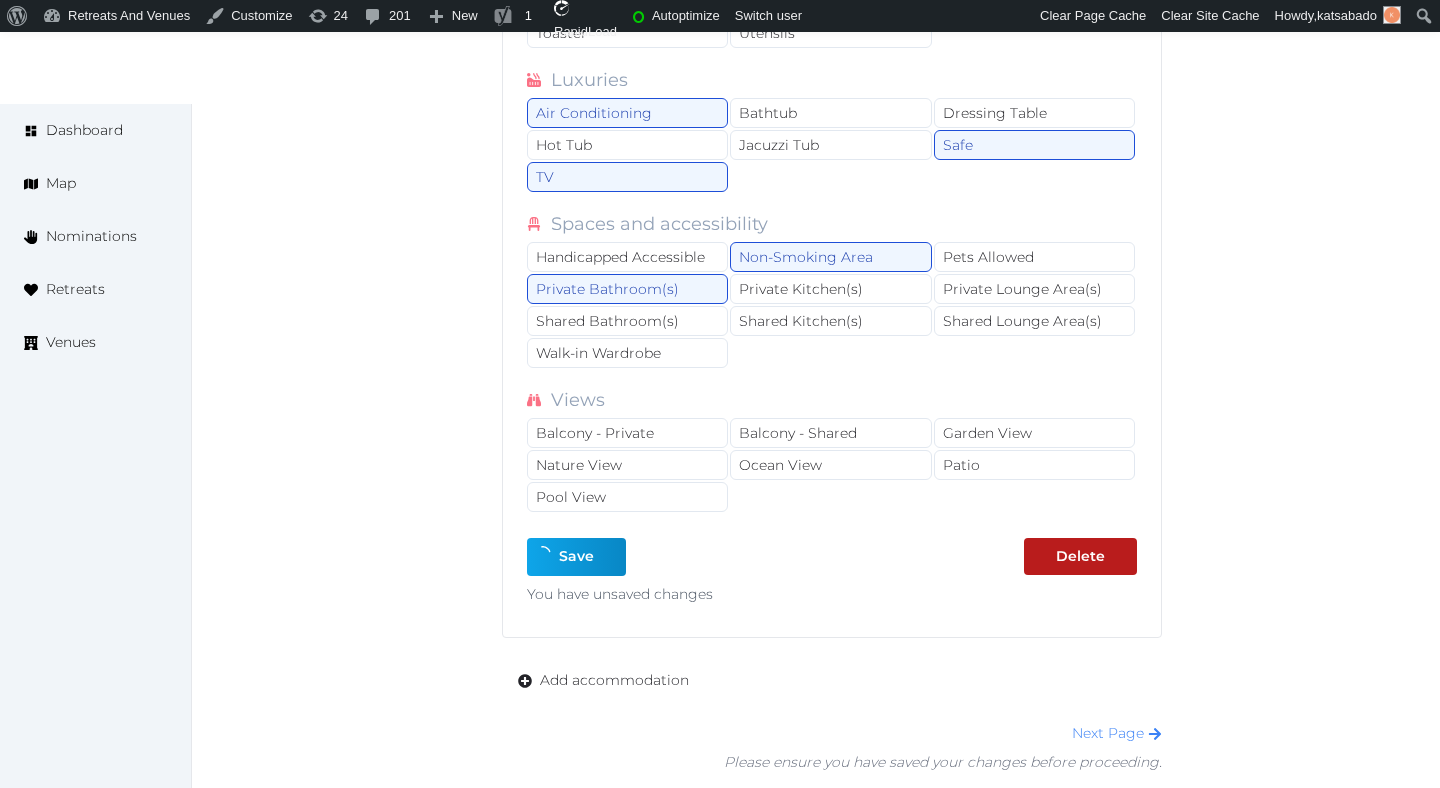 type on "*" 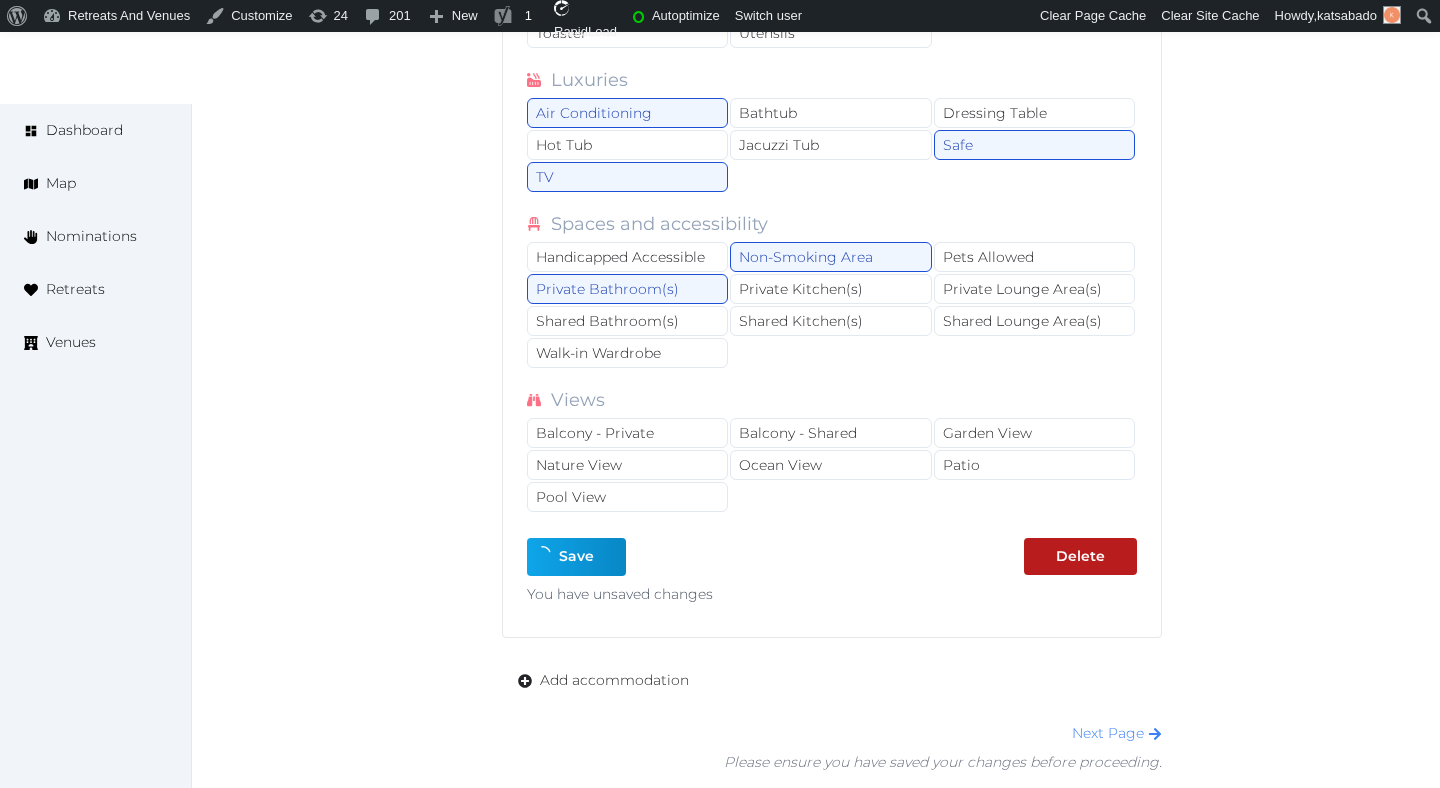 type on "*" 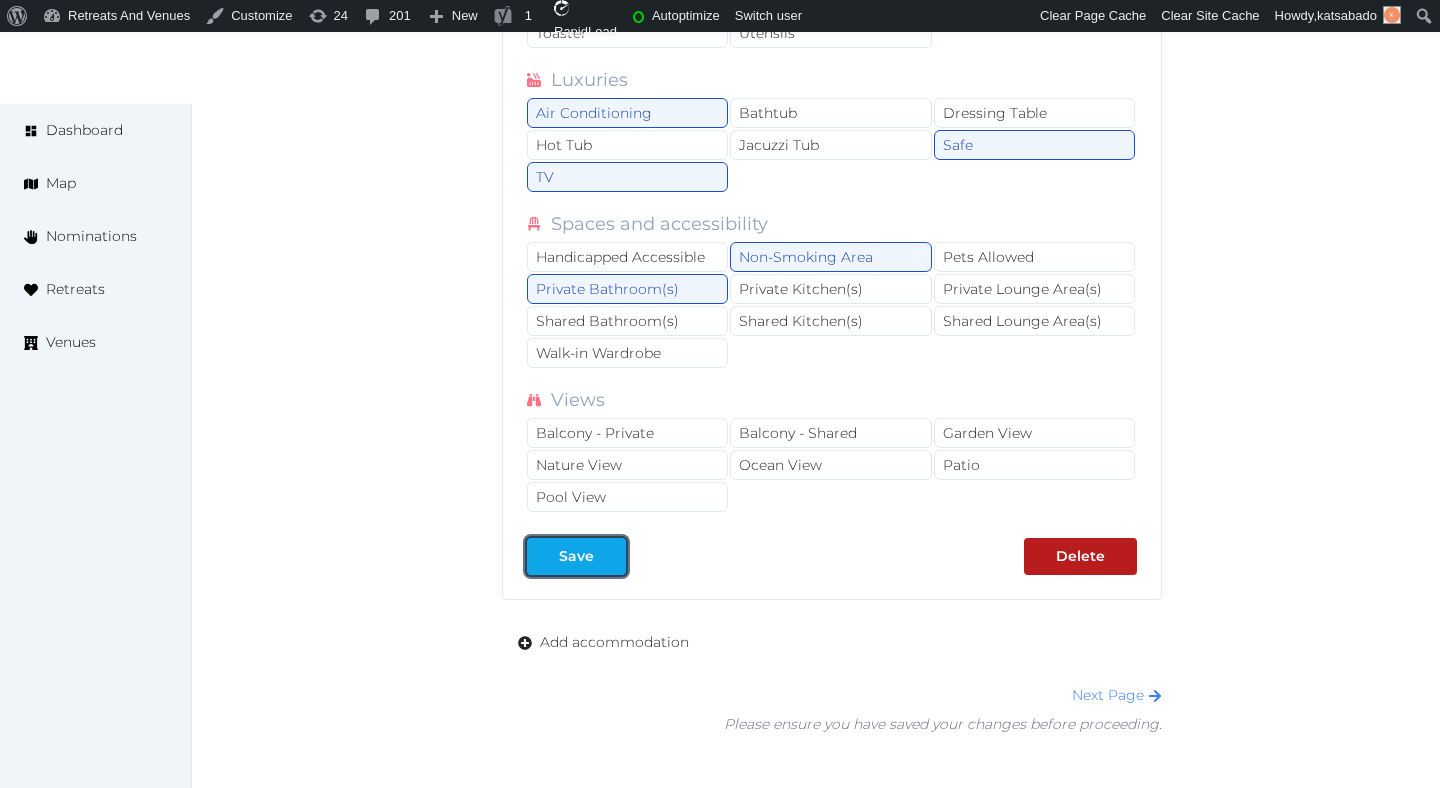 click on "Save" at bounding box center (576, 556) 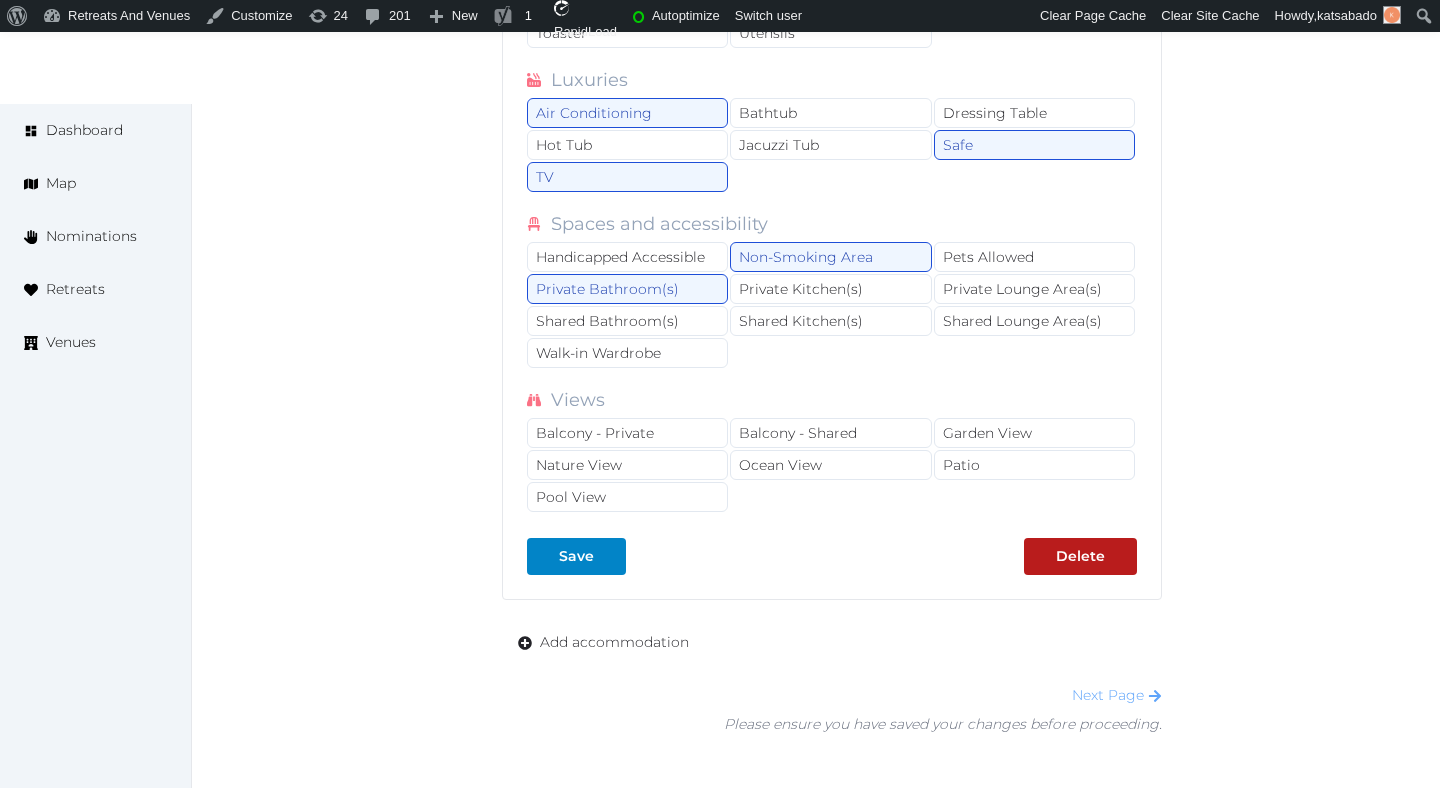 click on "Next Page" at bounding box center [1117, 695] 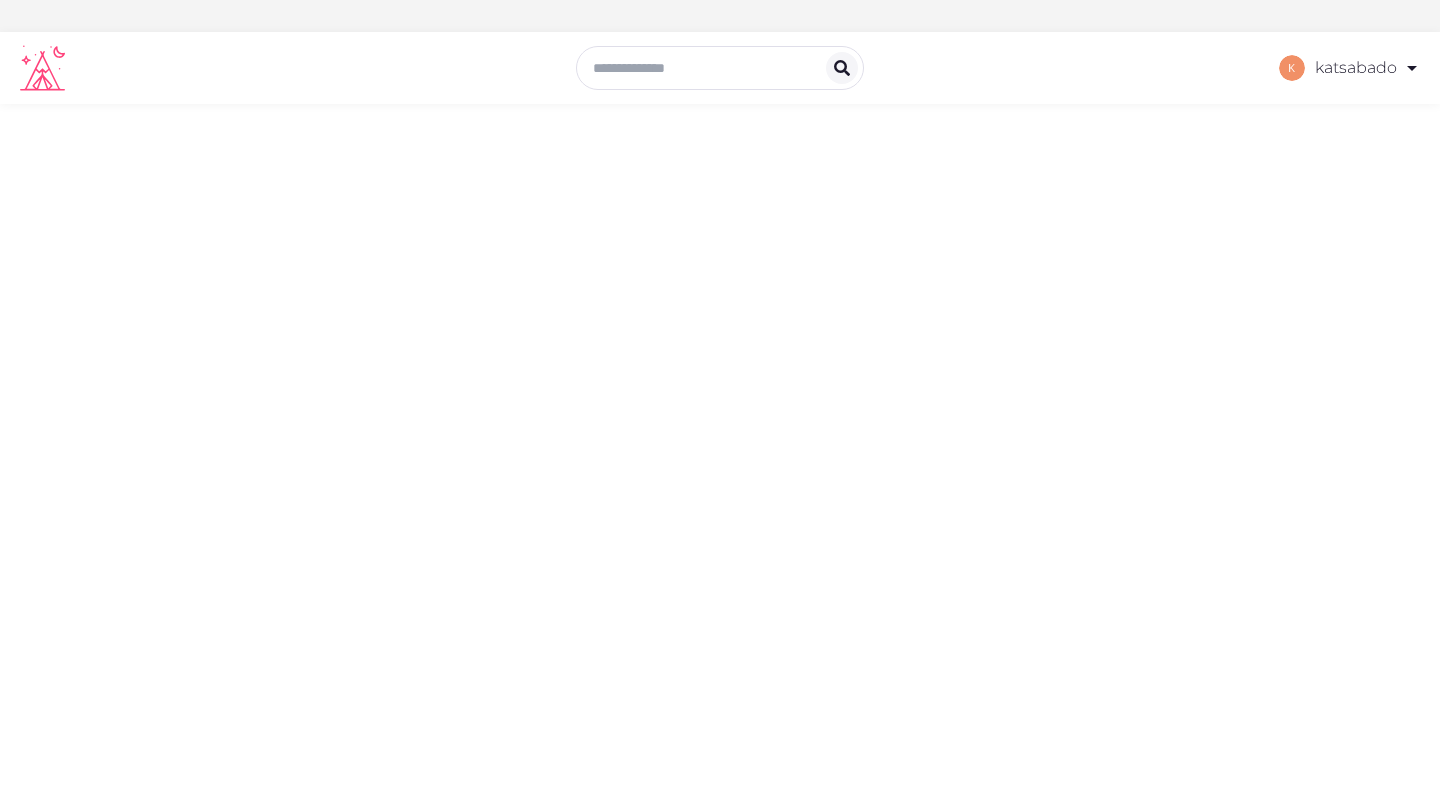 scroll, scrollTop: 0, scrollLeft: 0, axis: both 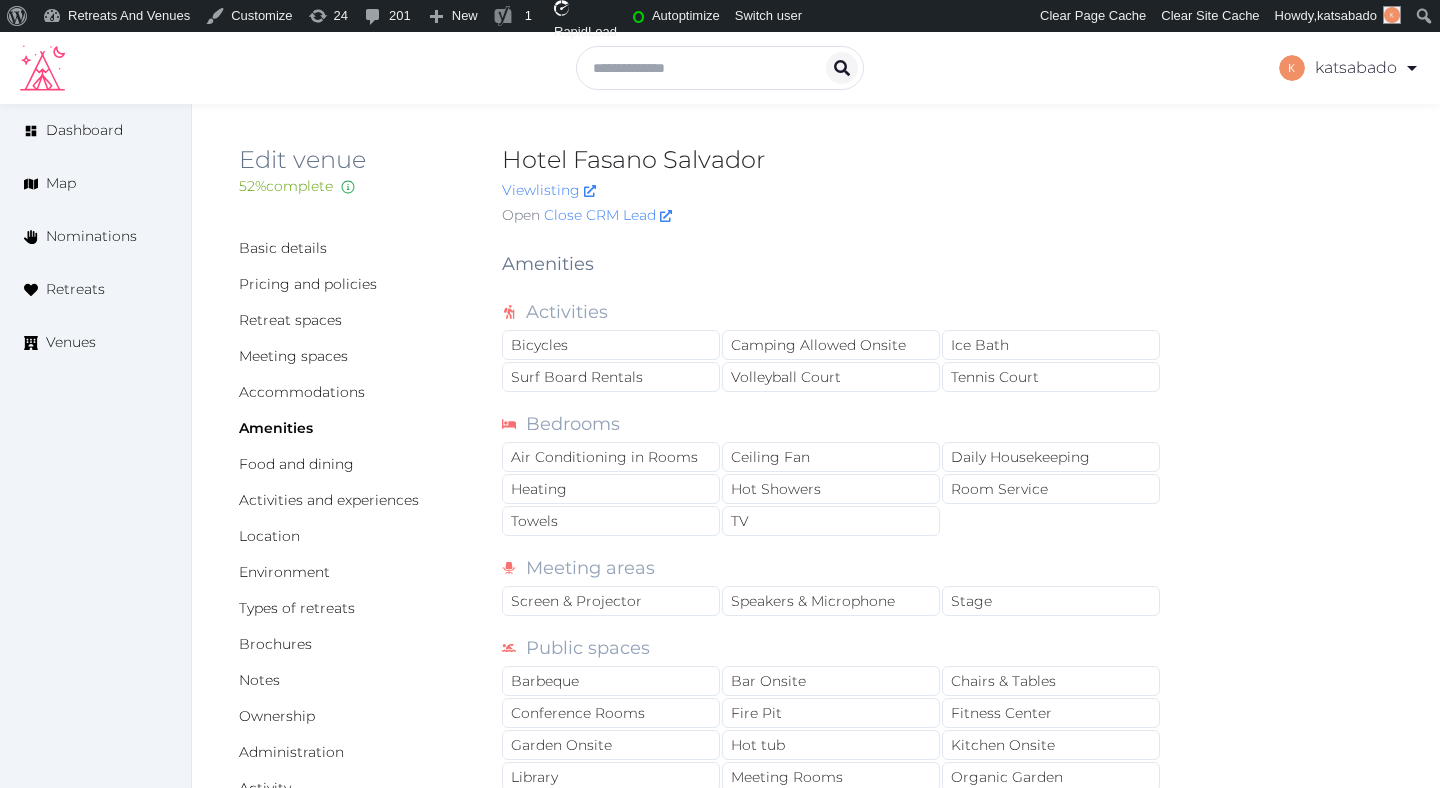 click on "Activities Bicycles Camping Allowed Onsite Ice Bath Surf Board Rentals Volleyball Court Tennis Court Bedrooms Air Conditioning in Rooms Ceiling Fan Daily Housekeeping Heating Hot Showers Room Service Towels TV Meeting areas Screen & Projector Speakers & Microphone Stage Public spaces Barbeque Bar Onsite Chairs & Tables Conference Rooms Fire Pit Fitness Center Garden Onsite Hot tub Kitchen Onsite Library Meeting Rooms Organic Garden Pool Restaurant Onsite Retreat Space(s) Sauna Steam Room Sweatlodge Turkish Bath Work Stations Yoga Space Services Accepts Credit Cards Airport PickUp Ayurvedic Services Coffee/Tea Event Planning Massages Parking on Site Speaks English Wedding Planning Wifi Yoga Teachers For Hire" at bounding box center (832, 674) 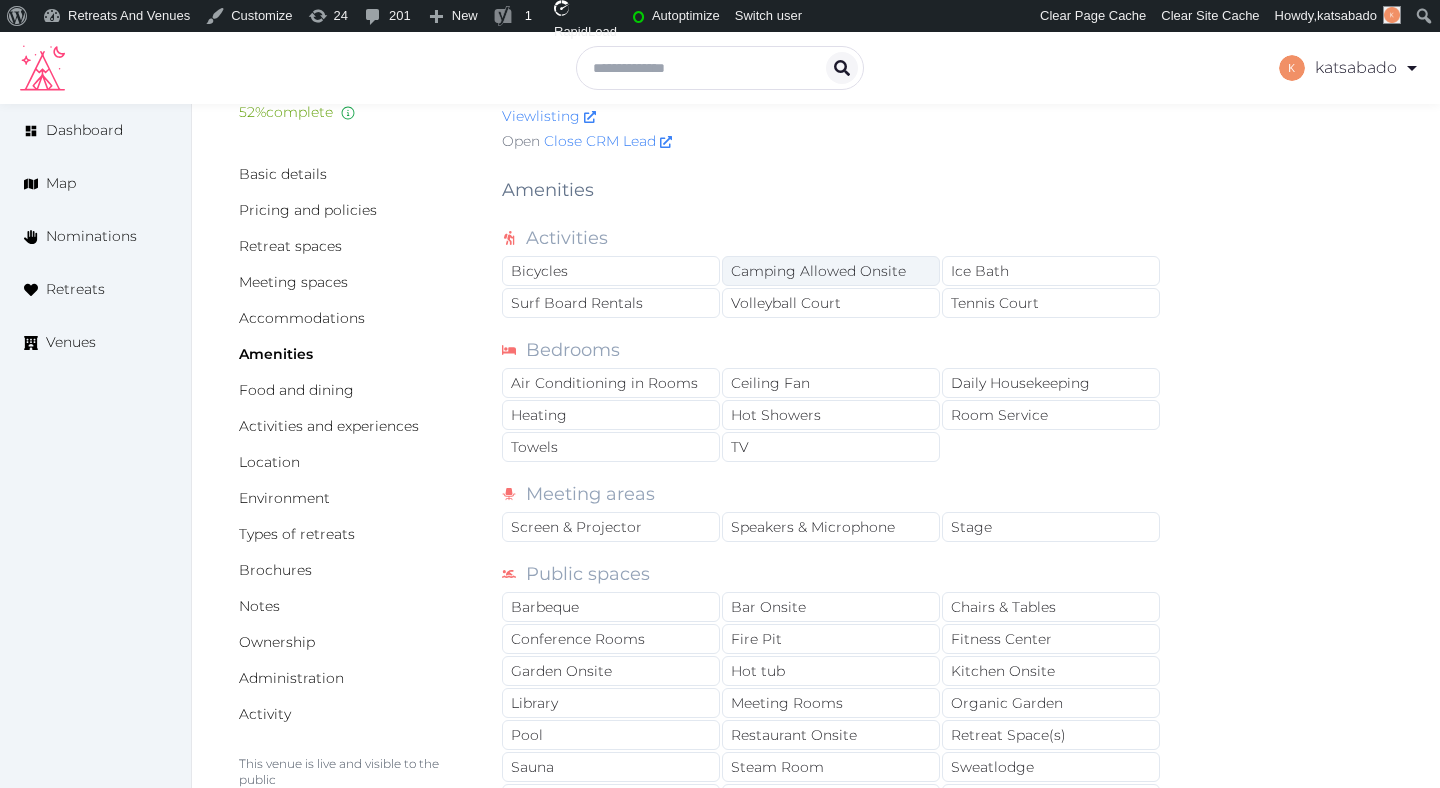 scroll, scrollTop: 83, scrollLeft: 0, axis: vertical 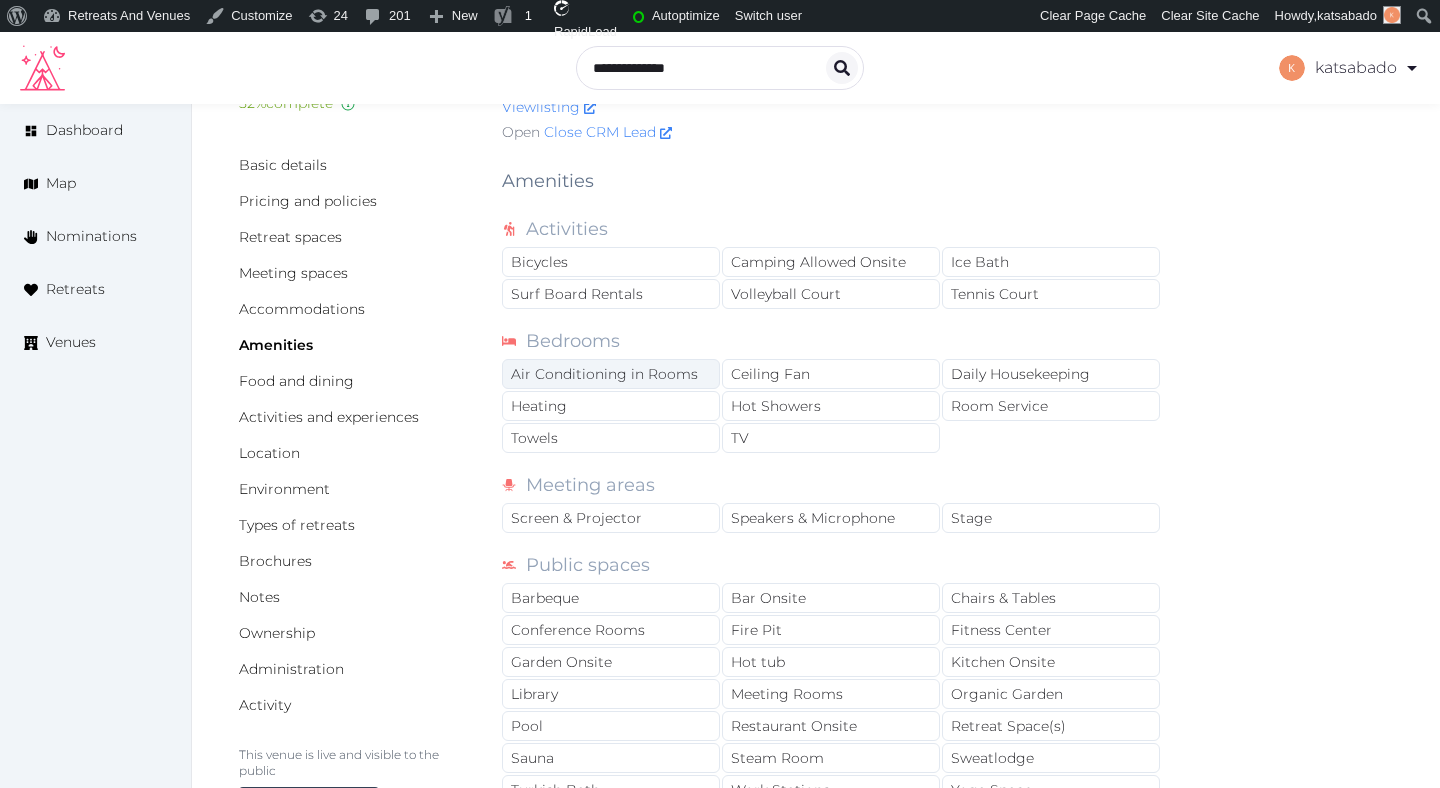 click on "Air Conditioning in Rooms" at bounding box center [611, 374] 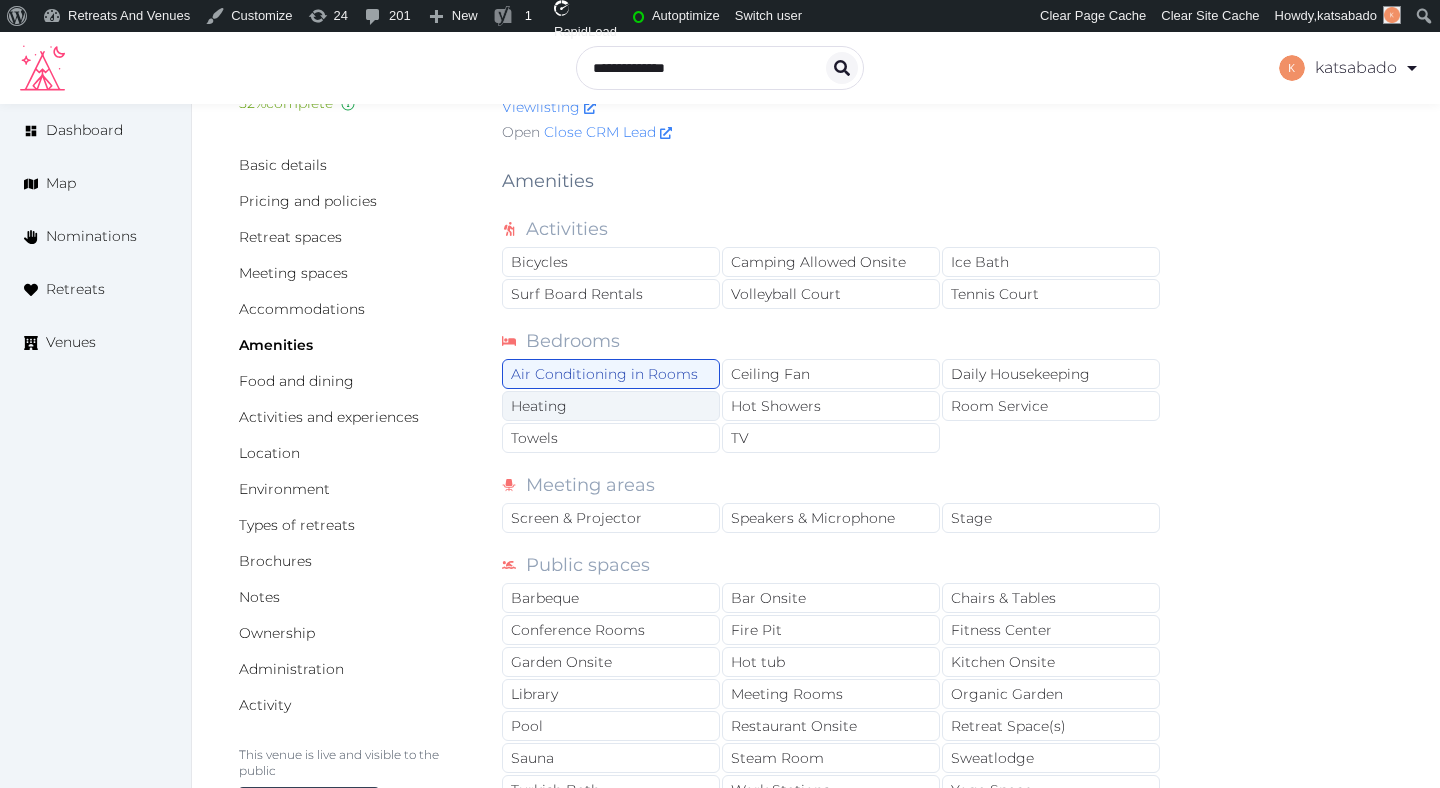 click on "Heating" at bounding box center [611, 406] 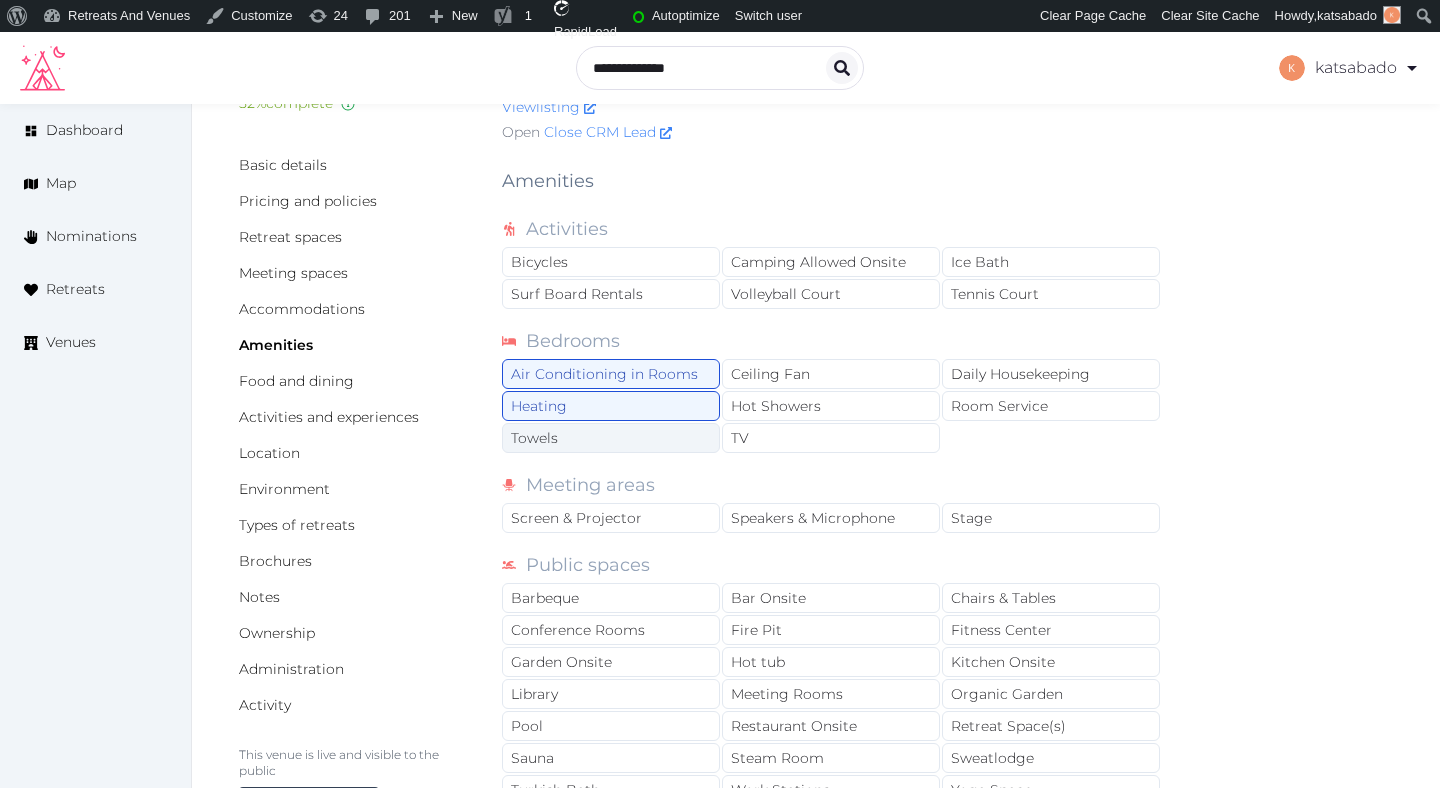 click on "Towels" at bounding box center [611, 438] 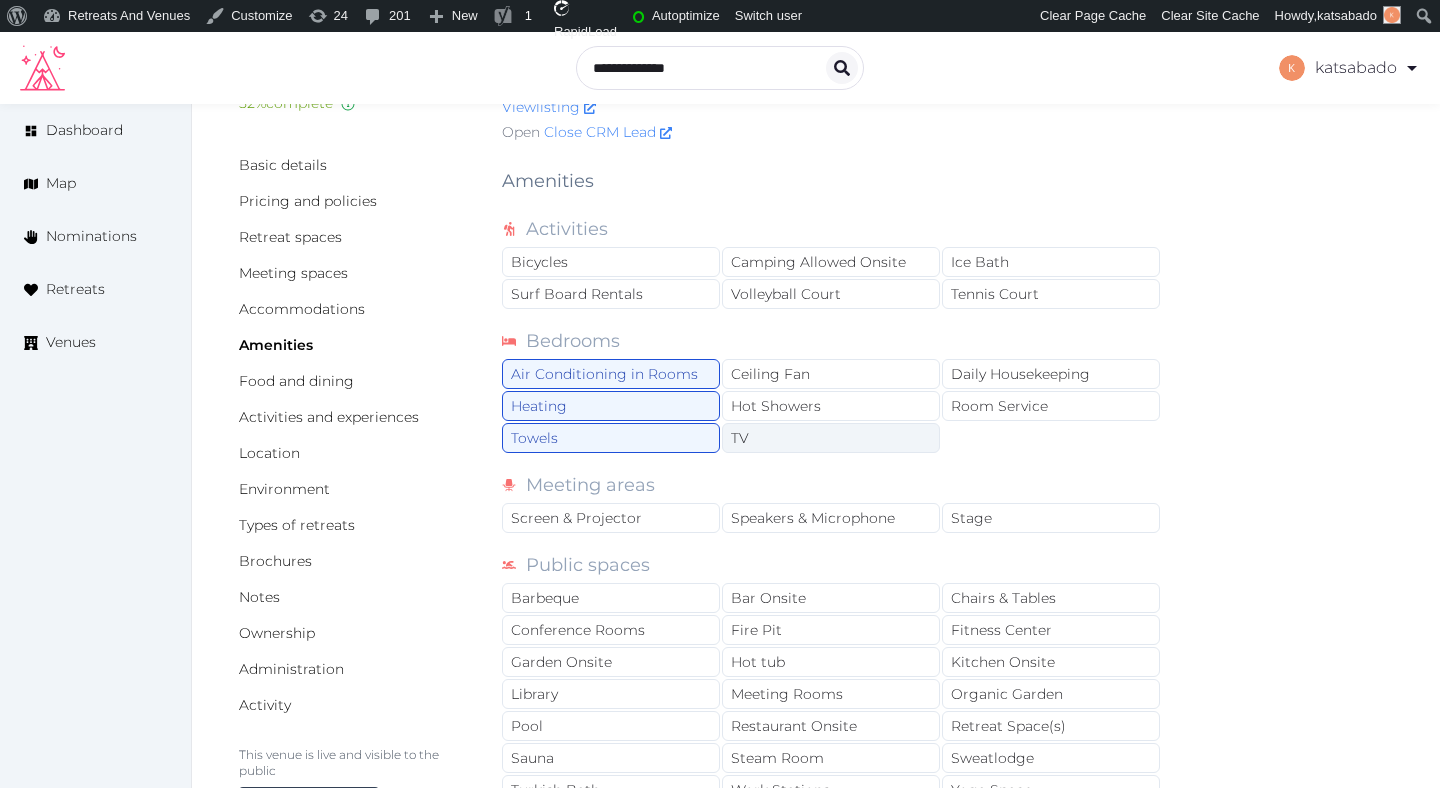 click on "TV" at bounding box center [831, 438] 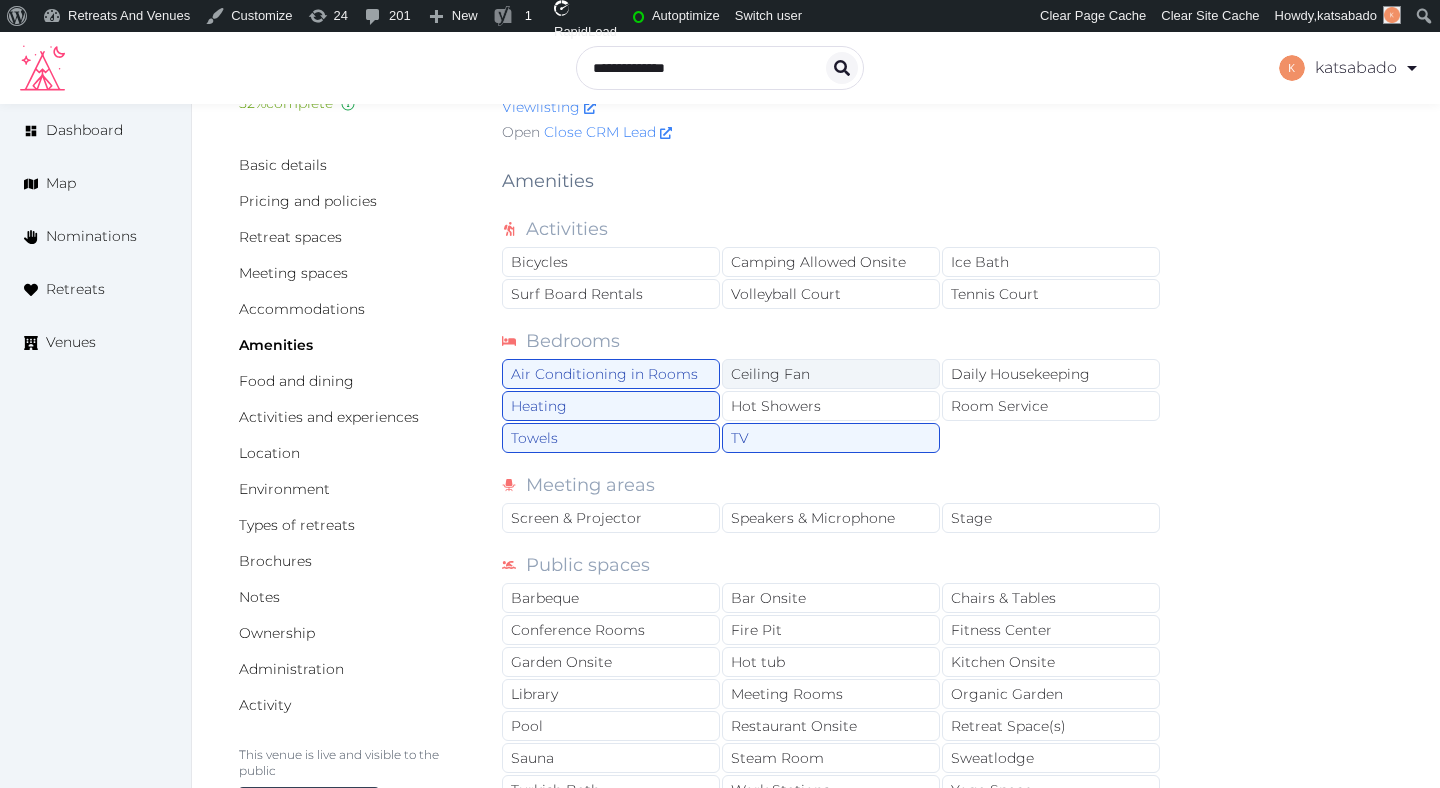 click on "Ceiling Fan" at bounding box center (831, 374) 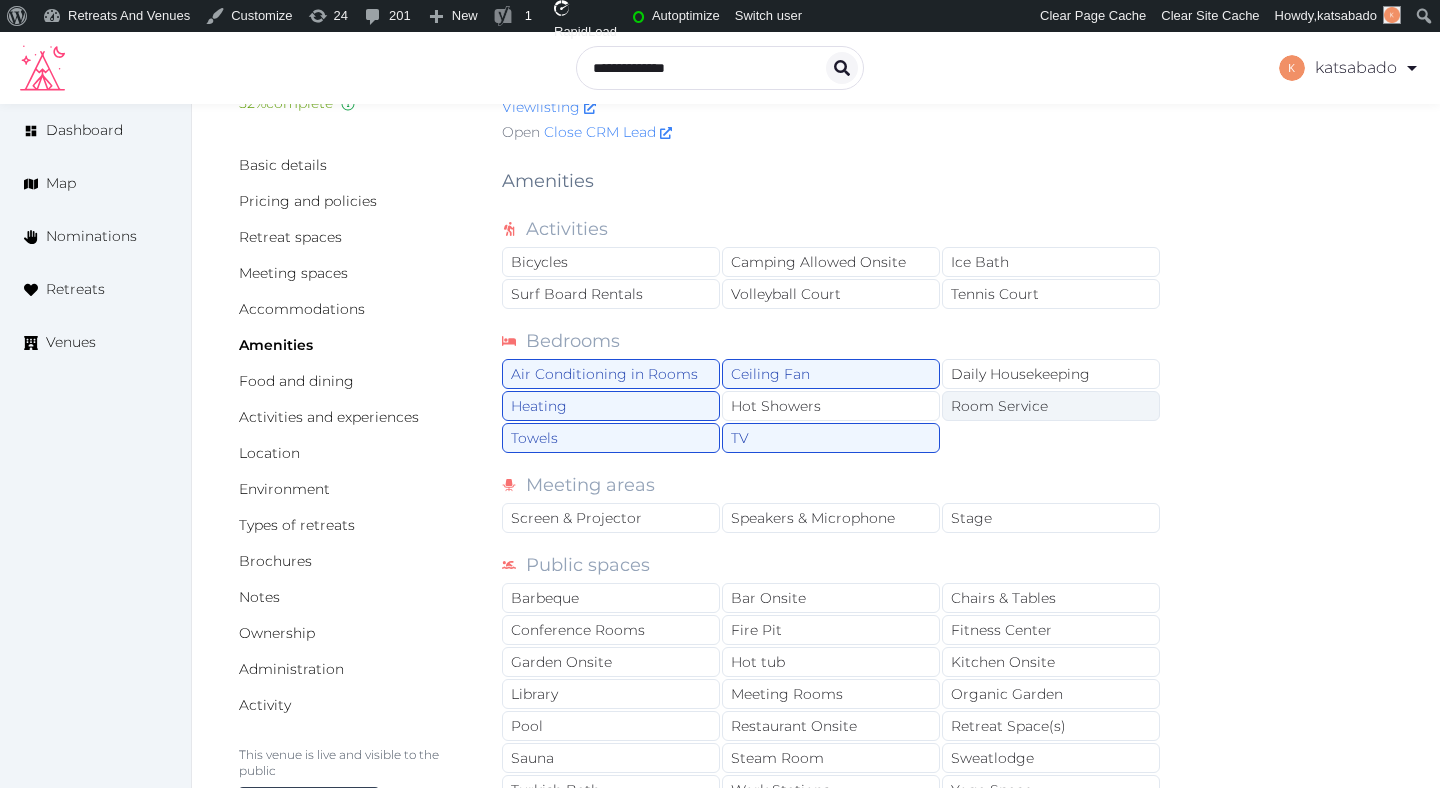 click on "Room Service" at bounding box center (1051, 406) 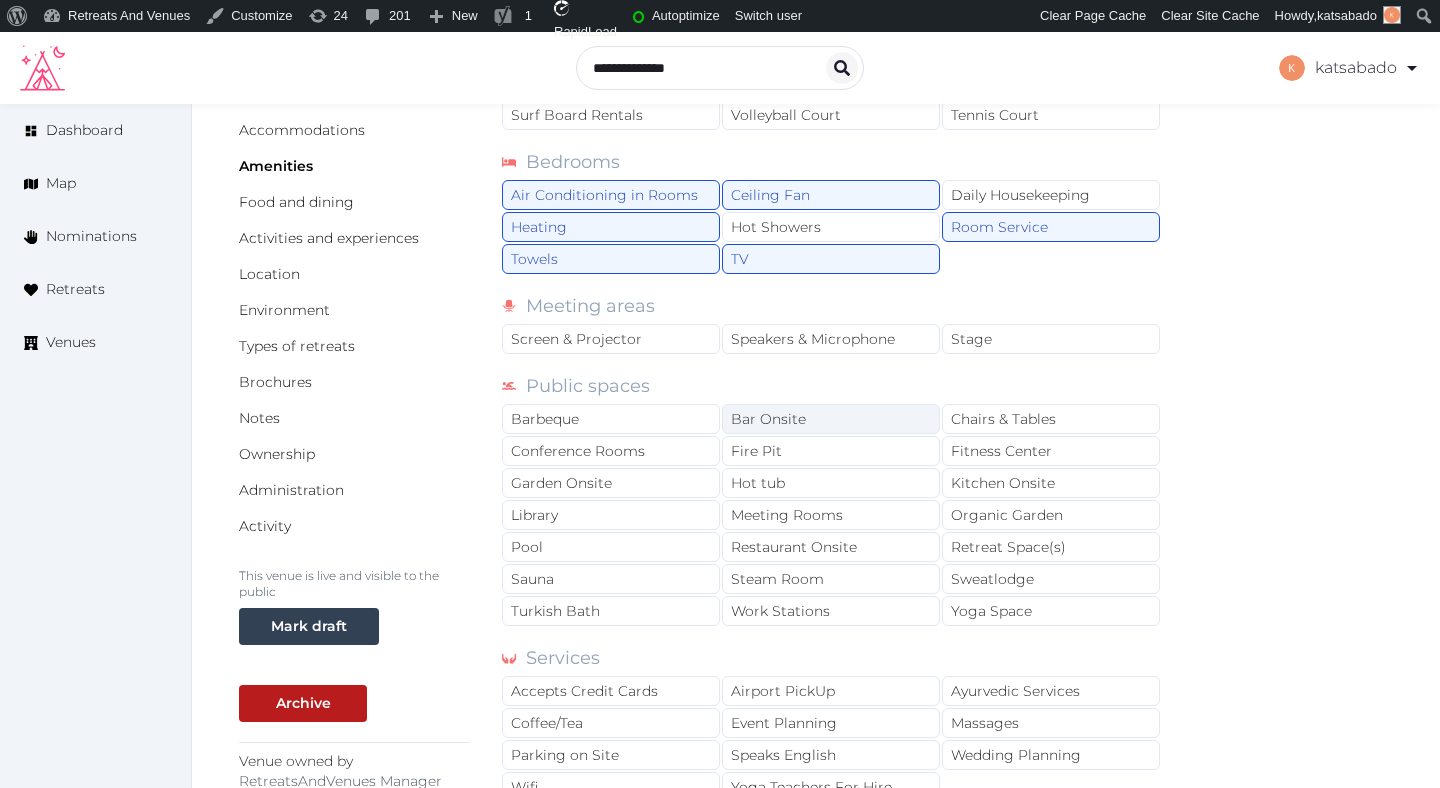scroll, scrollTop: 287, scrollLeft: 0, axis: vertical 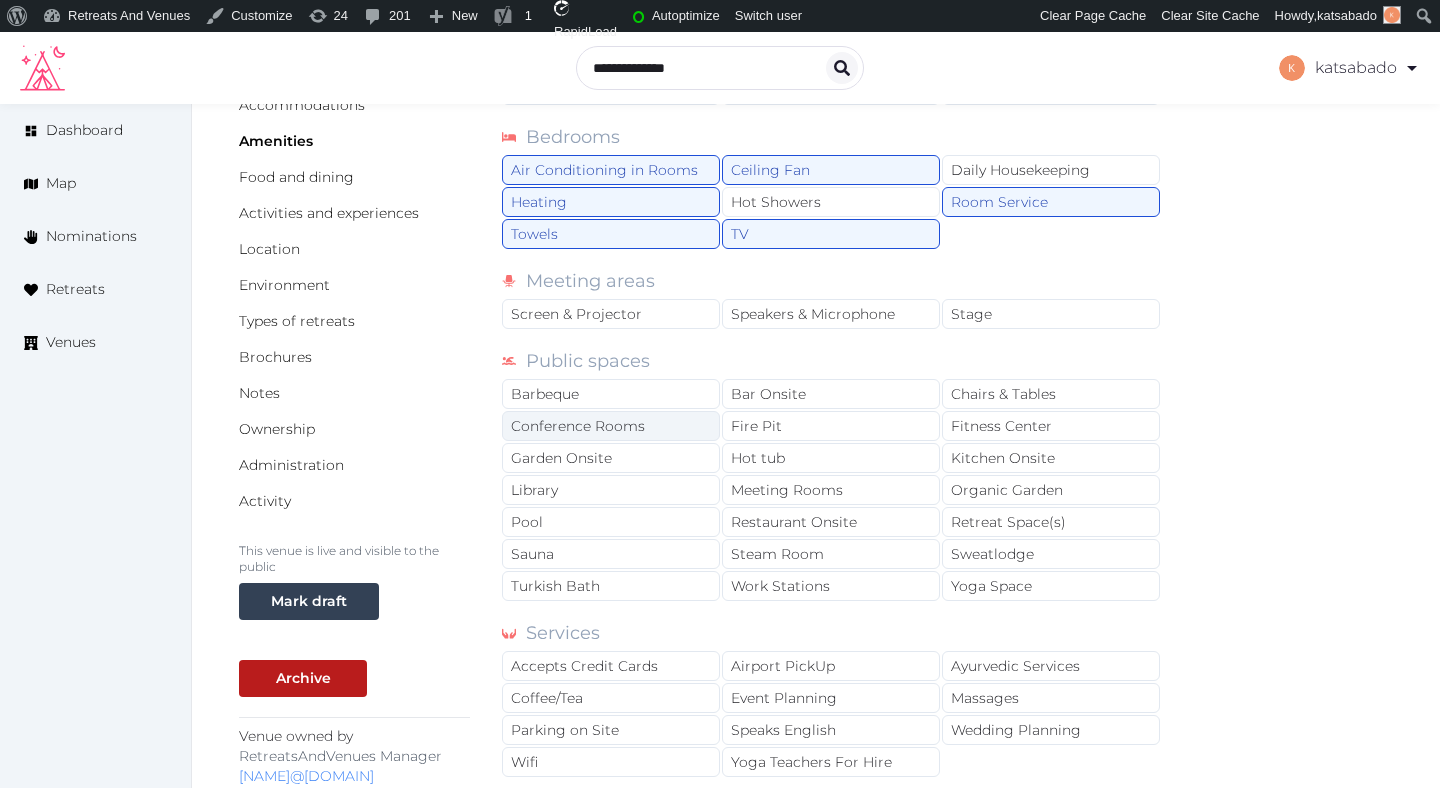 click on "Conference Rooms" at bounding box center (611, 426) 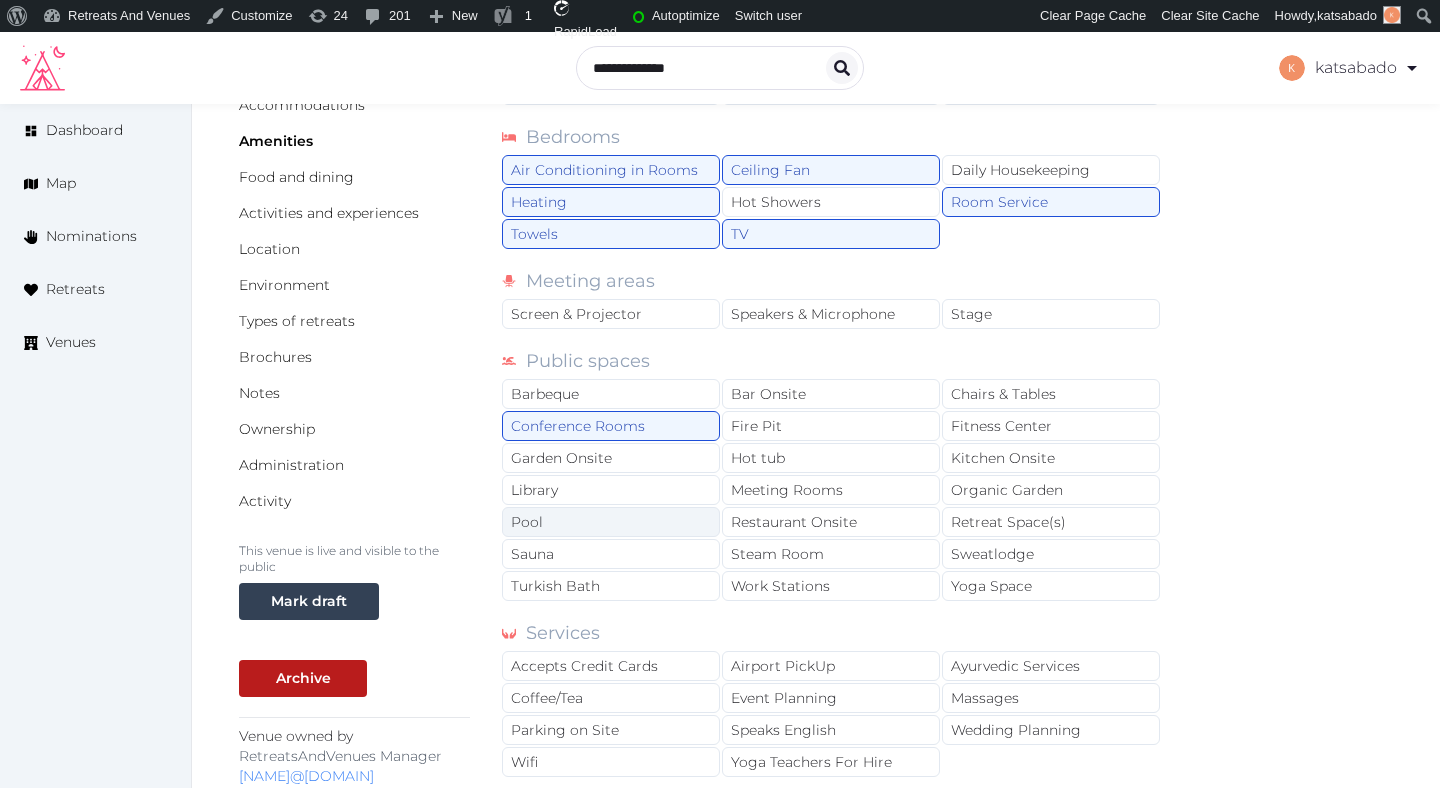 click on "Pool" at bounding box center [611, 522] 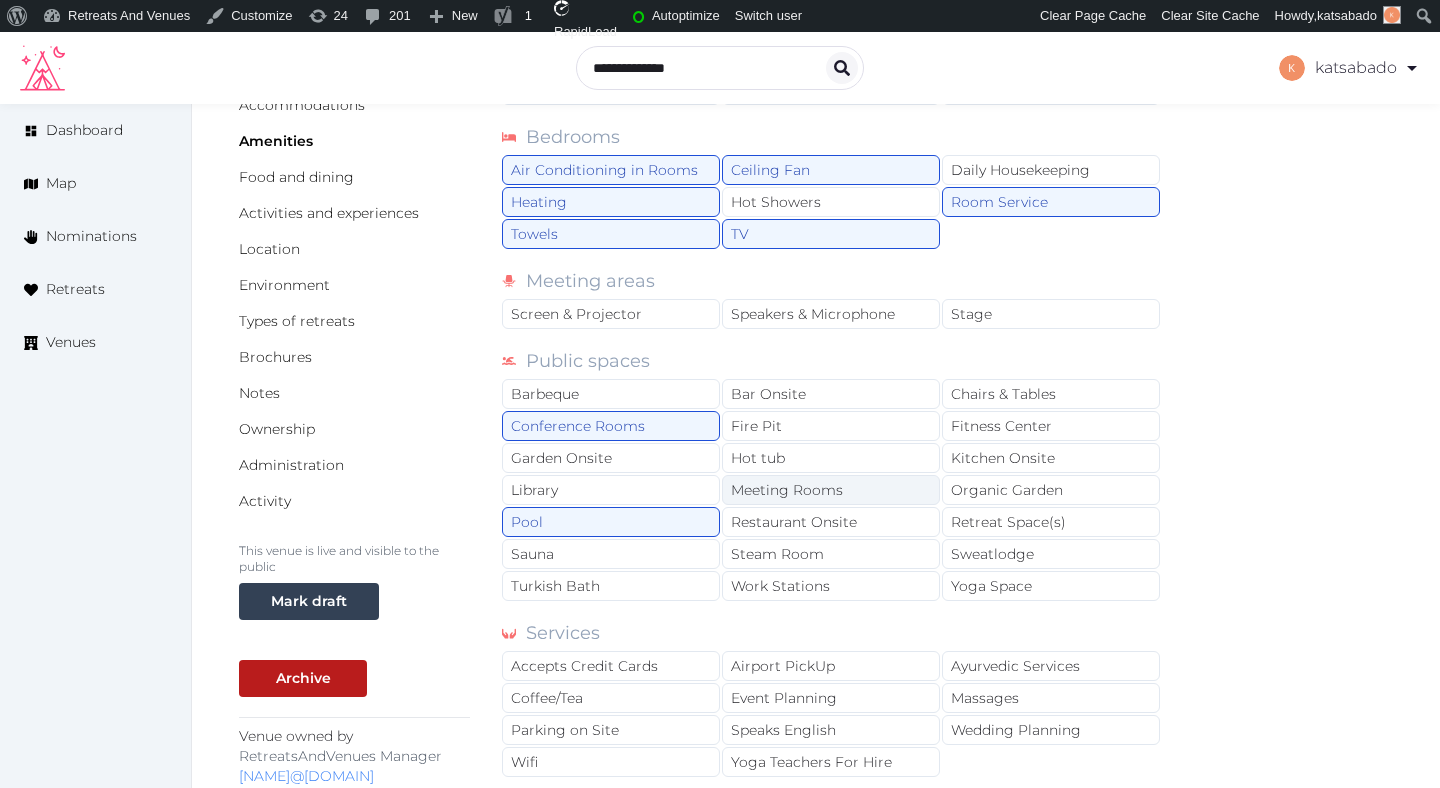 click on "Meeting Rooms" at bounding box center (831, 490) 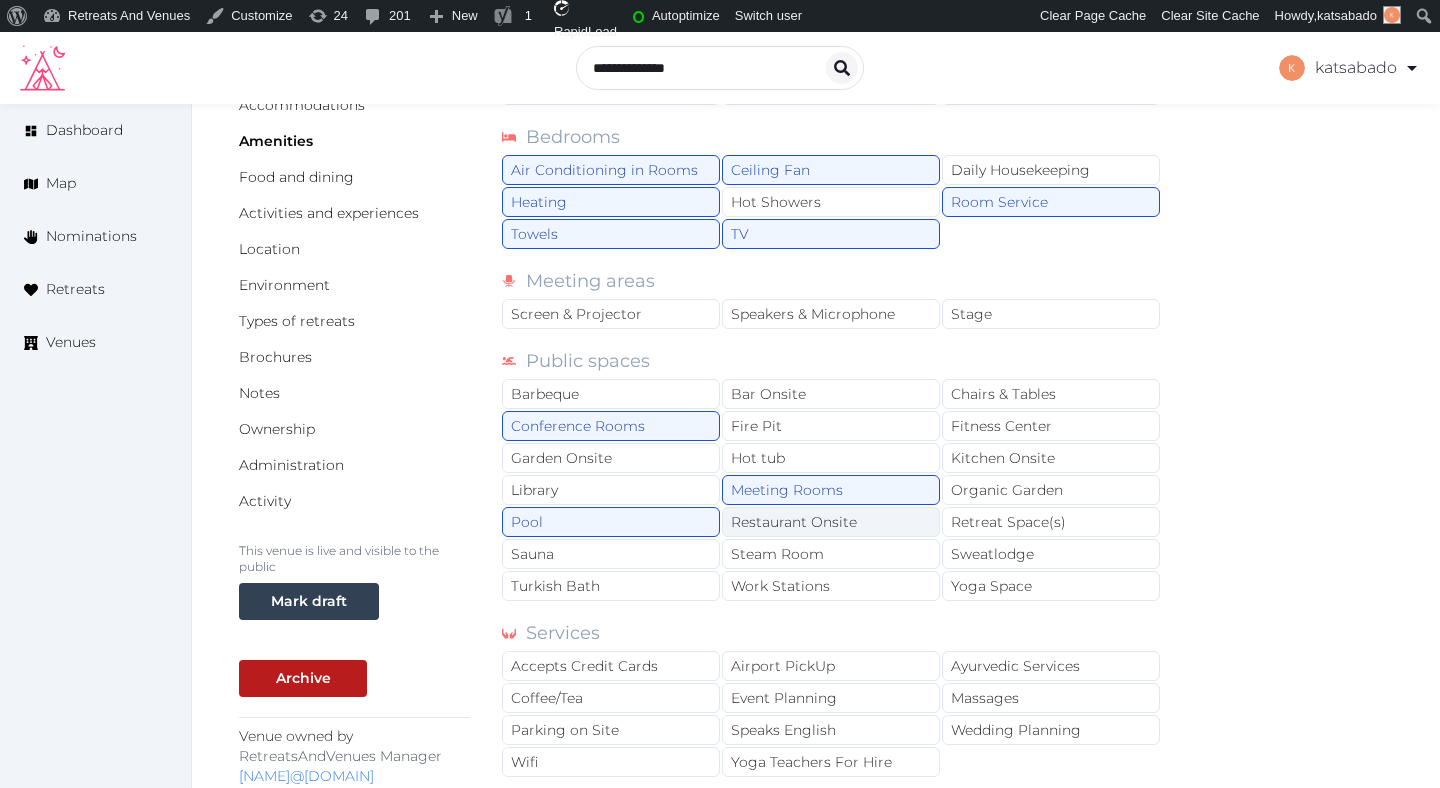 click on "Restaurant Onsite" at bounding box center [831, 522] 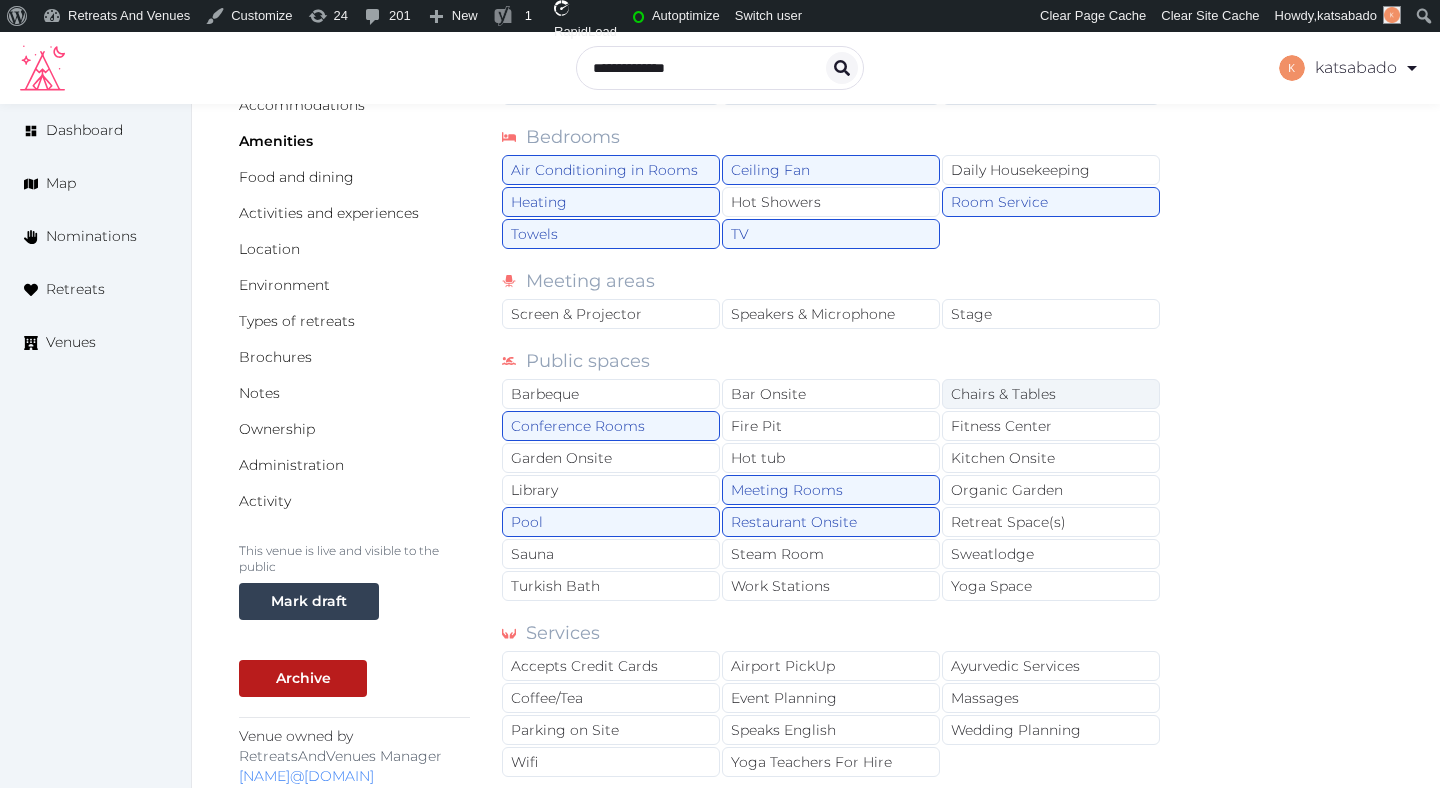 click on "Chairs & Tables" at bounding box center (1051, 394) 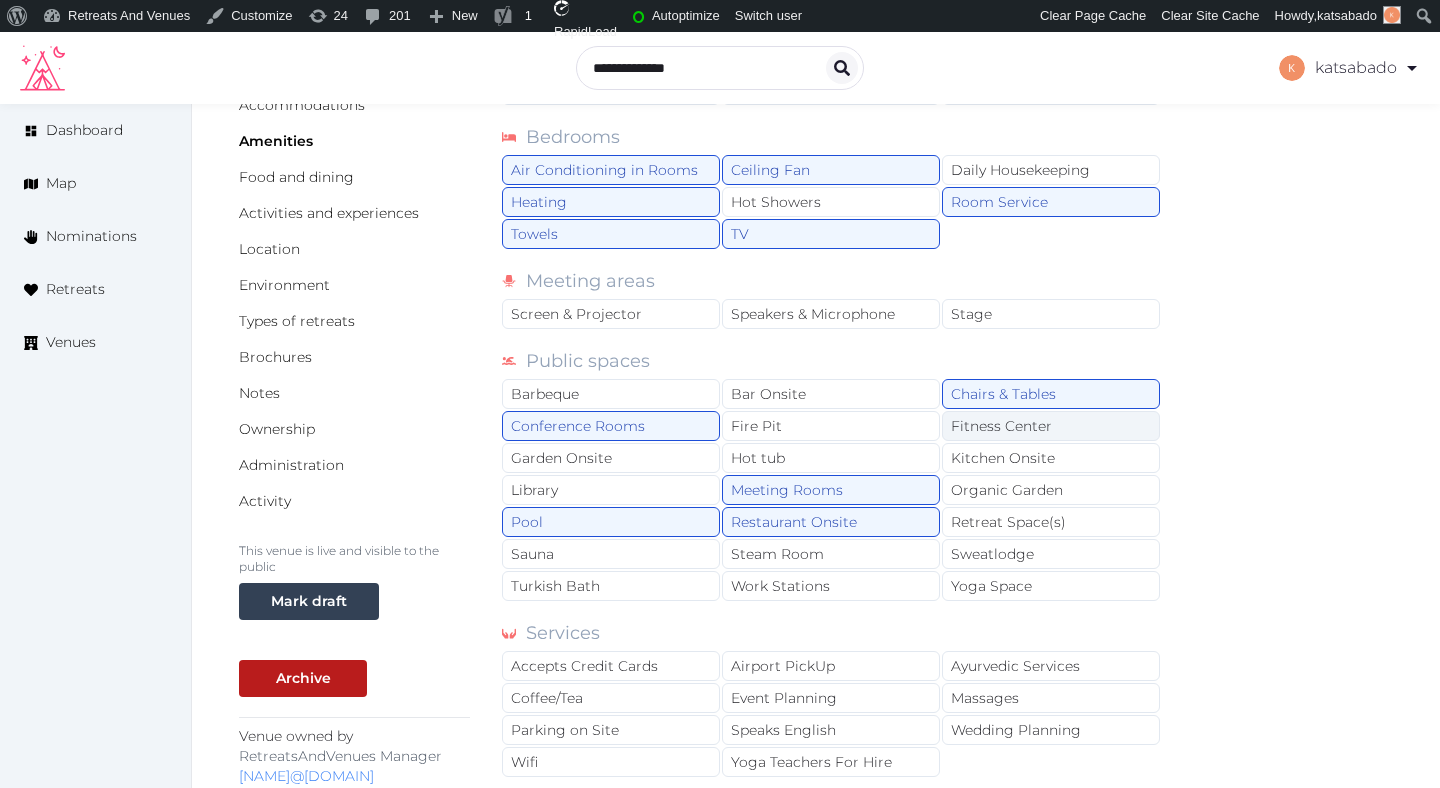 click on "Fitness Center" at bounding box center [1051, 426] 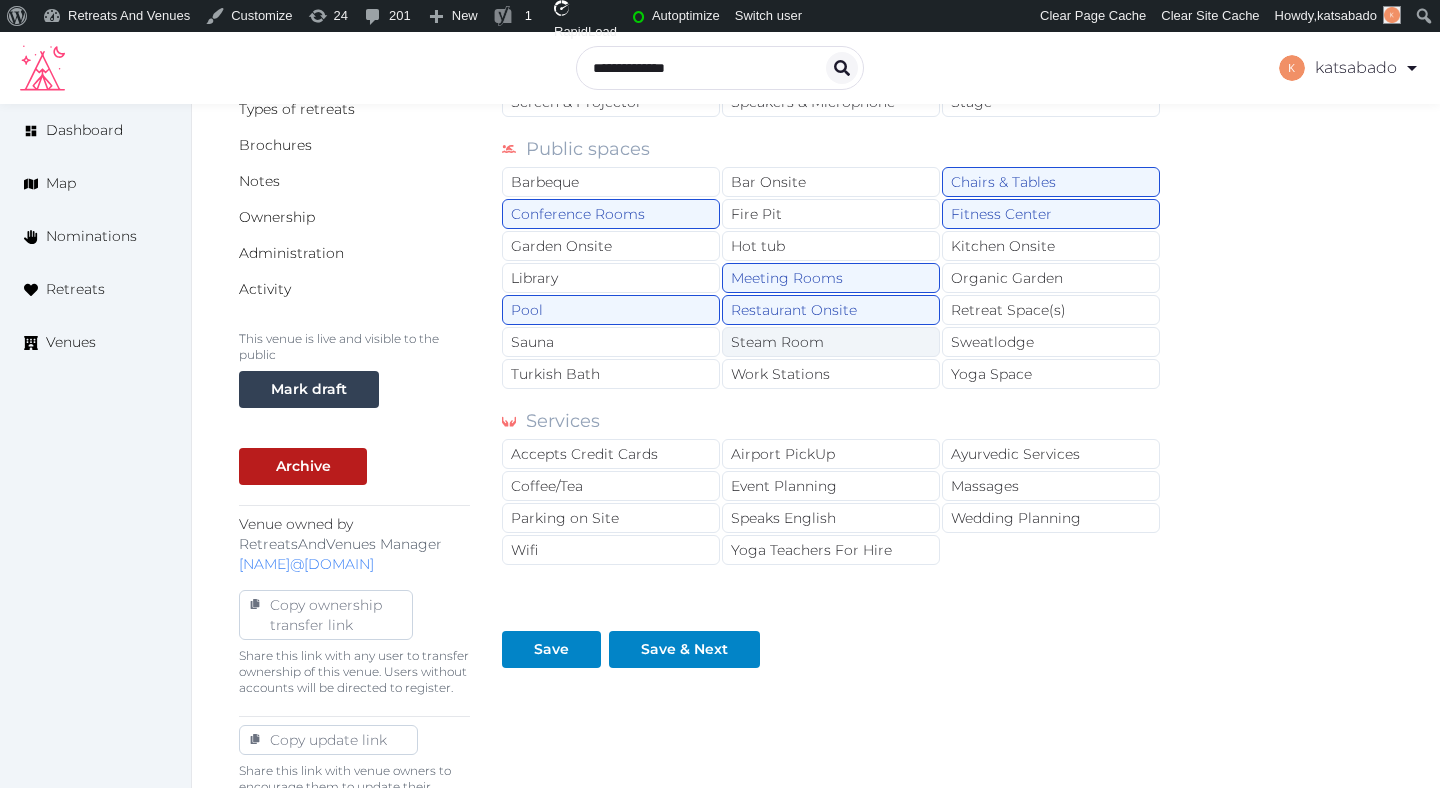 scroll, scrollTop: 560, scrollLeft: 0, axis: vertical 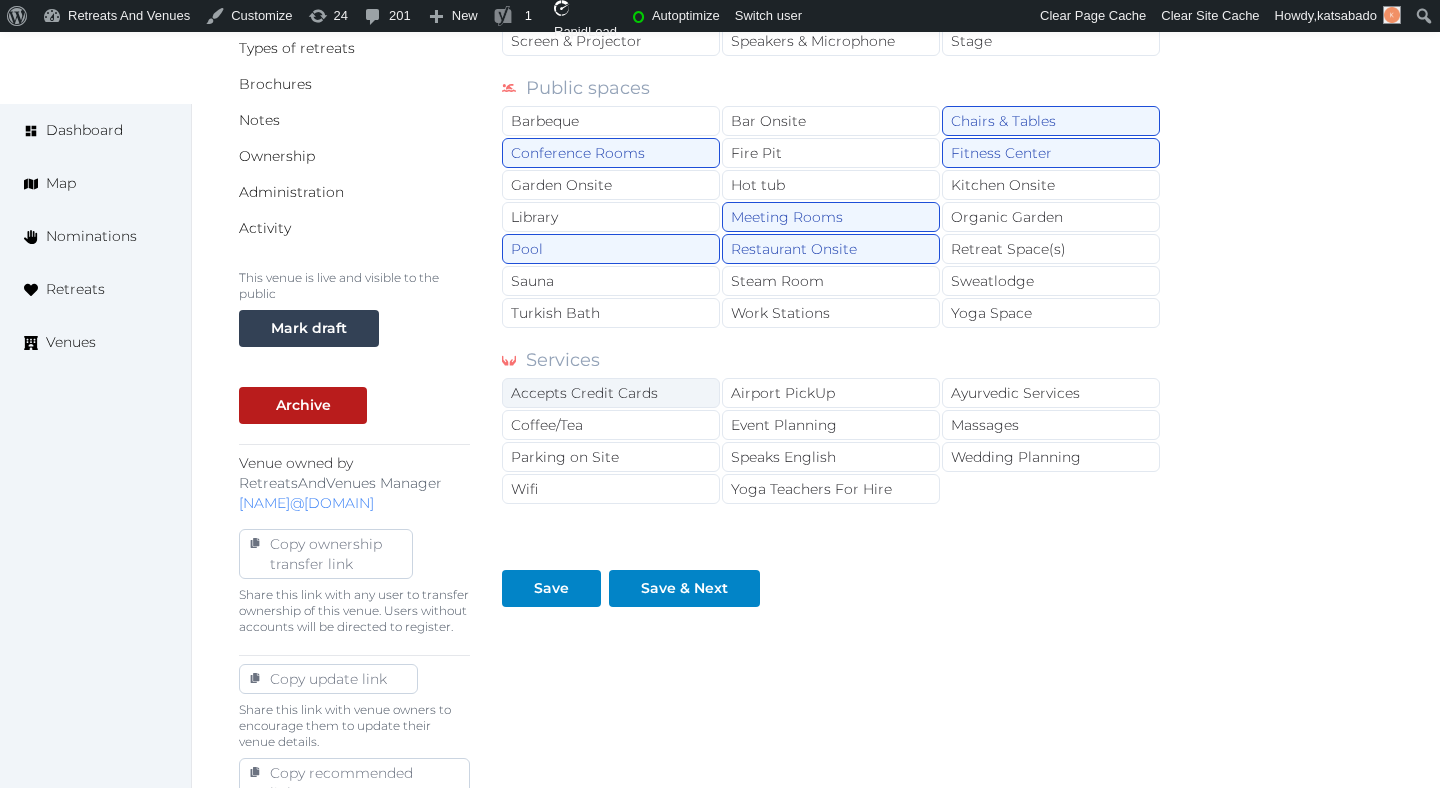 click on "Accepts Credit Cards" at bounding box center (611, 393) 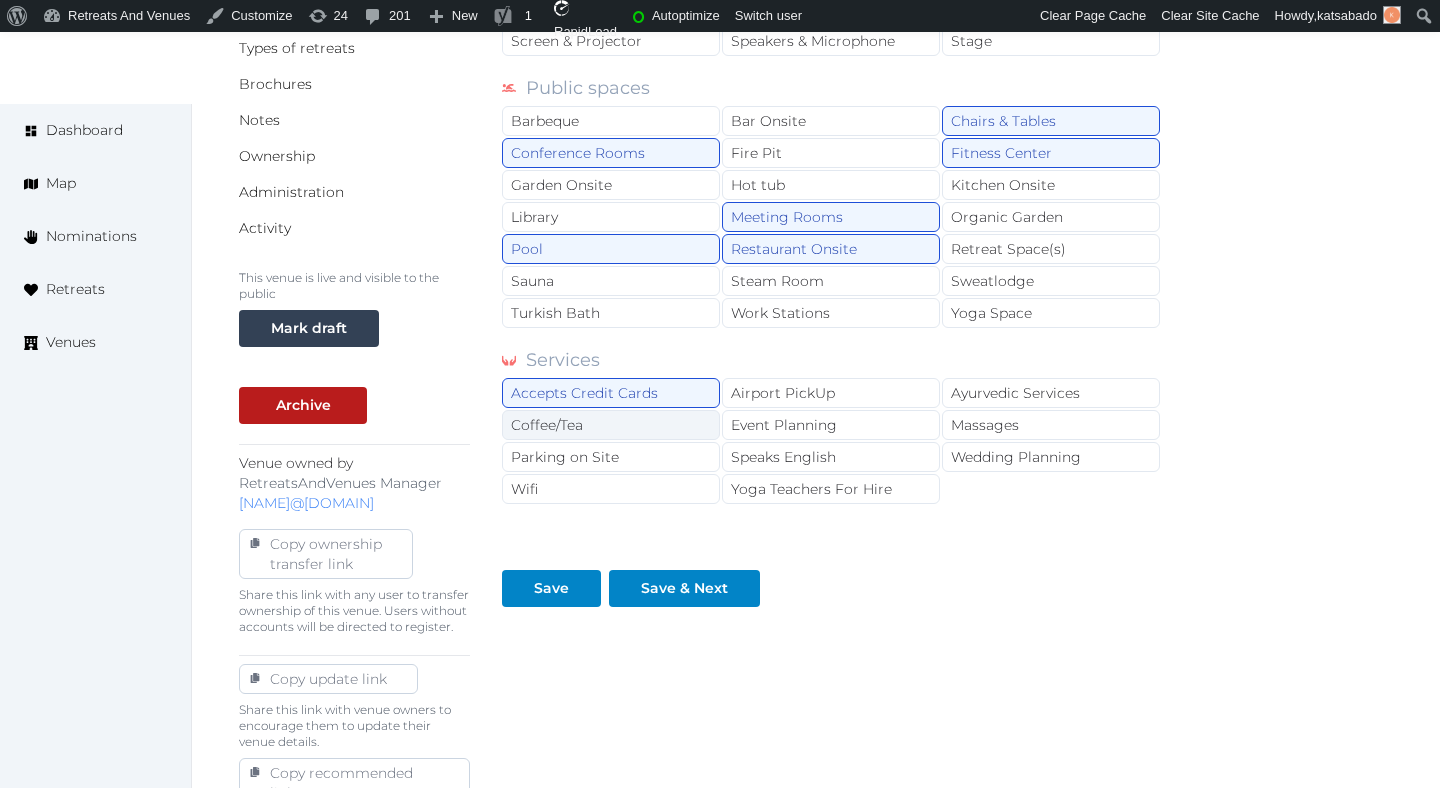 click on "Coffee/Tea" at bounding box center [611, 425] 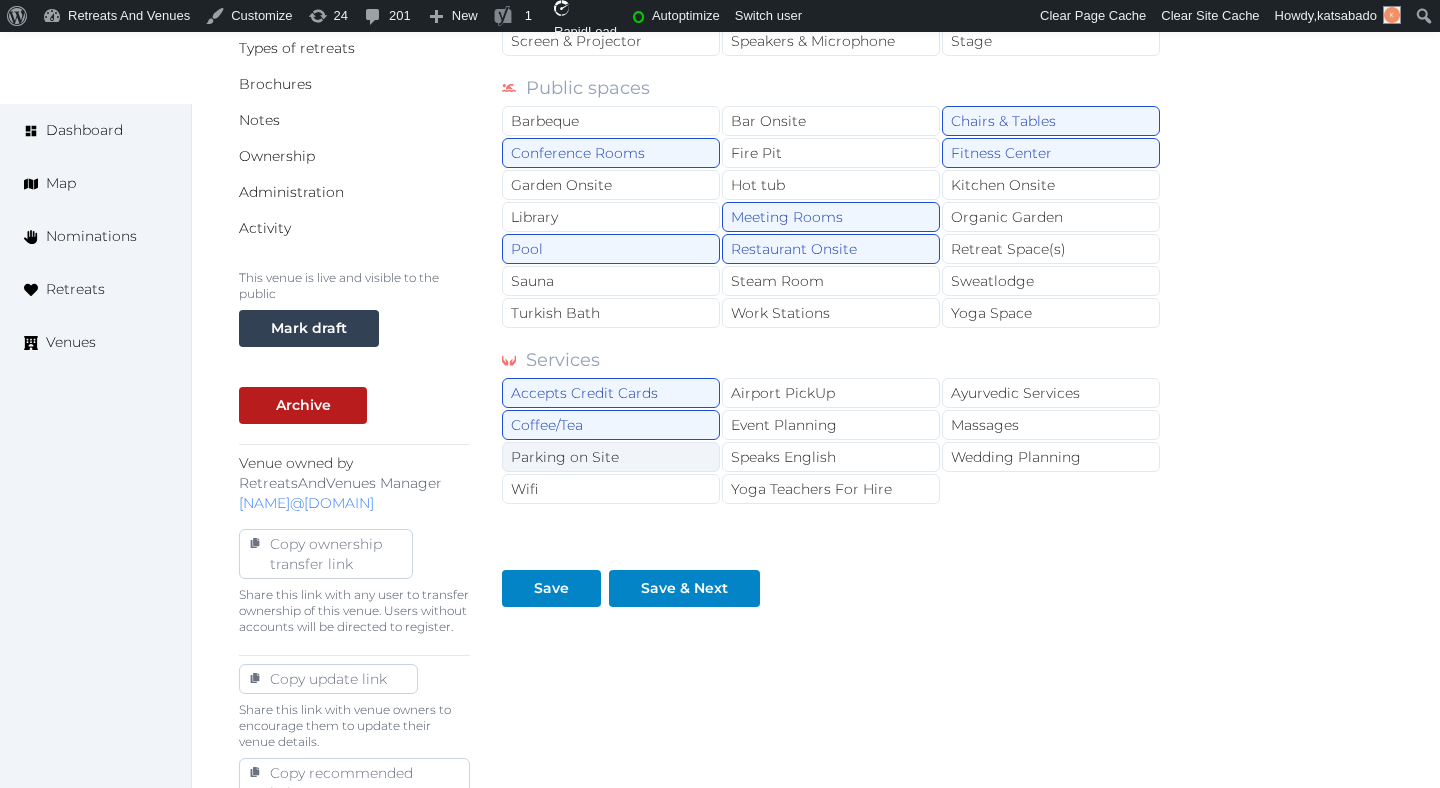 click on "Parking on Site" at bounding box center (611, 457) 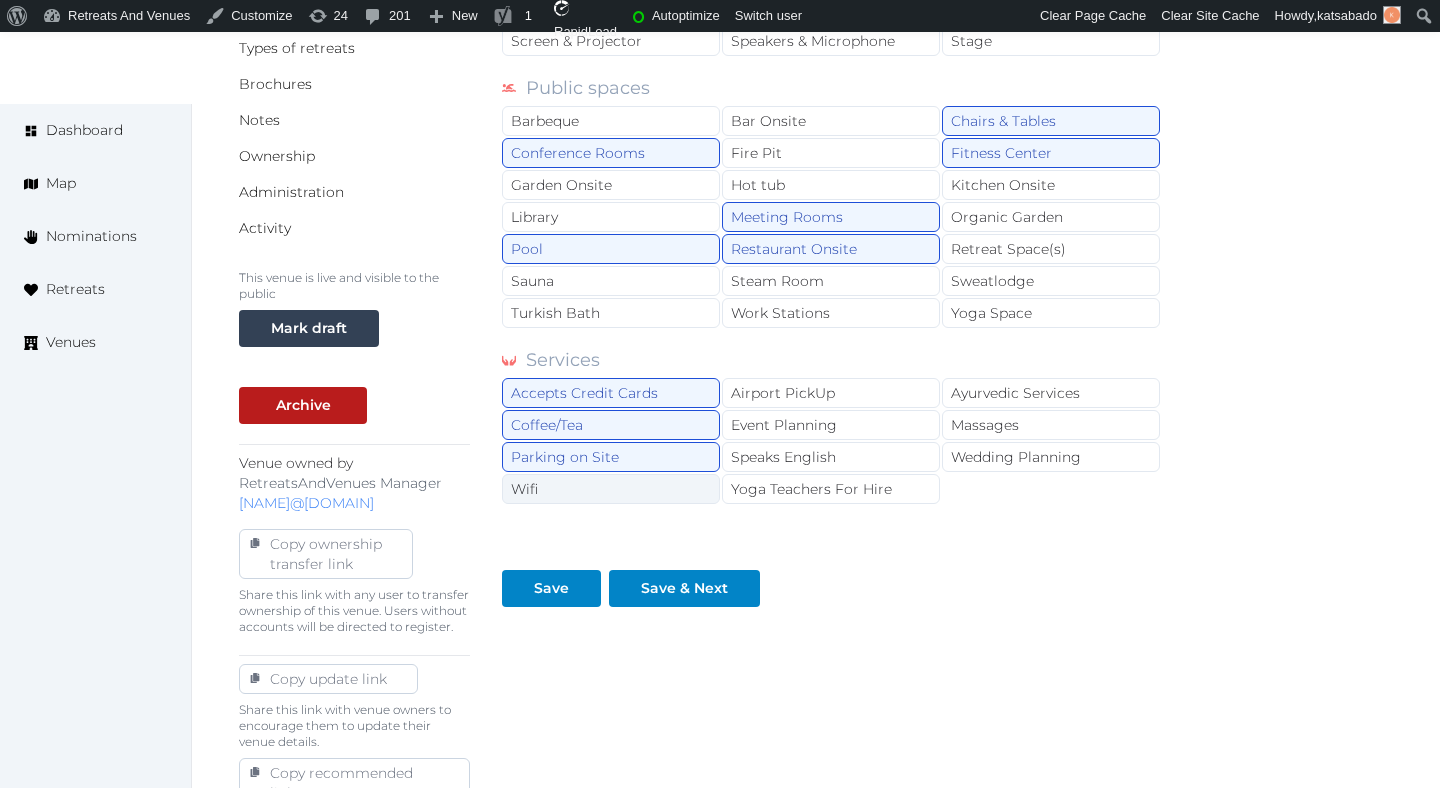click on "Wifi" at bounding box center (611, 489) 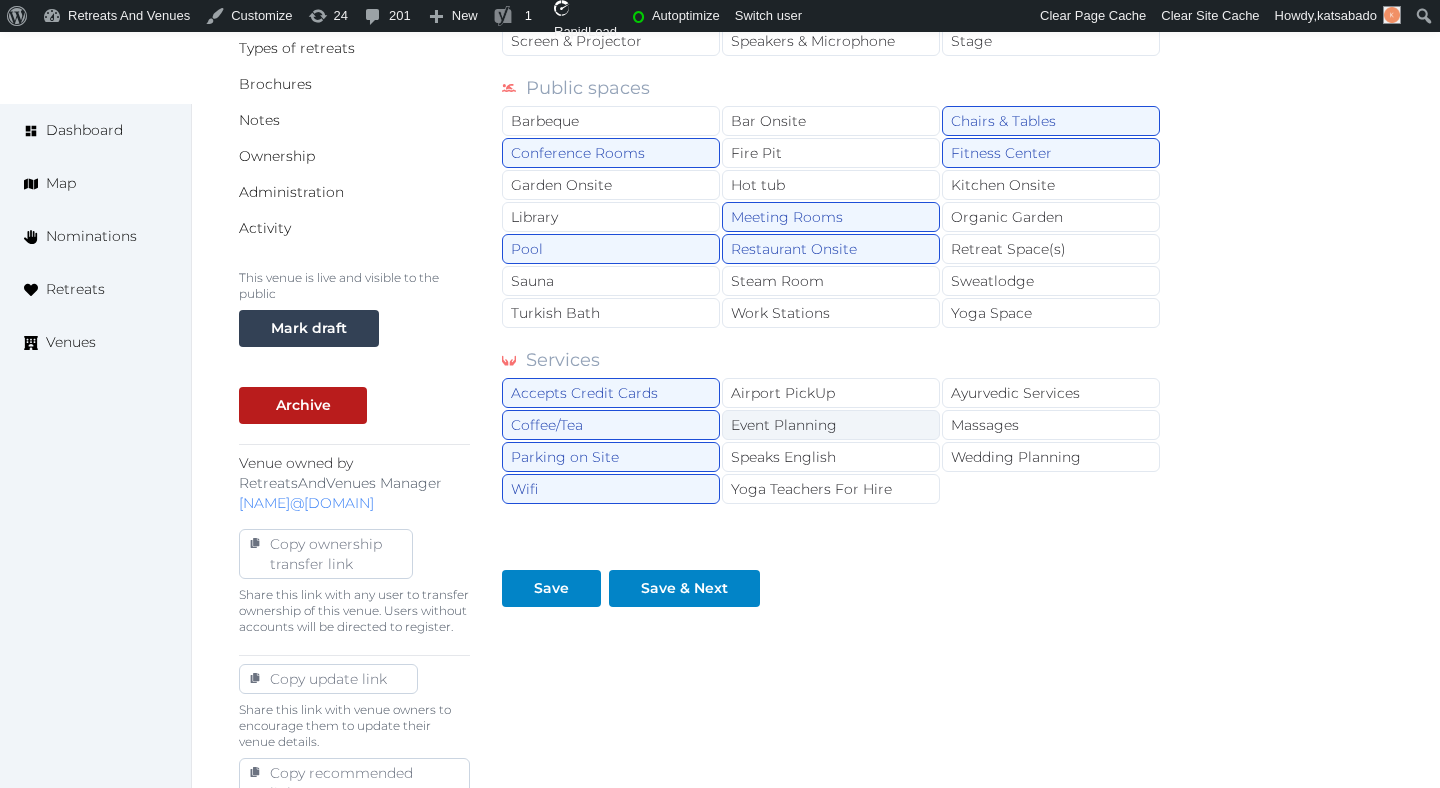 click on "Event Planning" at bounding box center [831, 425] 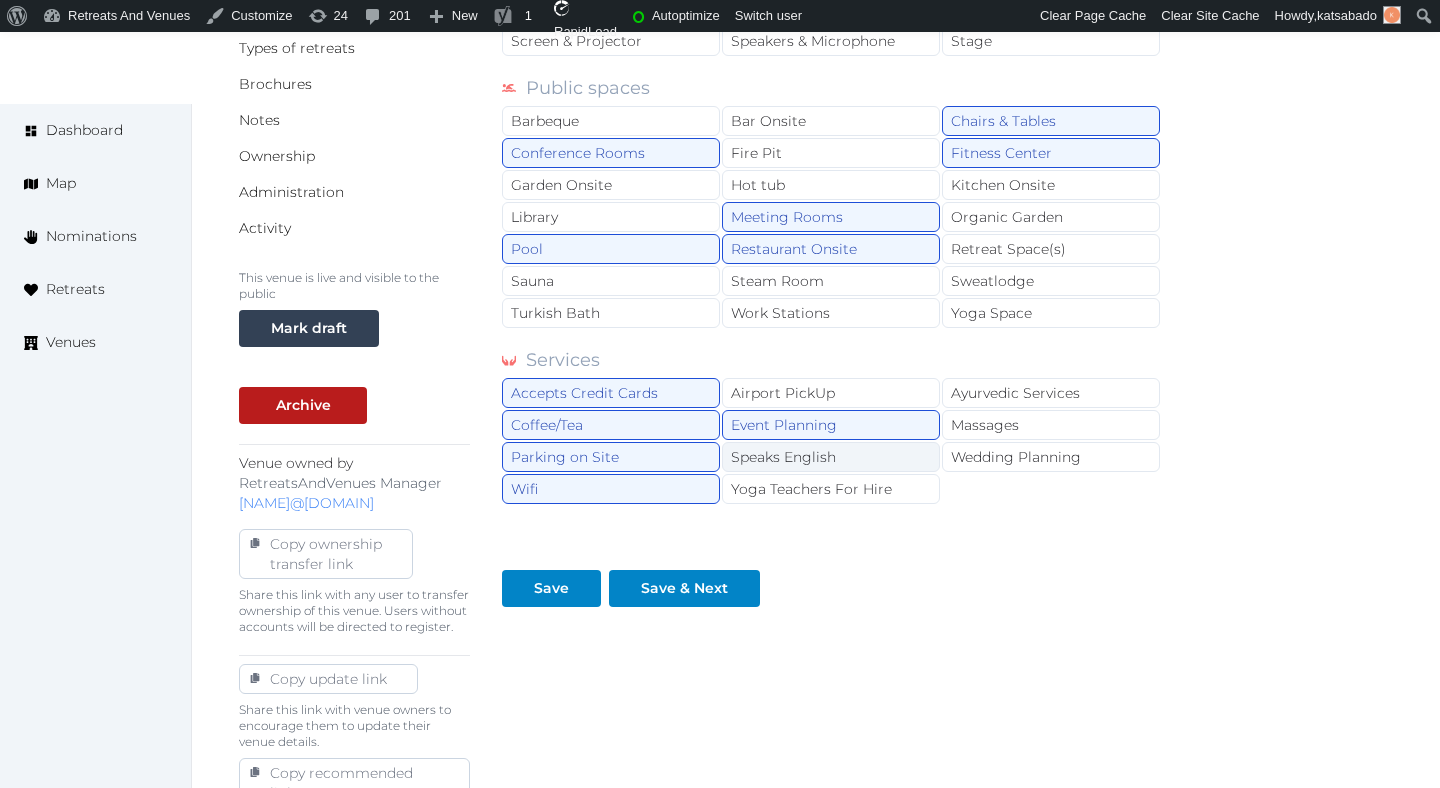 click on "Speaks English" at bounding box center [831, 457] 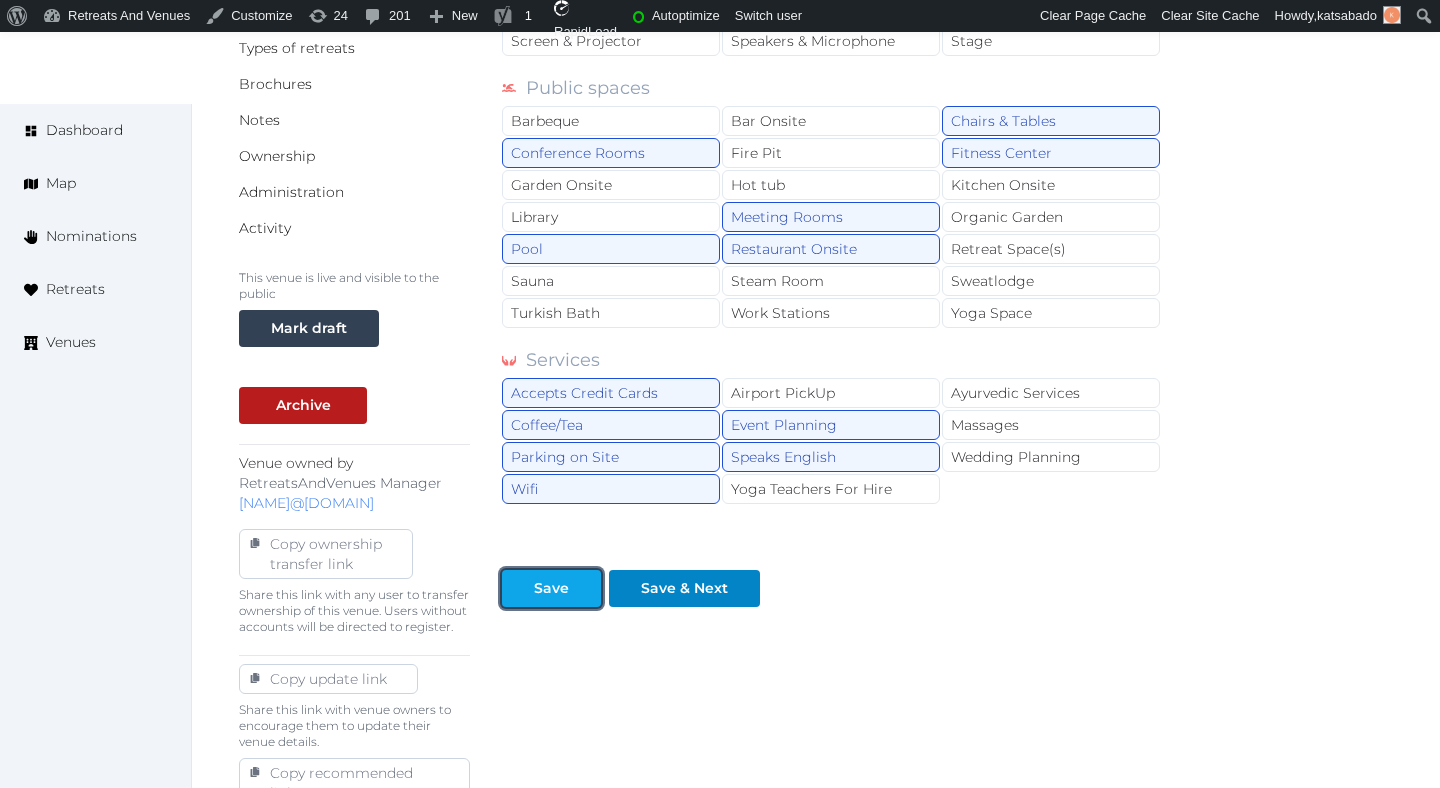 click on "Save" at bounding box center (551, 588) 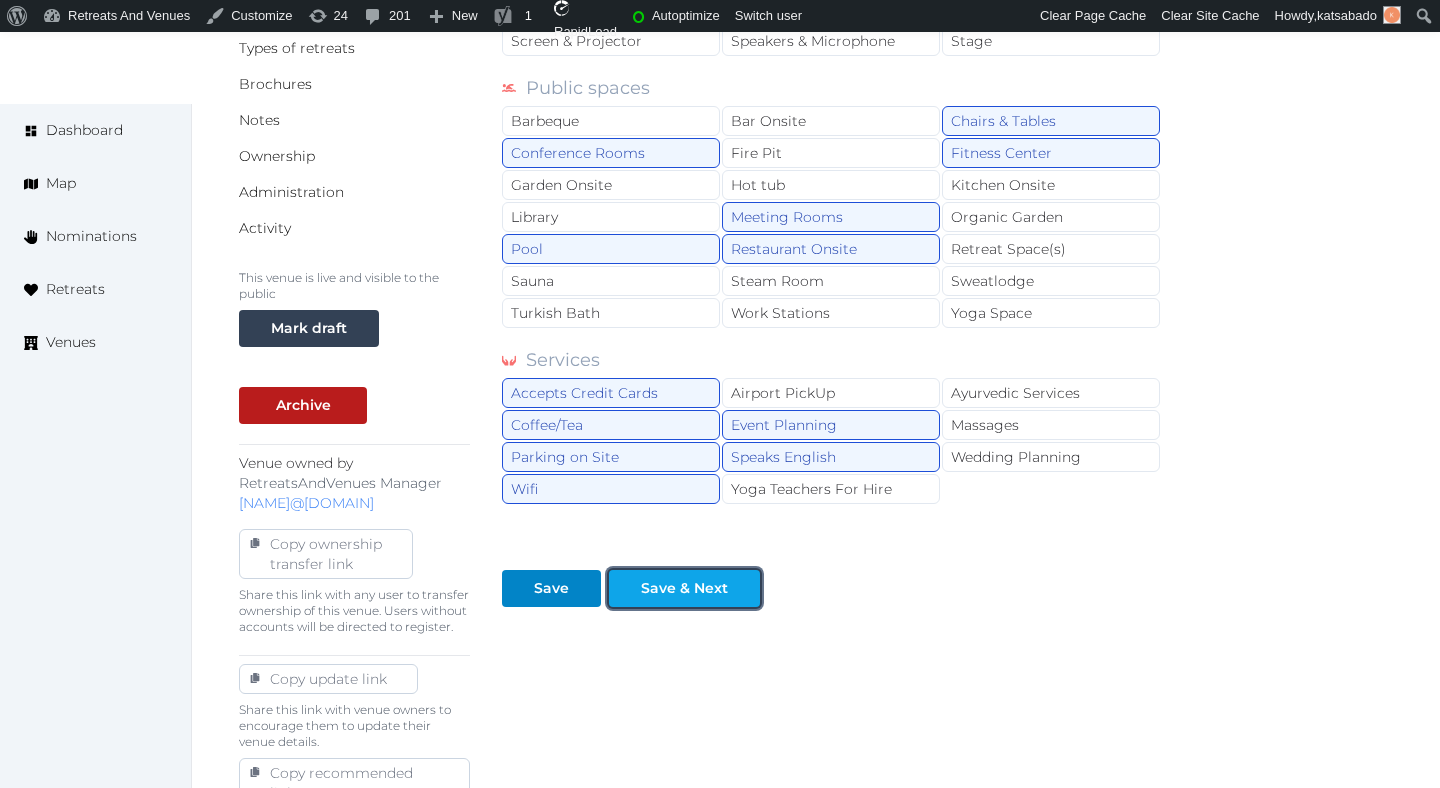 click on "Save & Next" at bounding box center [684, 588] 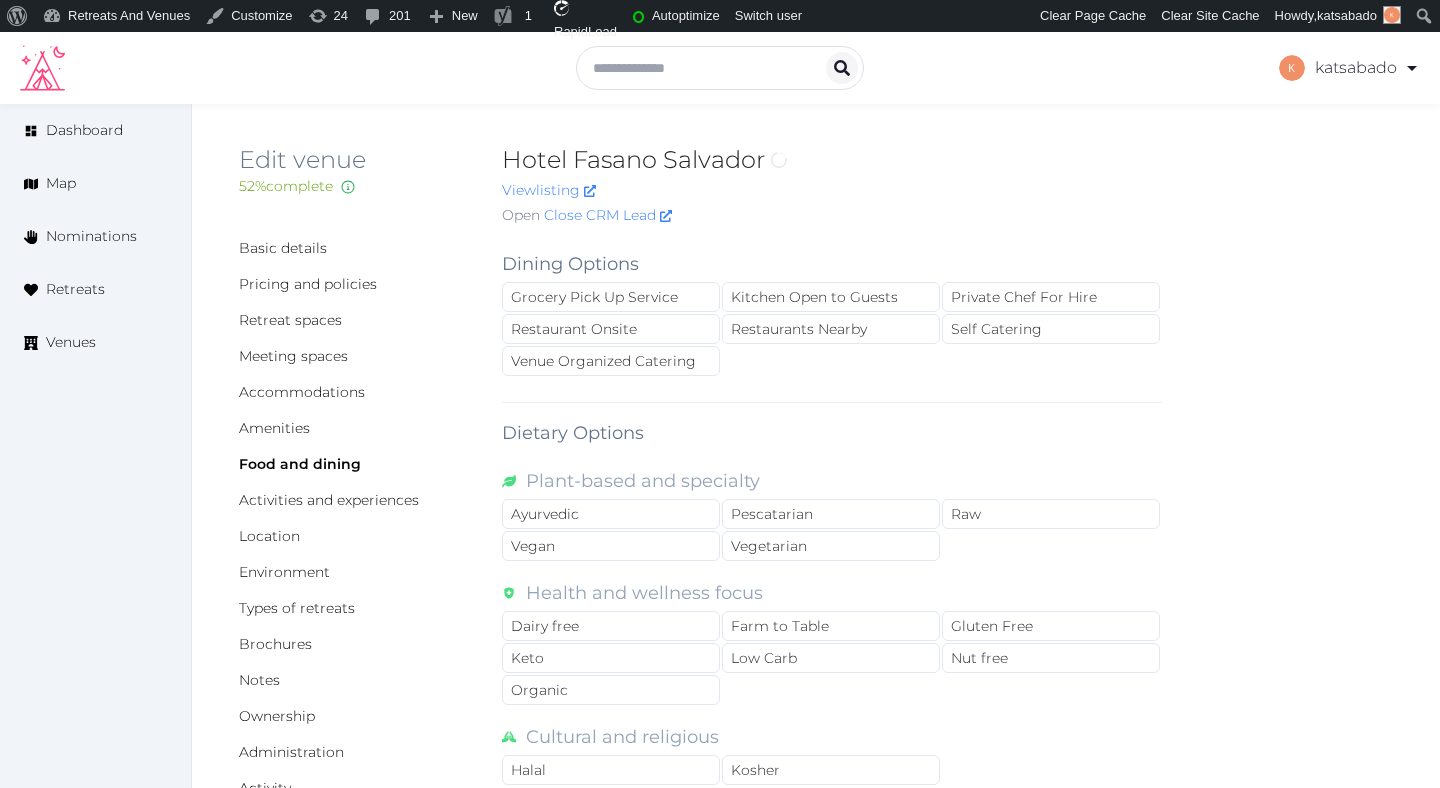 scroll, scrollTop: 0, scrollLeft: 0, axis: both 